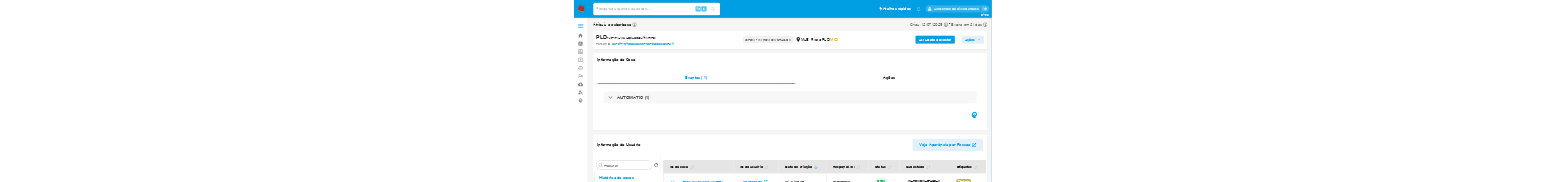 scroll, scrollTop: 2, scrollLeft: 0, axis: vertical 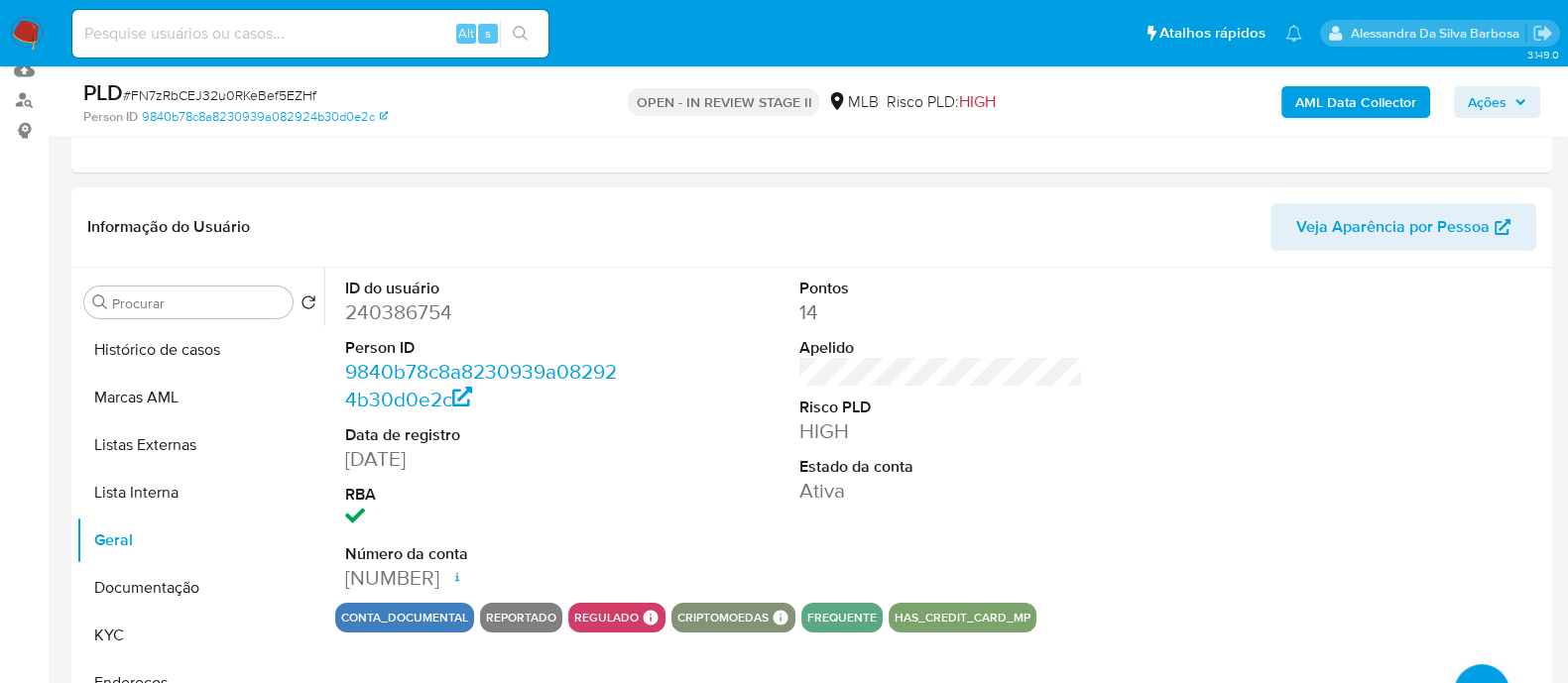 click on "ID do usuário 240386754 Person ID 9840b78c8a8230939a082924b30d0e2c Data de registro 10/01/2017 17:39:02 RBA Número da conta 000124682897082   Data de abertura 10/10/2021 20:40 Status ACTIVE Pontos 14 Apelido Risco PLD HIGH Estado da conta Ativa" at bounding box center (941, 435) 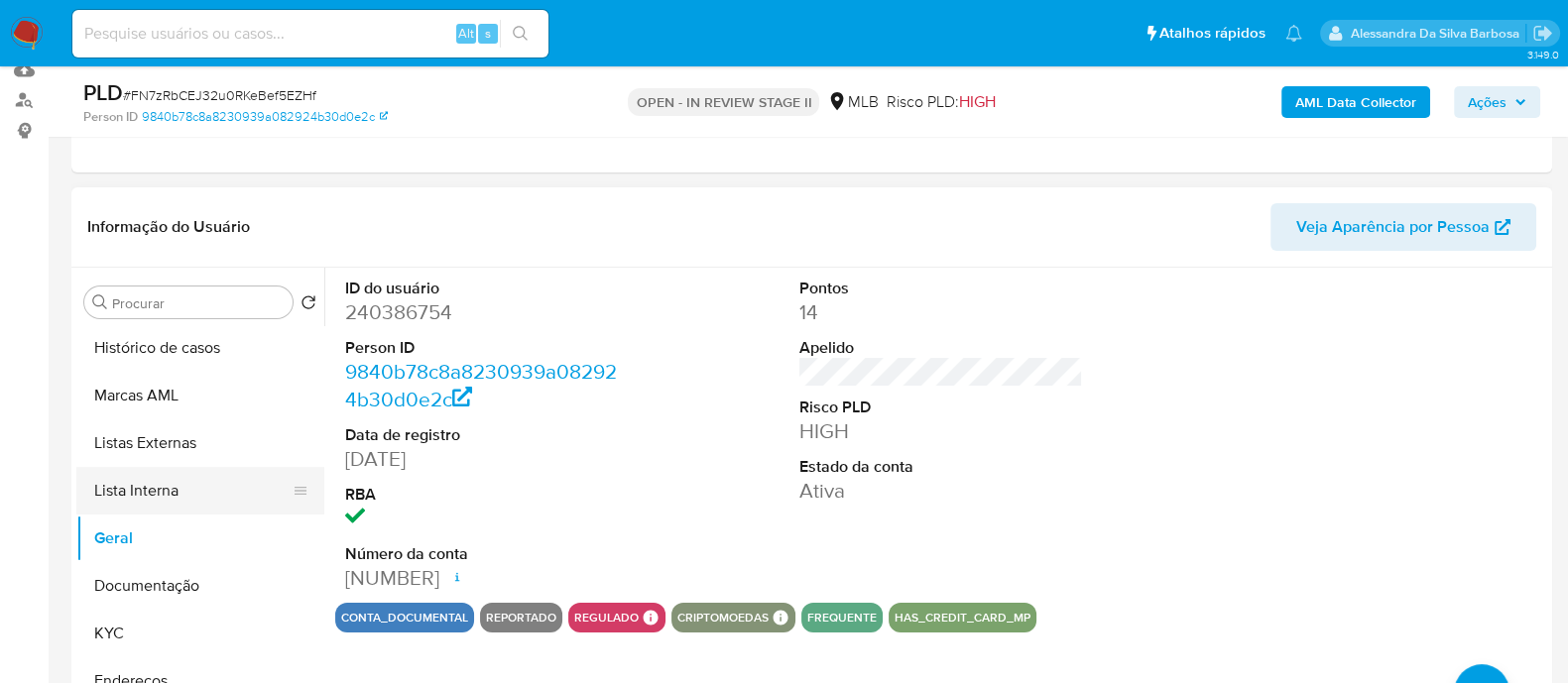 scroll, scrollTop: 0, scrollLeft: 0, axis: both 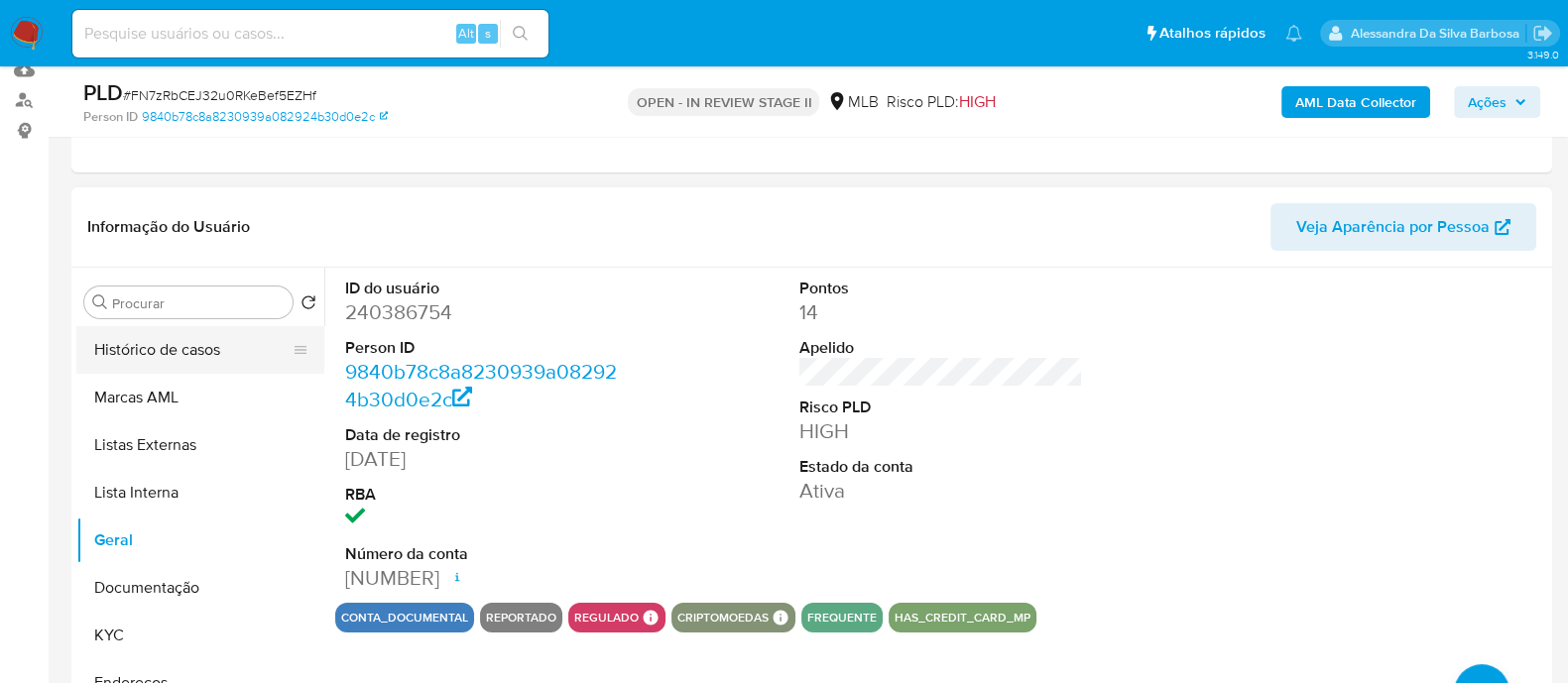click on "Histórico de casos" at bounding box center (192, 350) 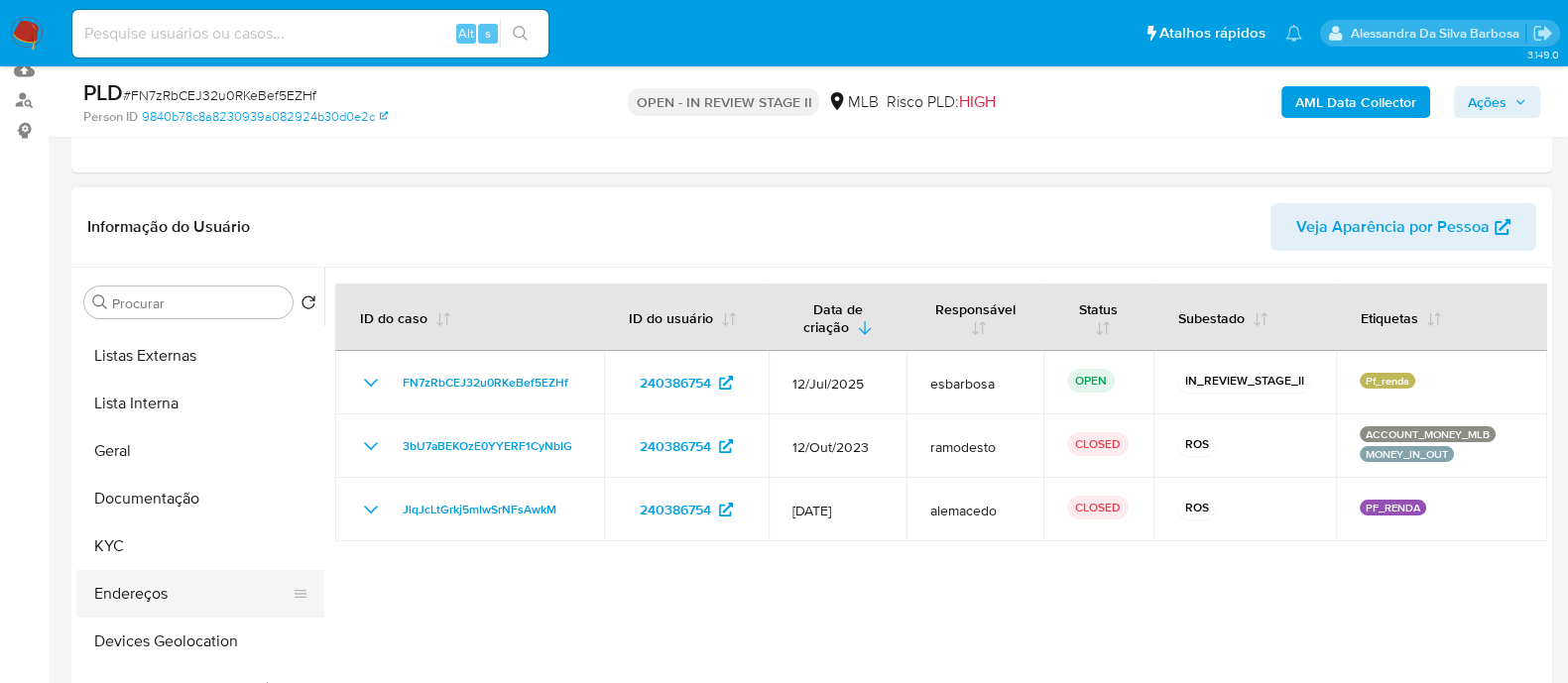 scroll, scrollTop: 123, scrollLeft: 0, axis: vertical 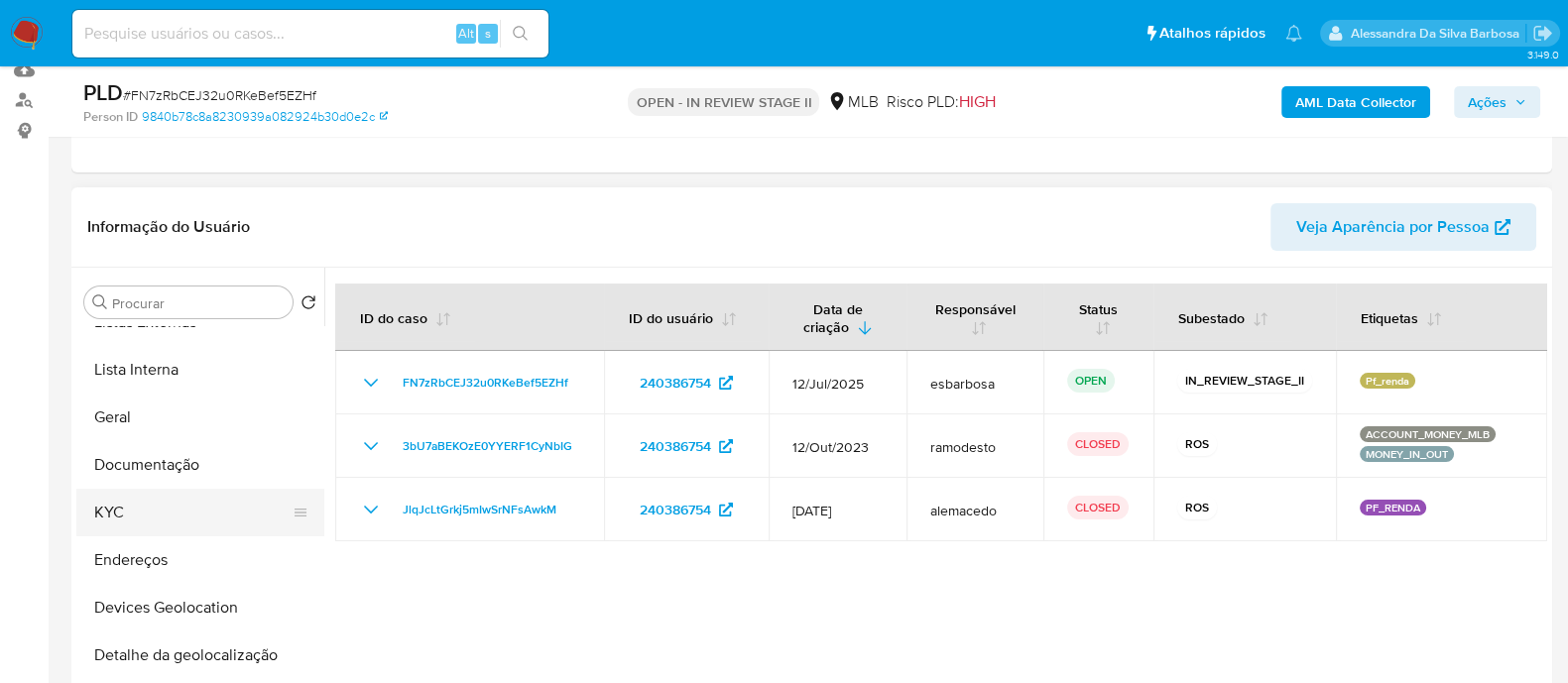 click on "KYC" at bounding box center (192, 512) 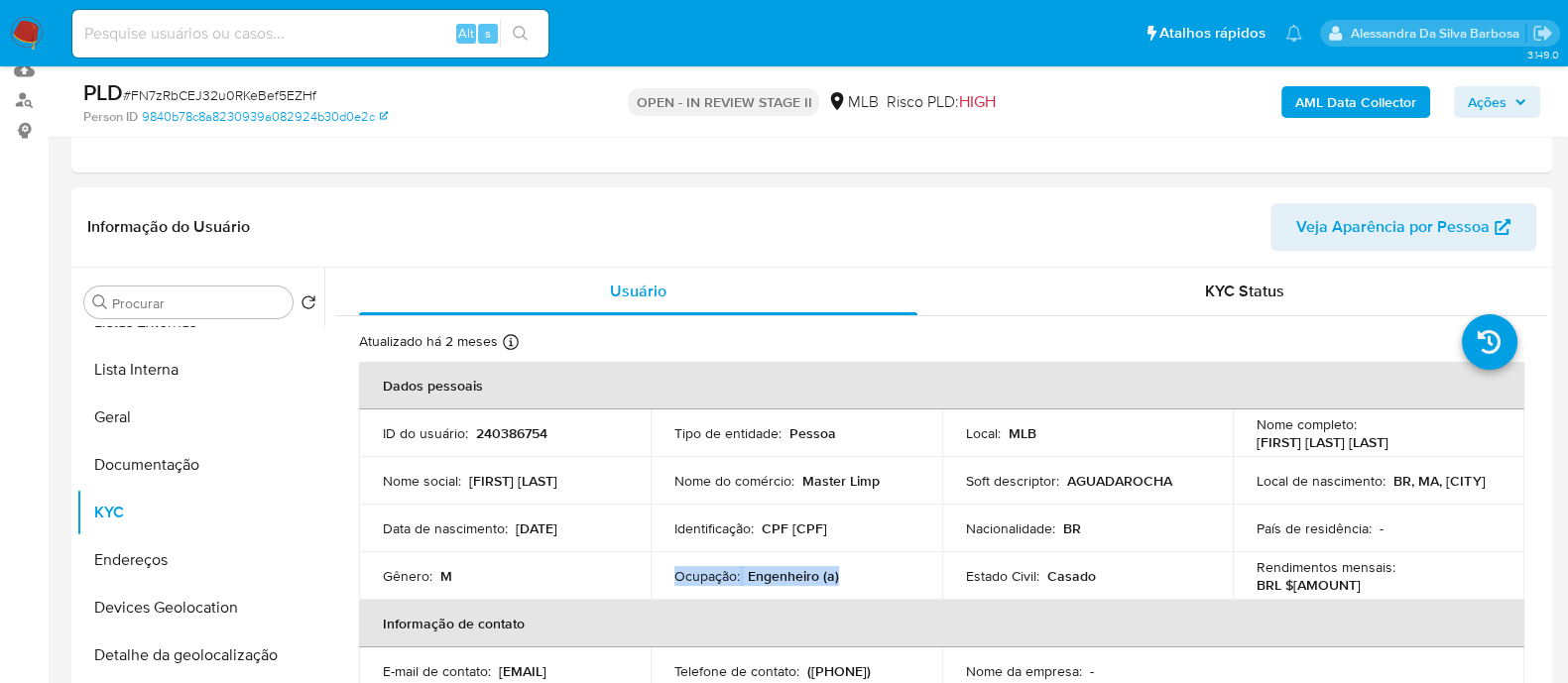 drag, startPoint x: 843, startPoint y: 581, endPoint x: 671, endPoint y: 577, distance: 172.04651 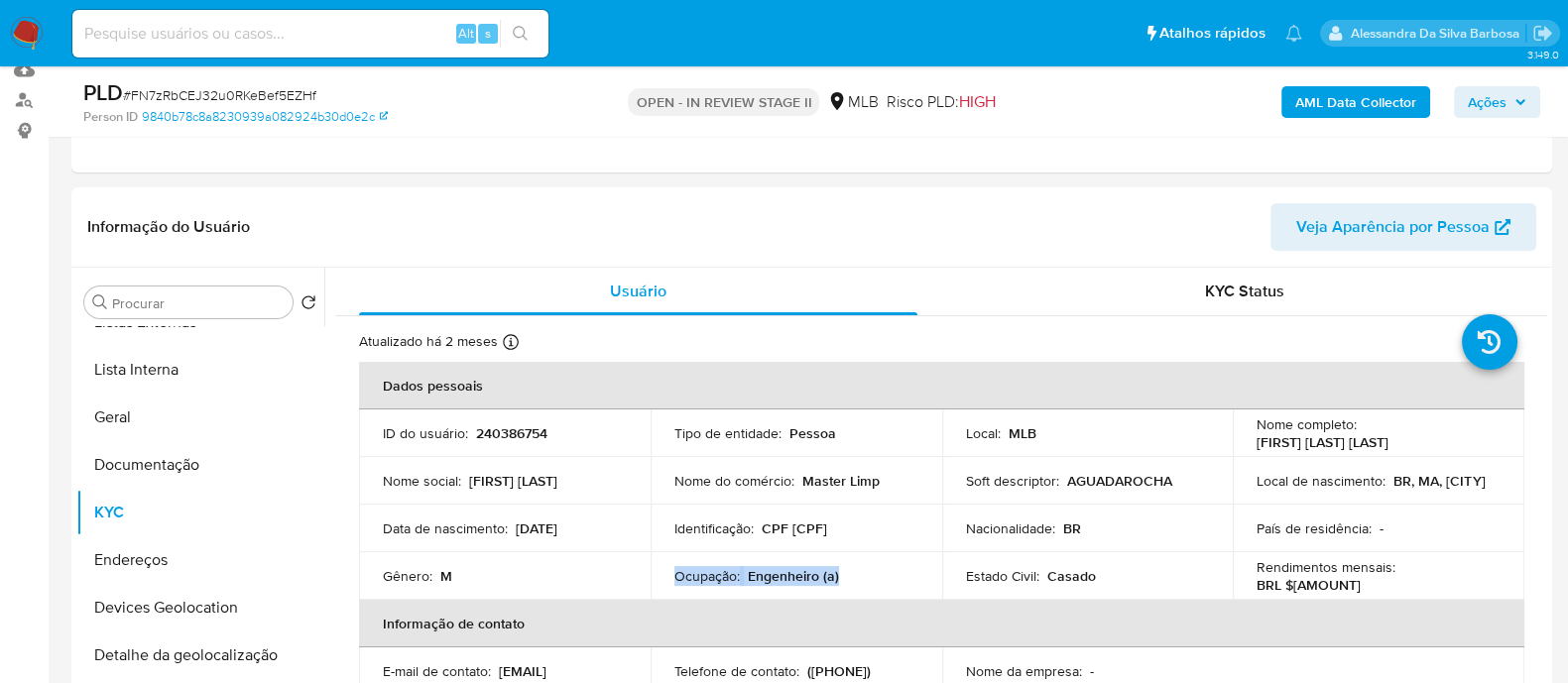 copy on "Ocupação :    Engenheiro (a)" 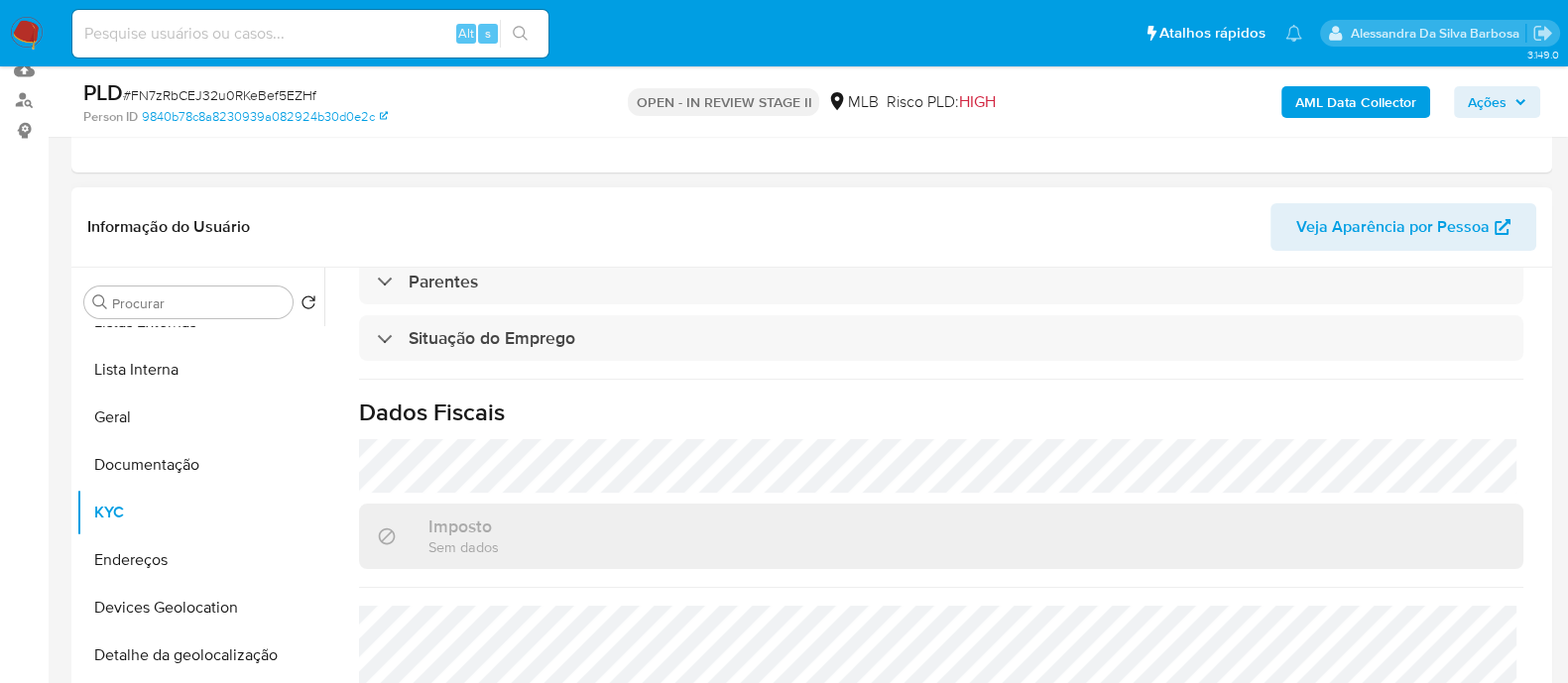 scroll, scrollTop: 861, scrollLeft: 0, axis: vertical 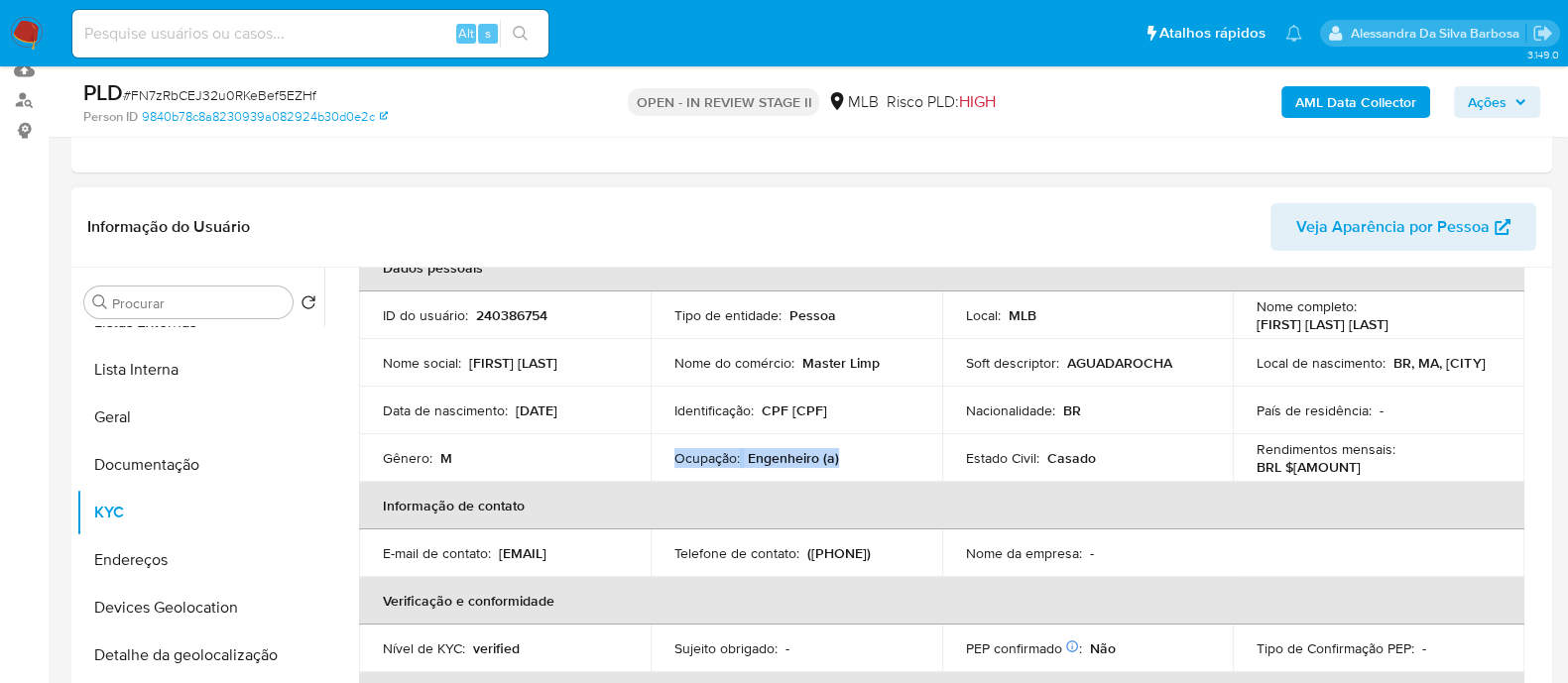 drag, startPoint x: 871, startPoint y: 406, endPoint x: 810, endPoint y: 408, distance: 61.03278 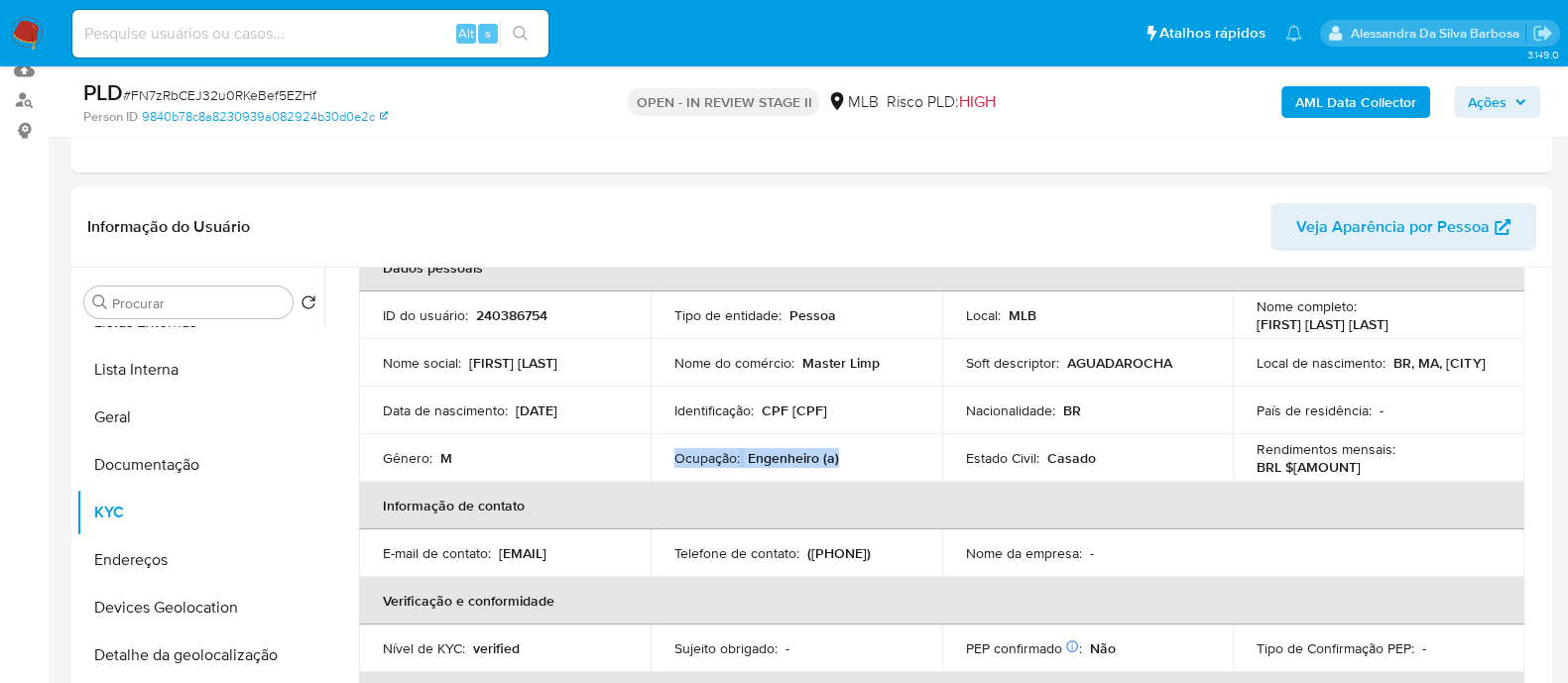 copy on "01523858354" 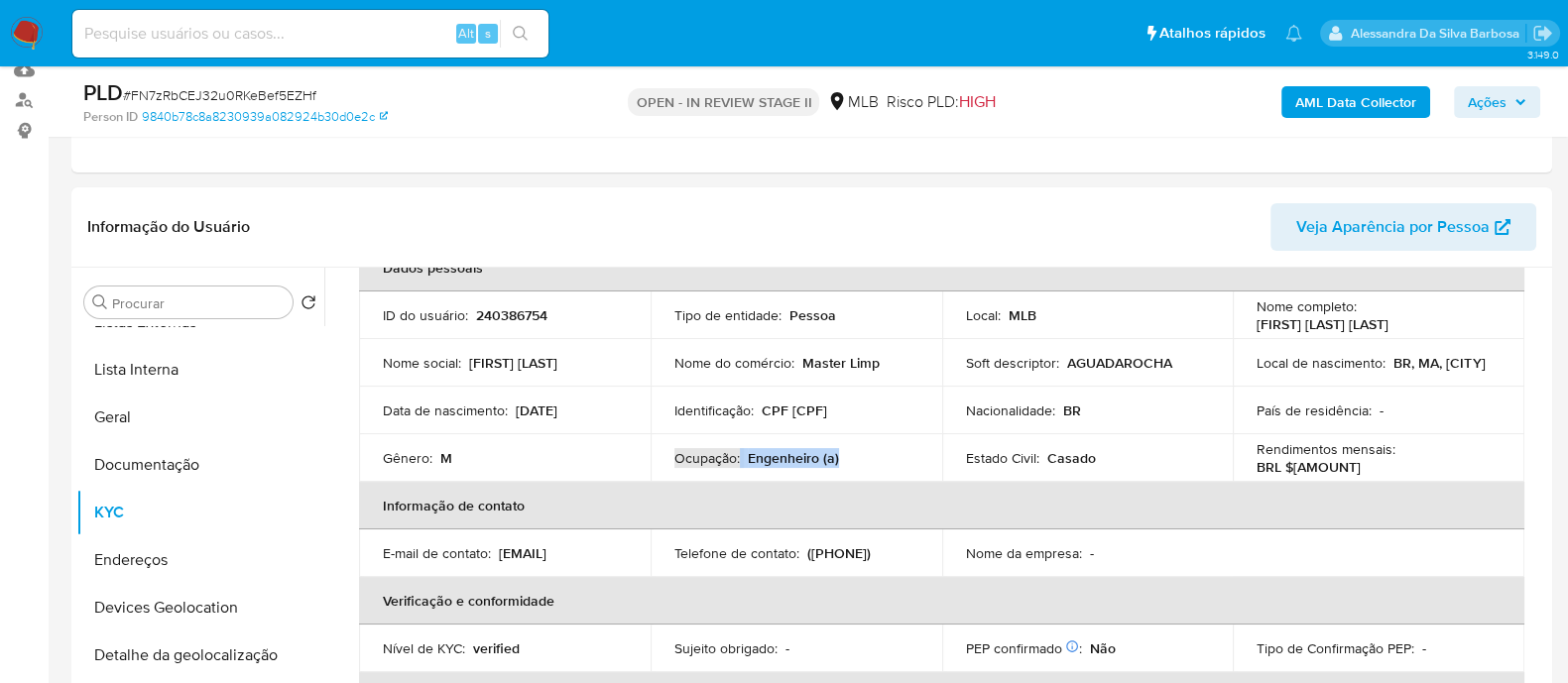 copy on "01523858354" 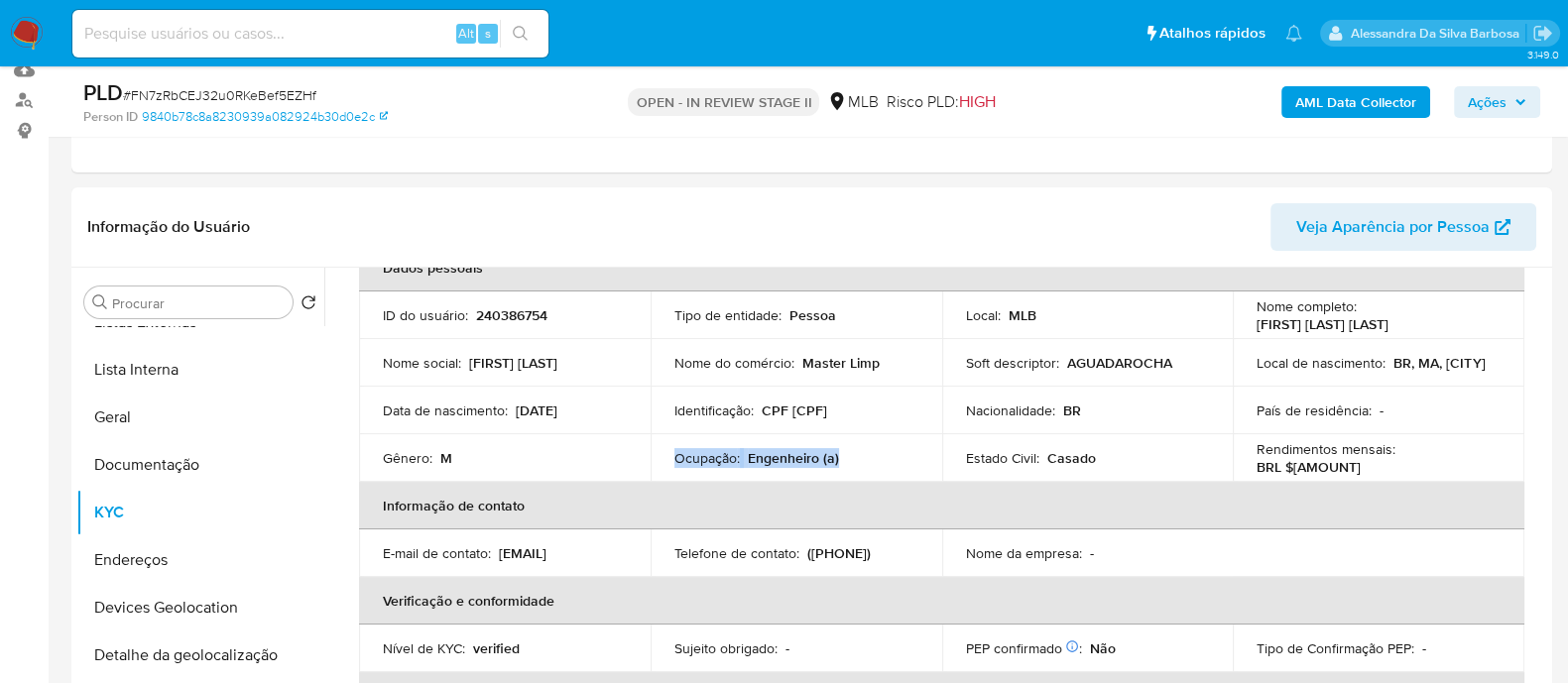 click on "AML Data Collector" at bounding box center (1356, 102) 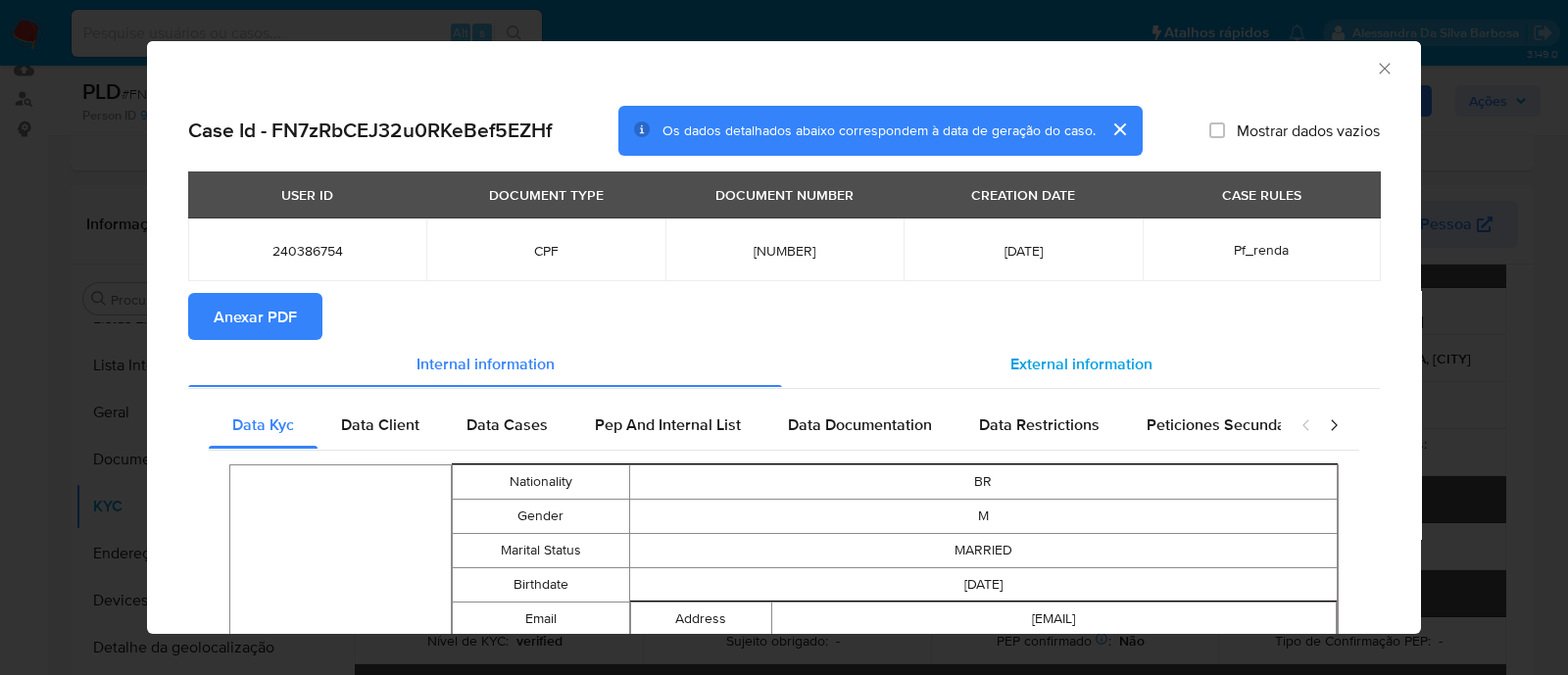 click on "External information" at bounding box center (1081, 362) 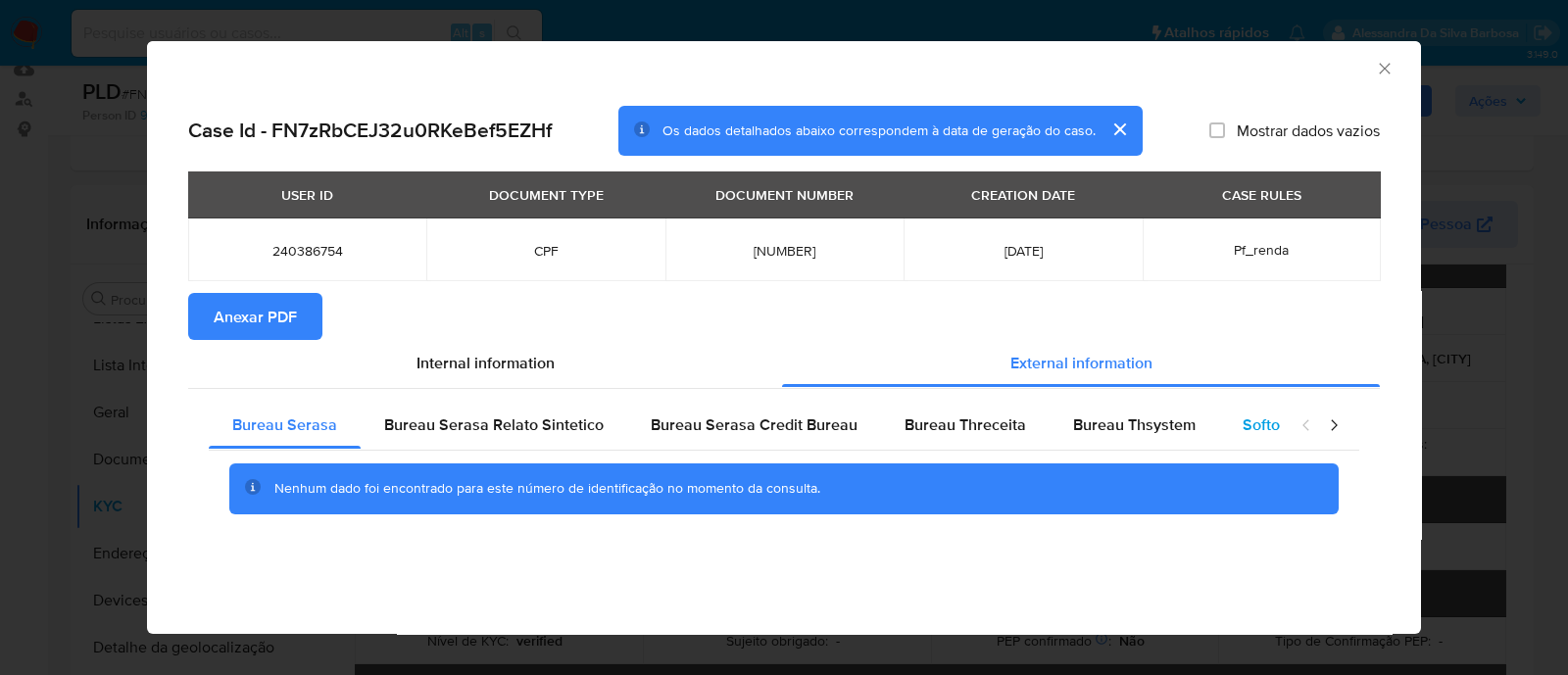 click on "Softon" at bounding box center [1265, 424] 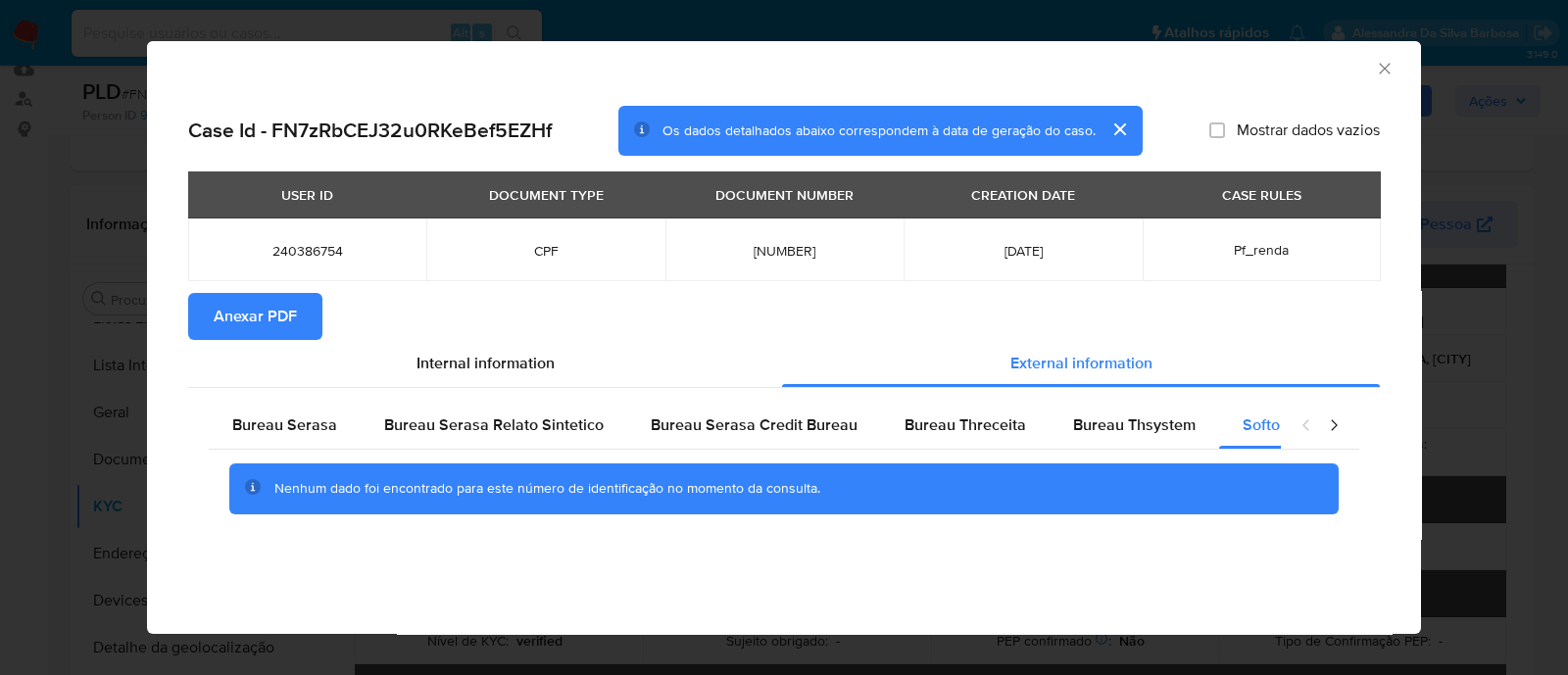 click at bounding box center (1320, 425) 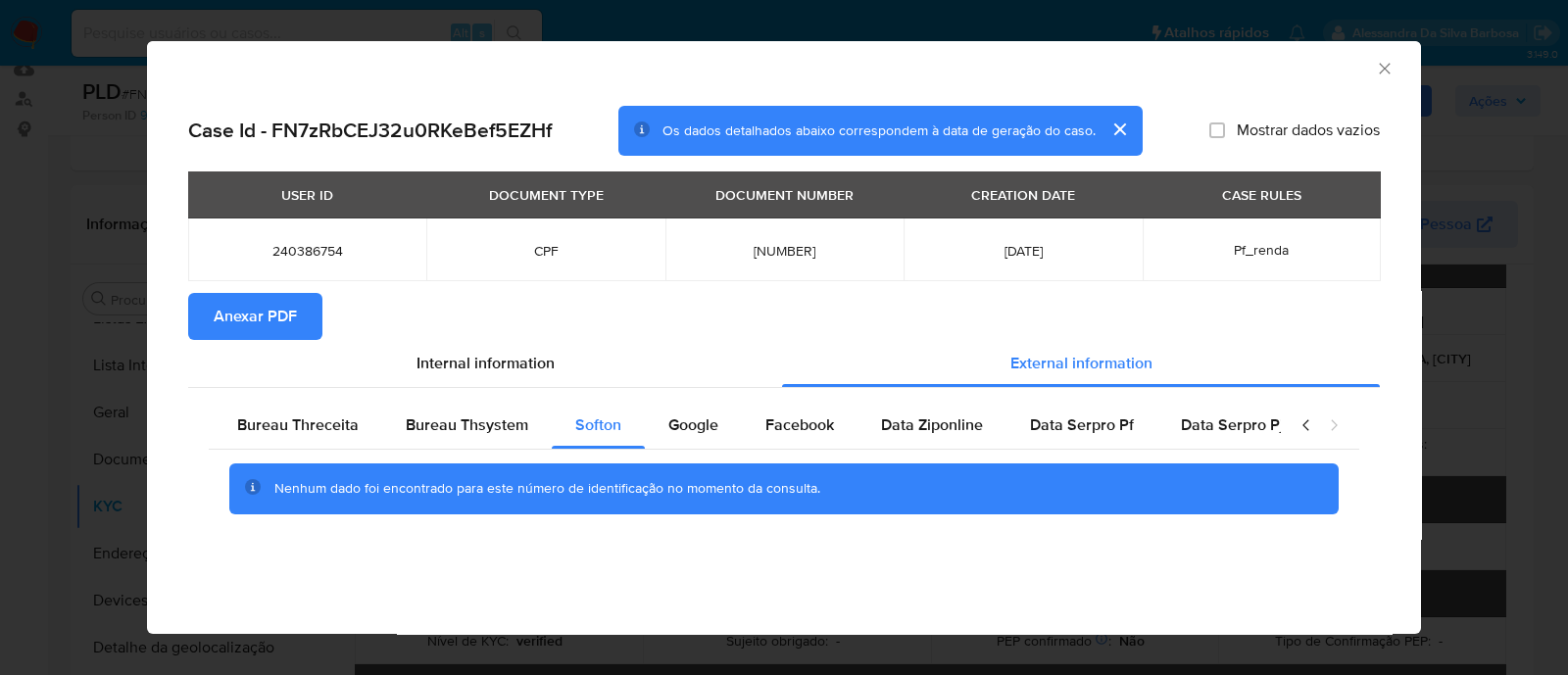 scroll, scrollTop: 0, scrollLeft: 681, axis: horizontal 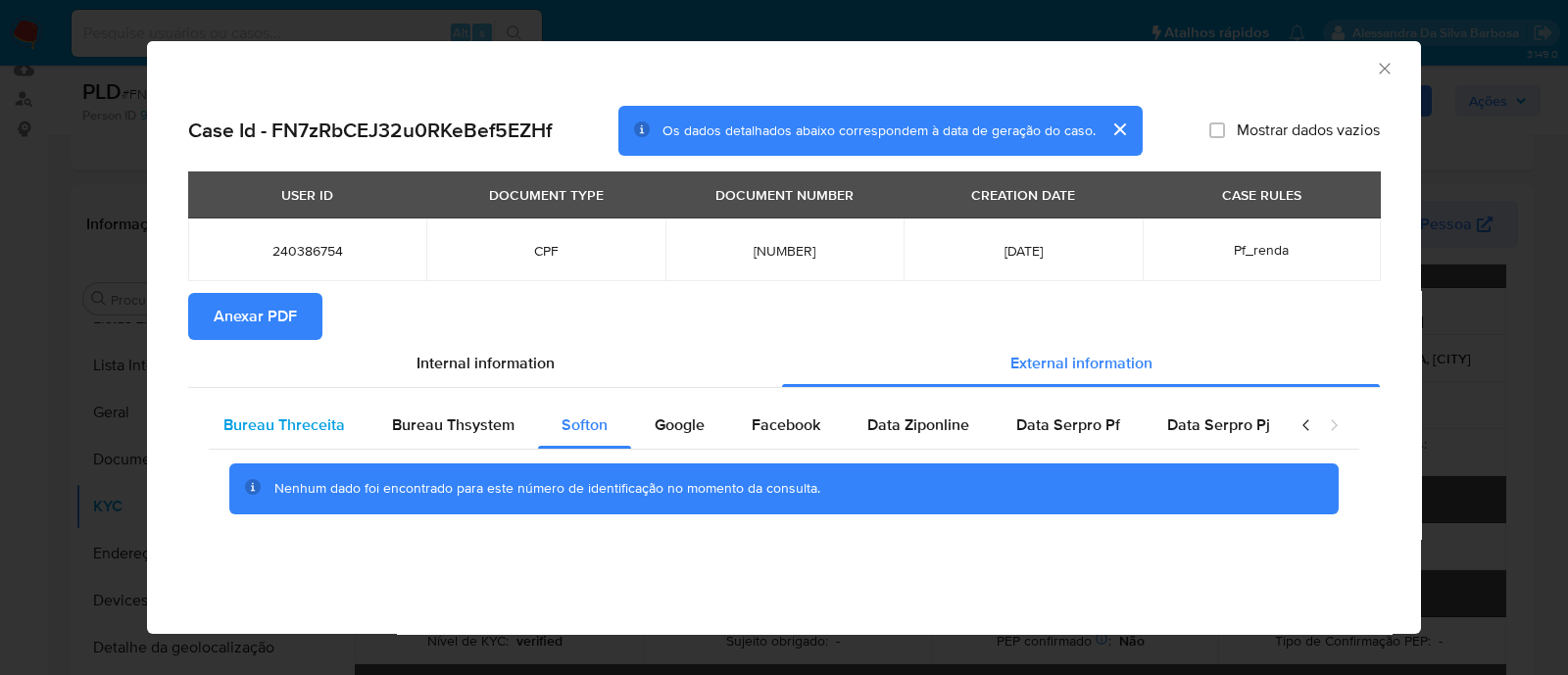 click on "Bureau Threceita" at bounding box center [284, 424] 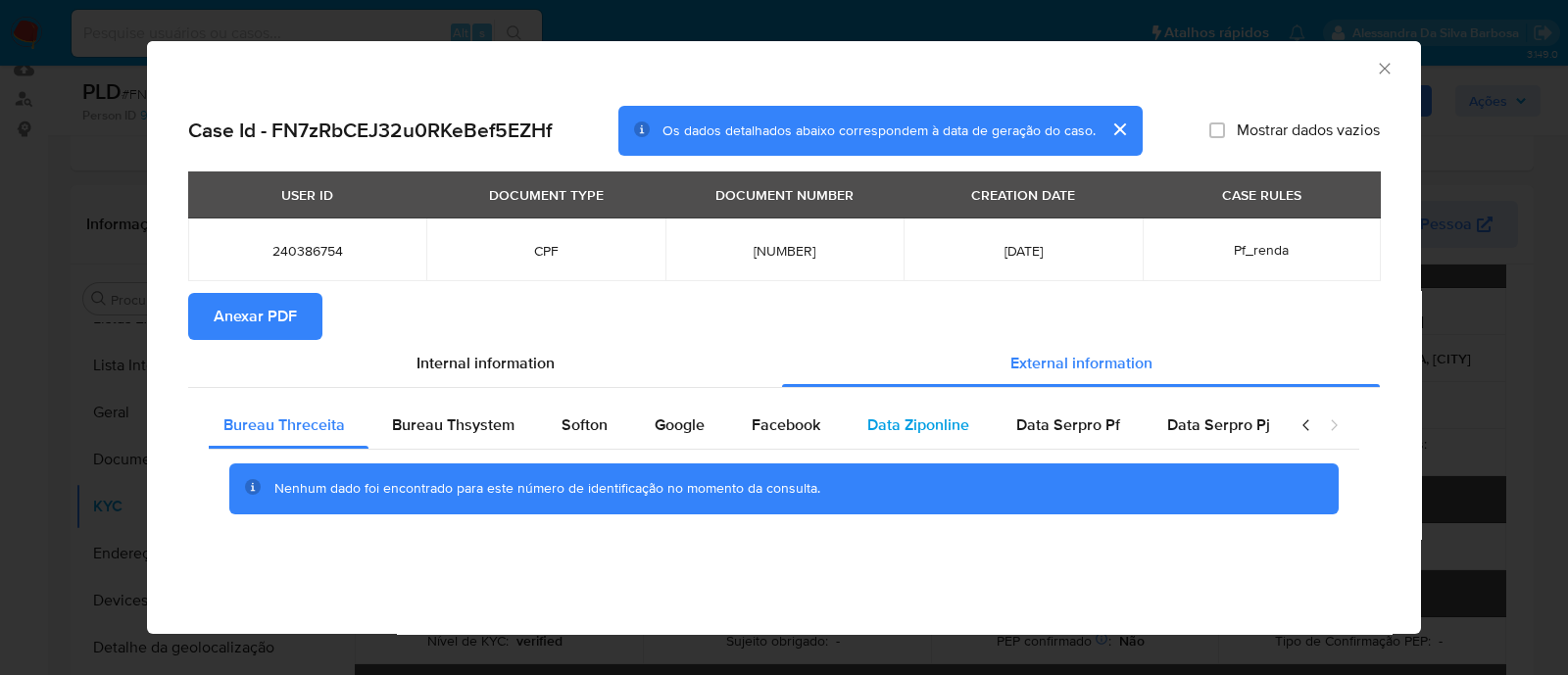 click on "Data Ziponline" at bounding box center [918, 425] 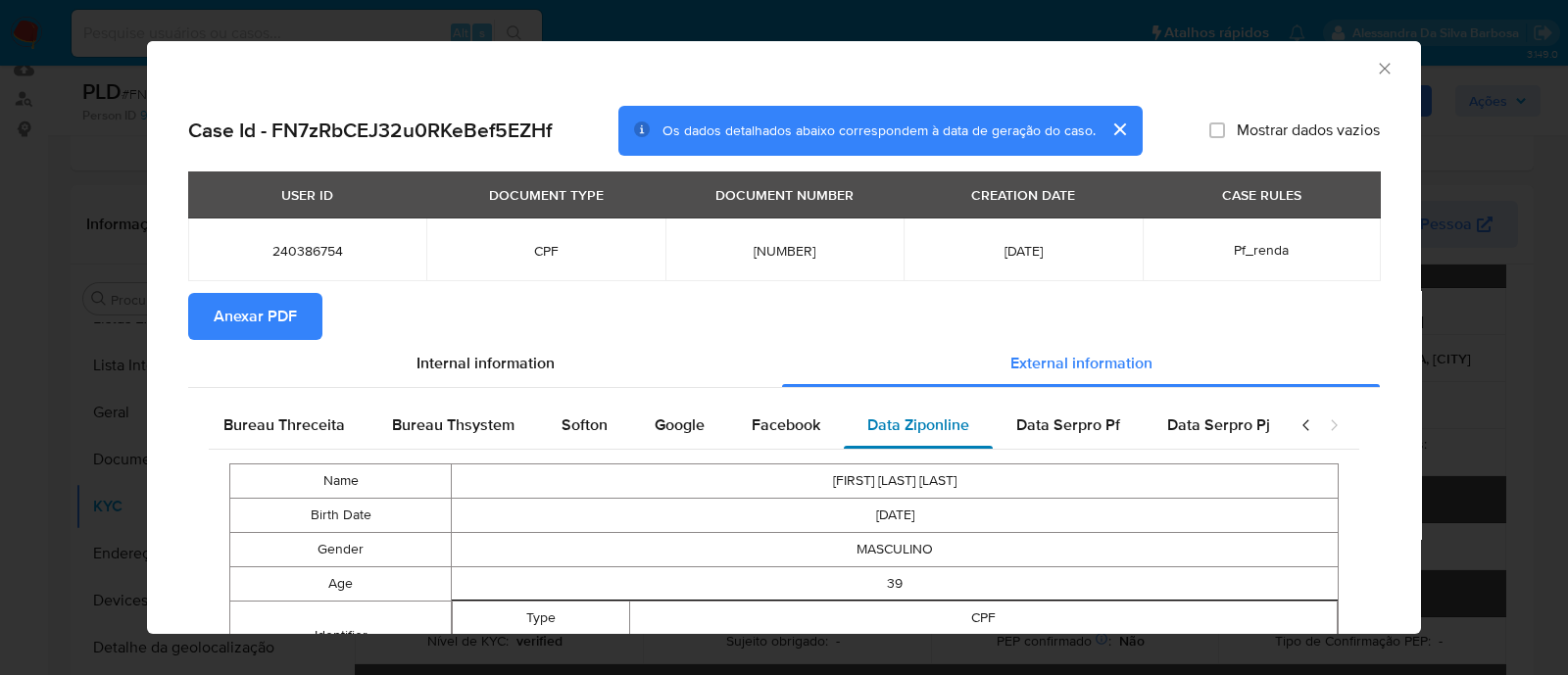 scroll, scrollTop: 0, scrollLeft: 700, axis: horizontal 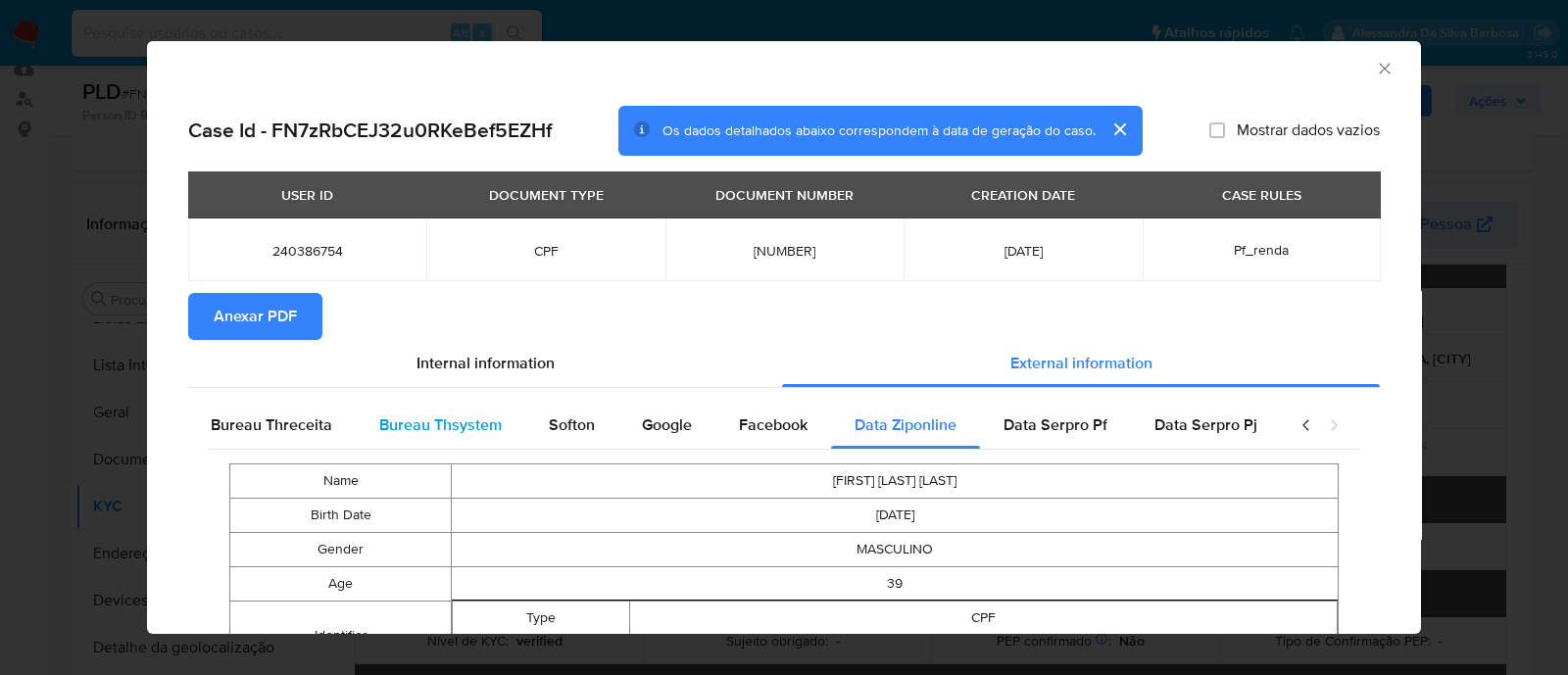 click on "Bureau Thsystem" at bounding box center (440, 424) 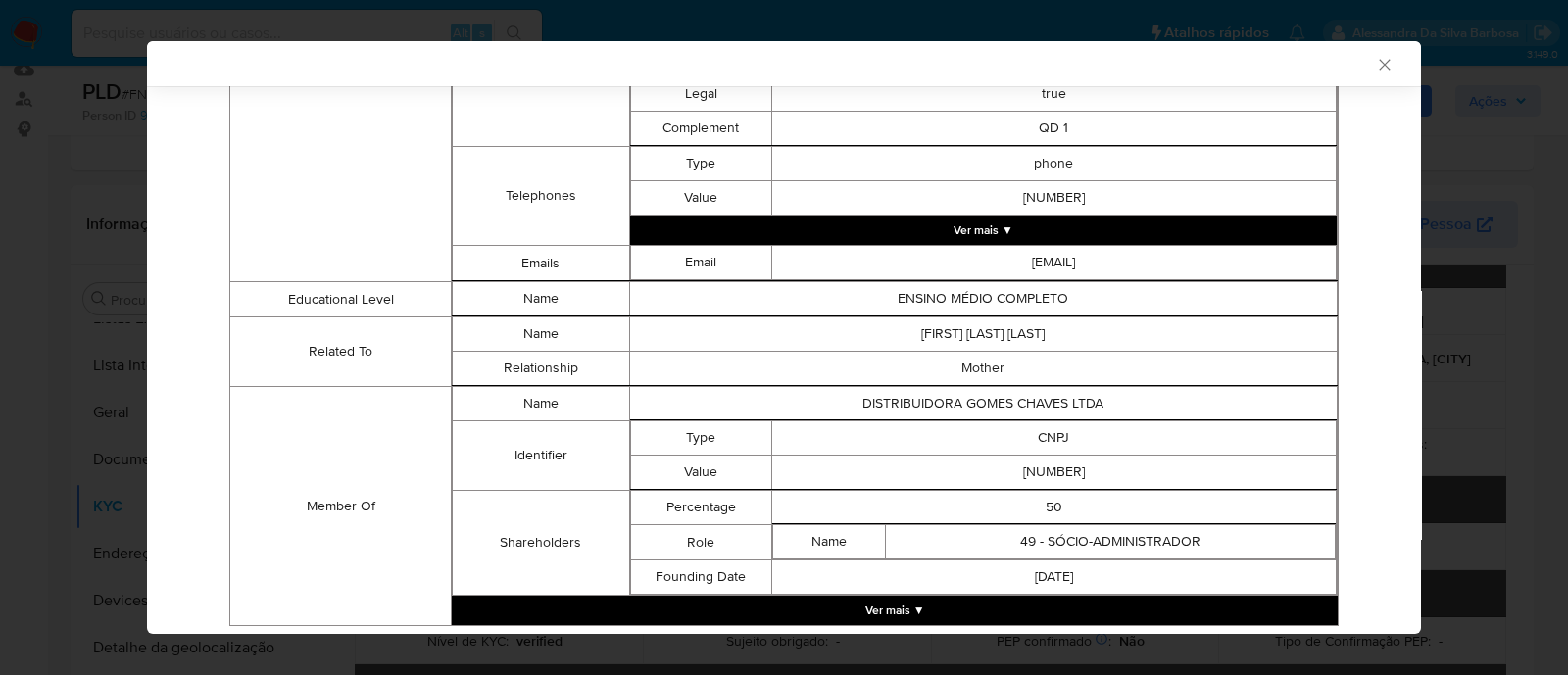 scroll, scrollTop: 1102, scrollLeft: 0, axis: vertical 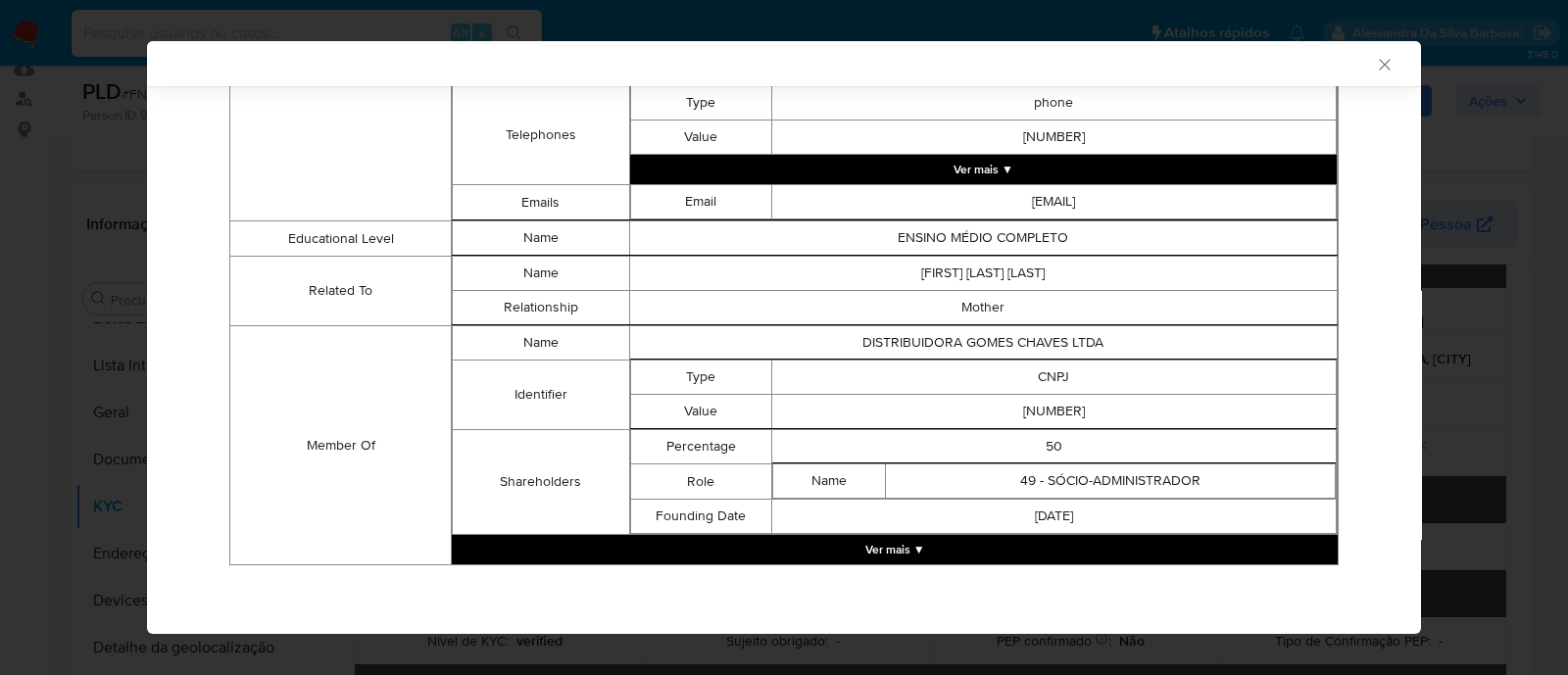 click on "Ver mais ▼" at bounding box center (895, 550) 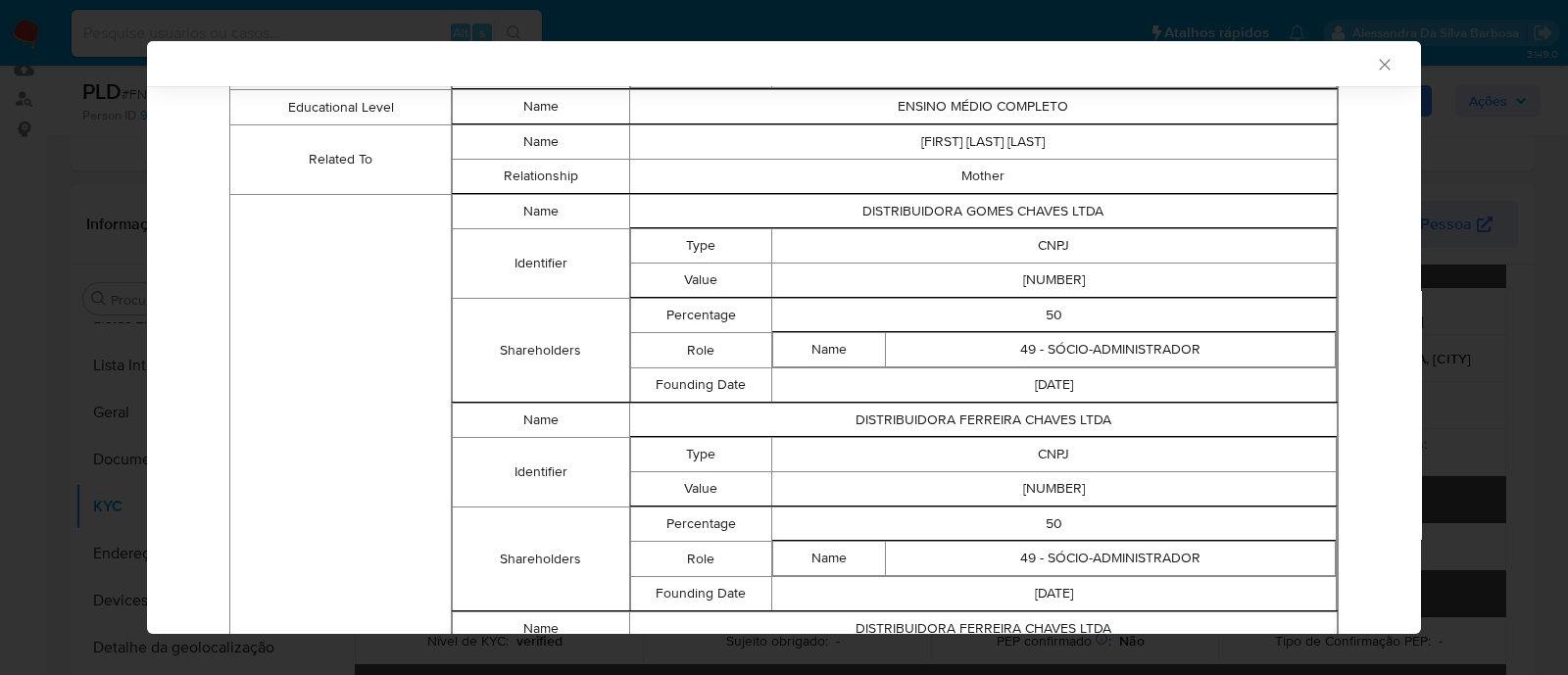 scroll, scrollTop: 1347, scrollLeft: 0, axis: vertical 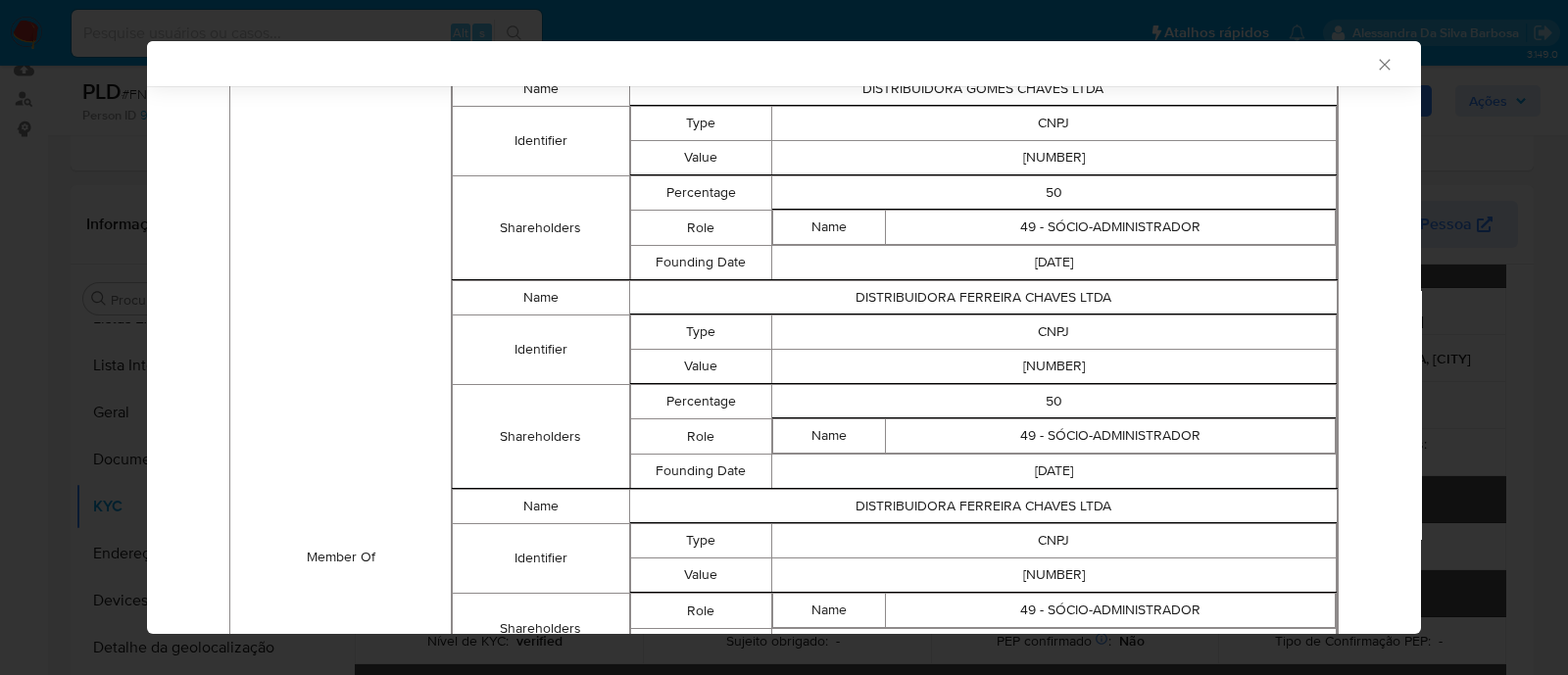type 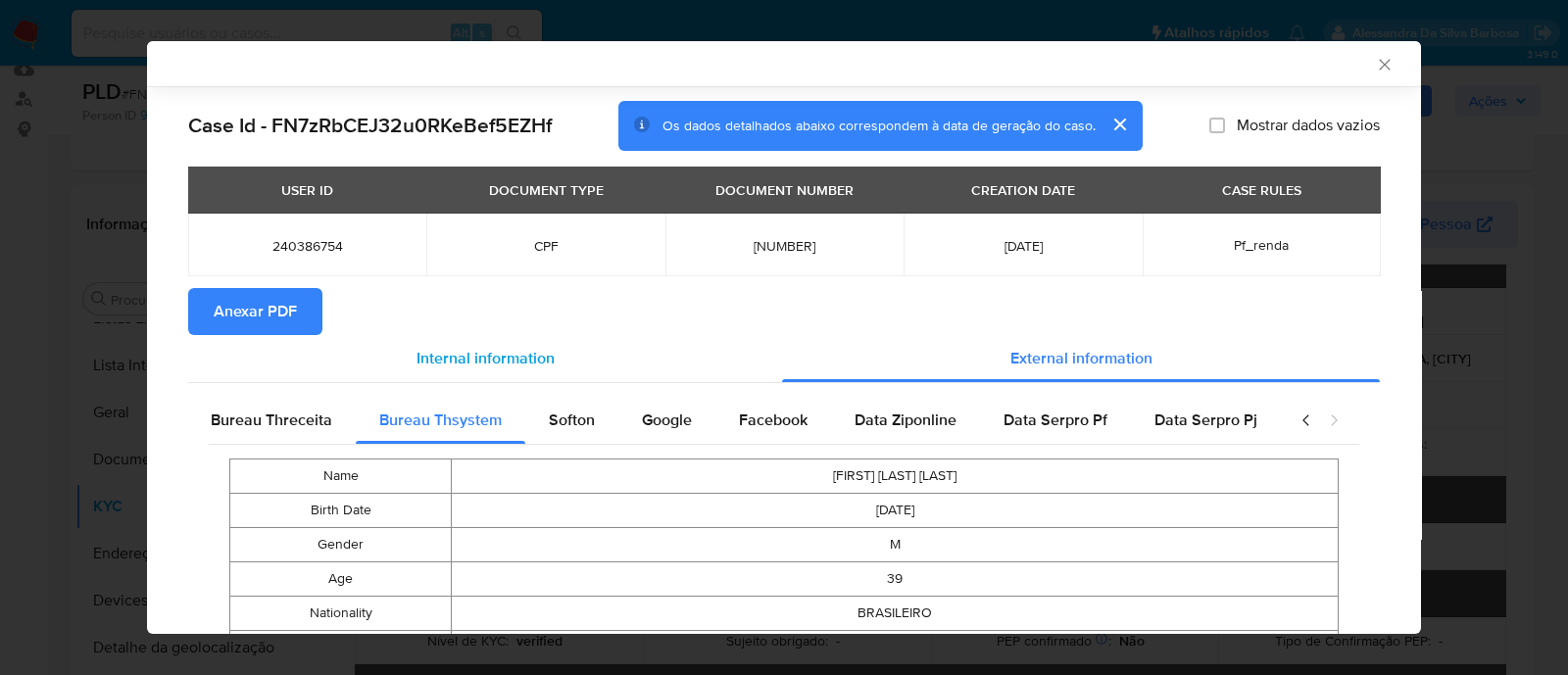 scroll, scrollTop: 0, scrollLeft: 0, axis: both 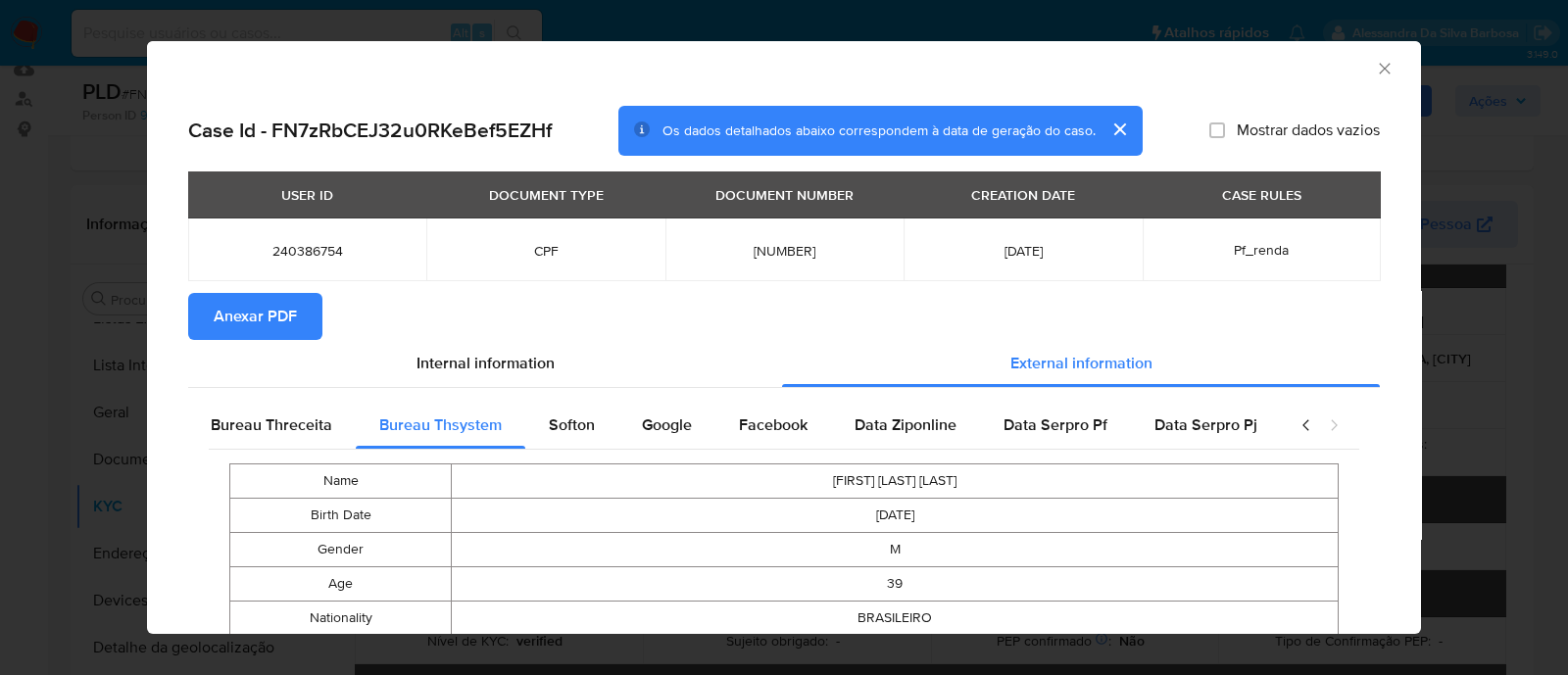 click 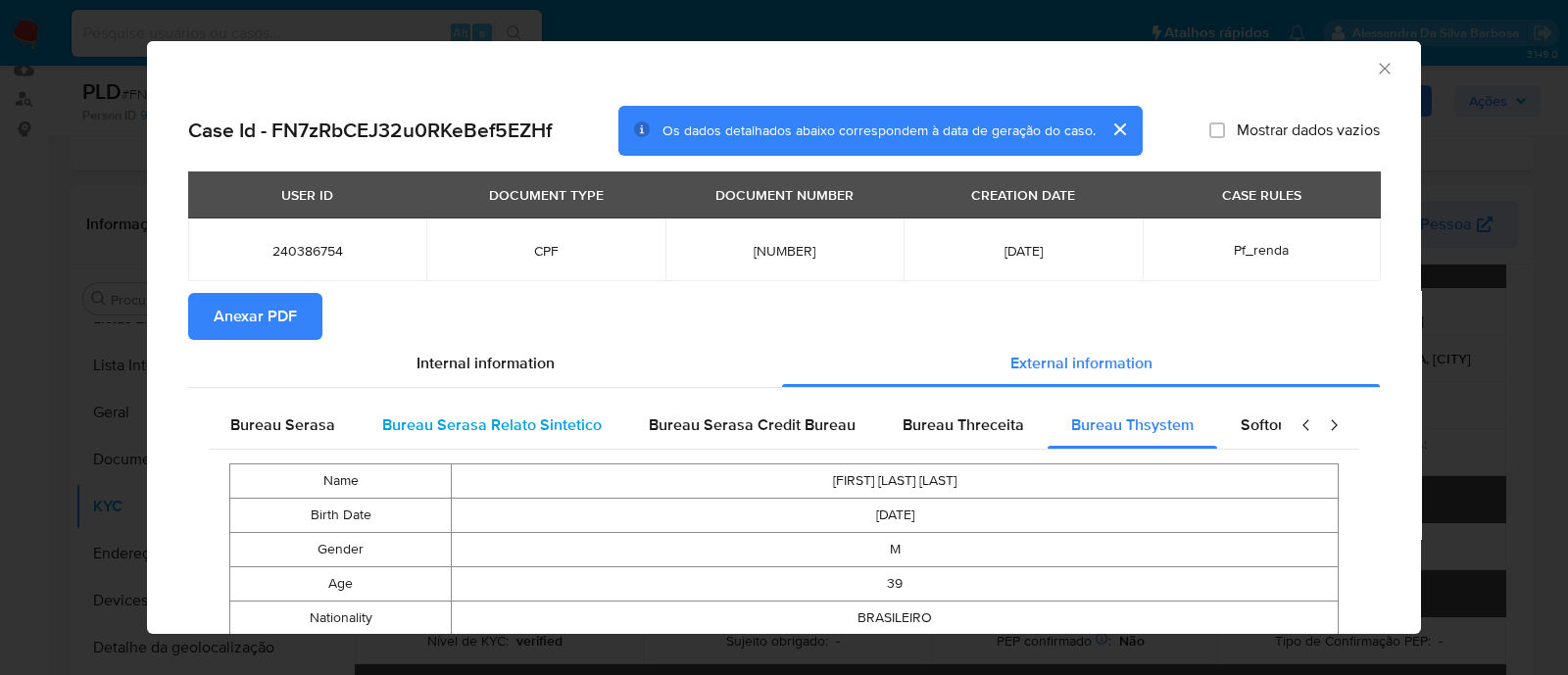 scroll, scrollTop: 0, scrollLeft: 0, axis: both 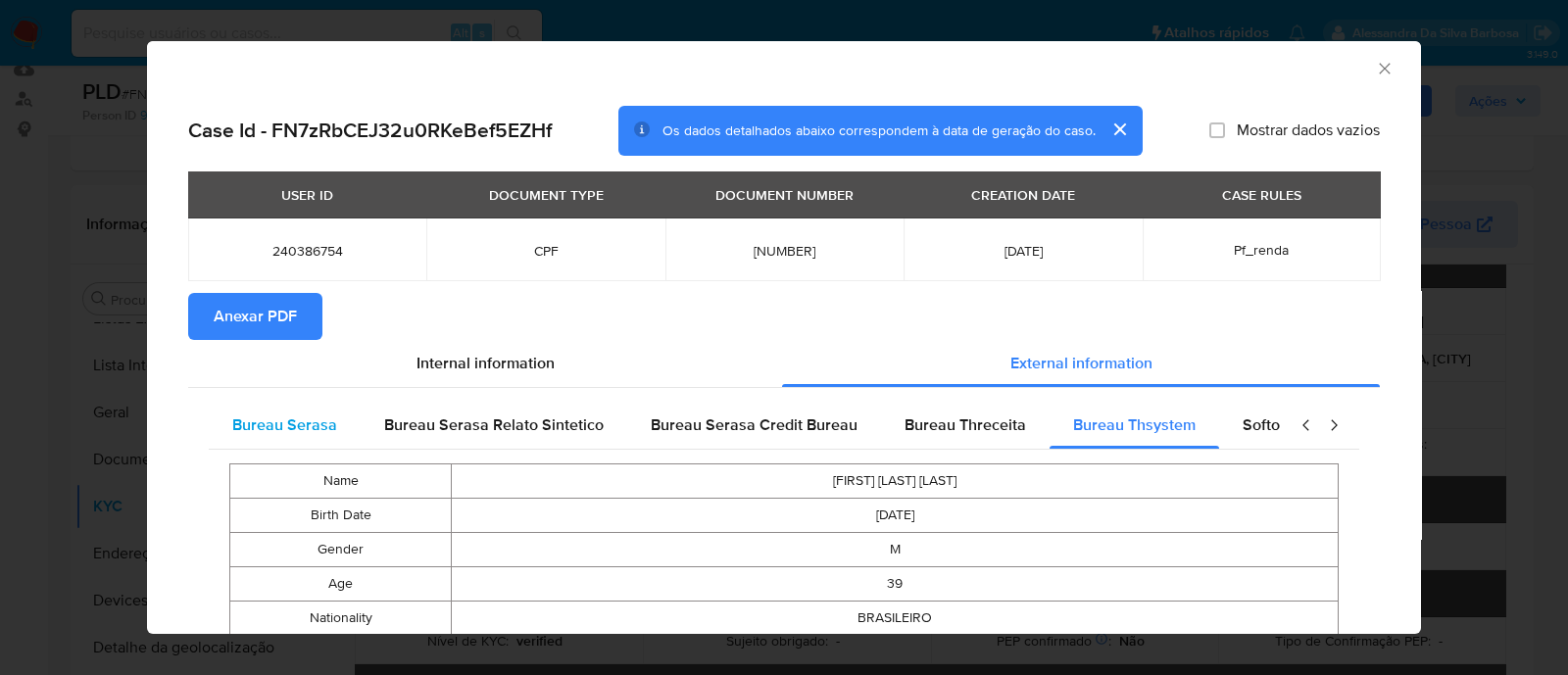 click on "Bureau Serasa" at bounding box center [284, 424] 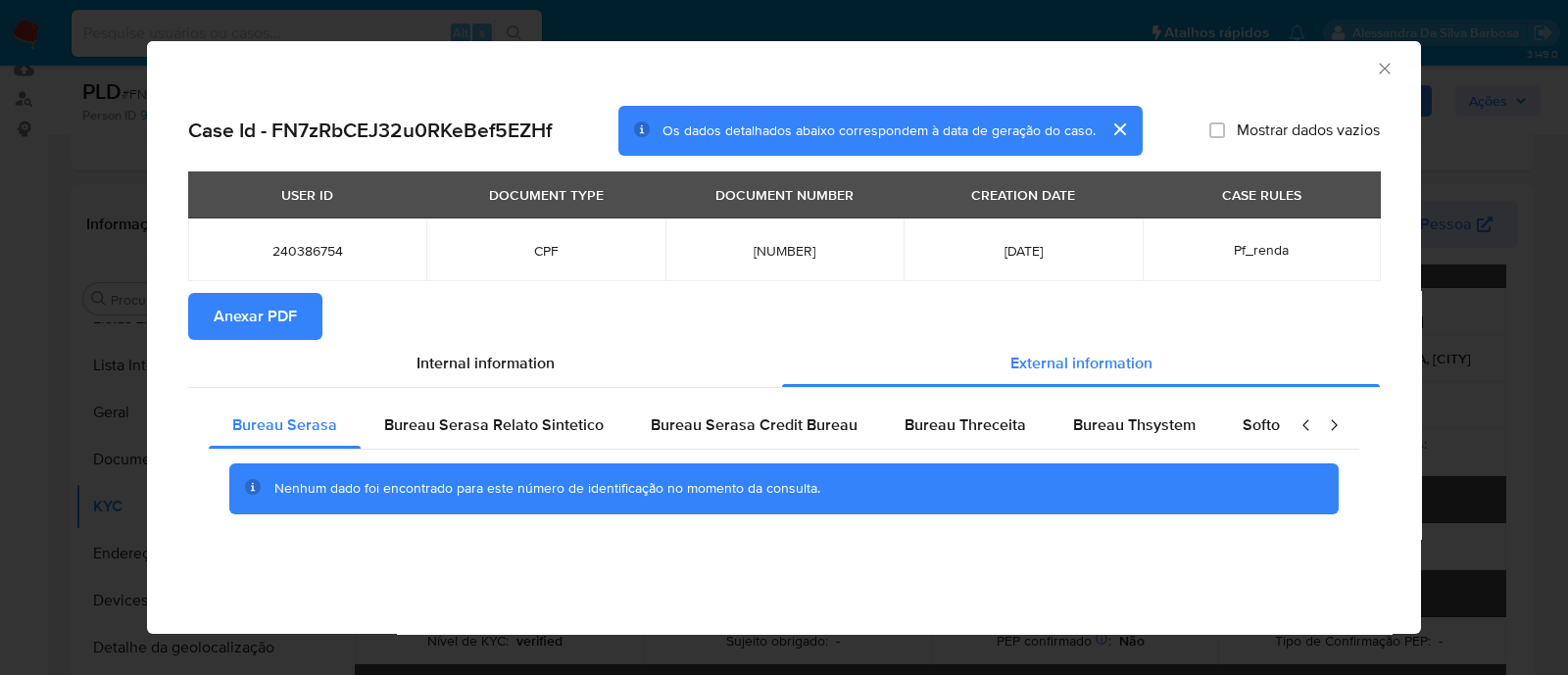 type 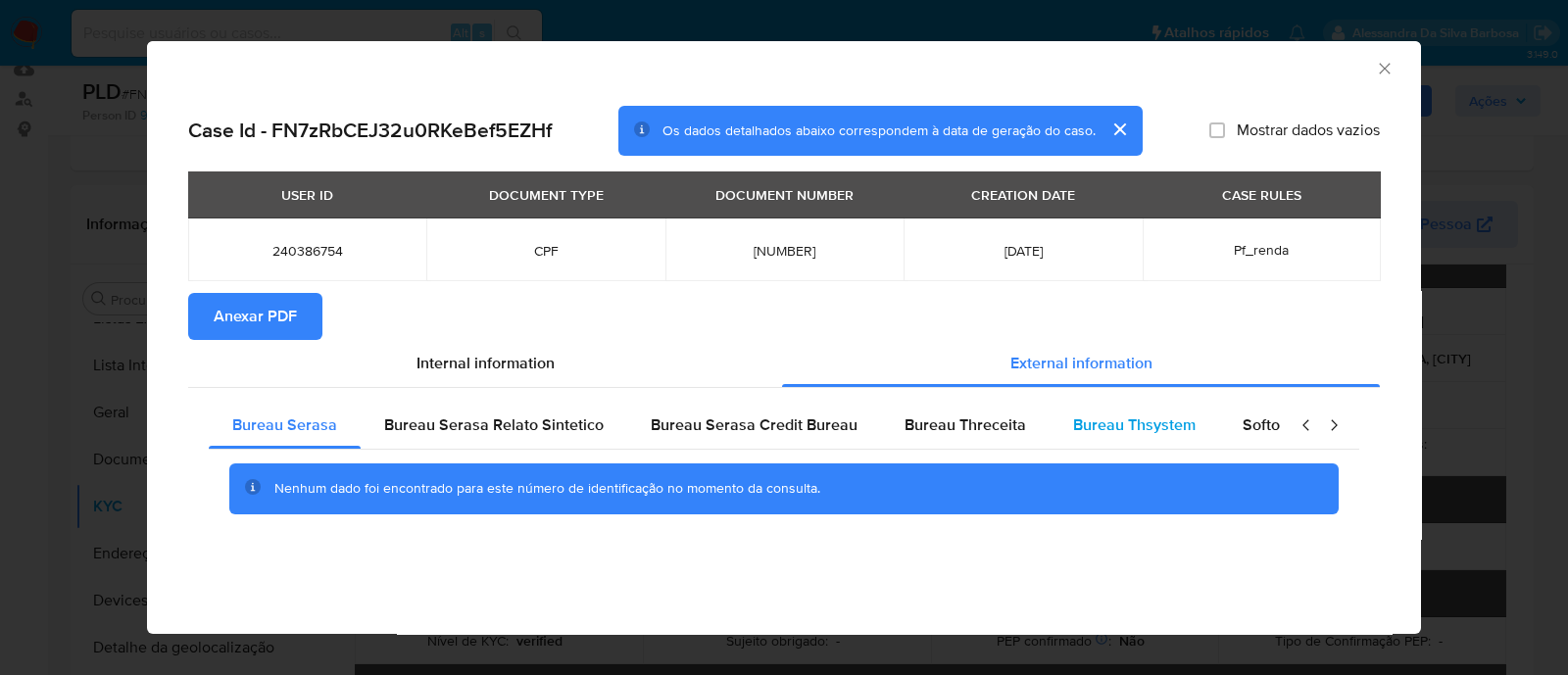 click on "Bureau Thsystem" at bounding box center (1134, 424) 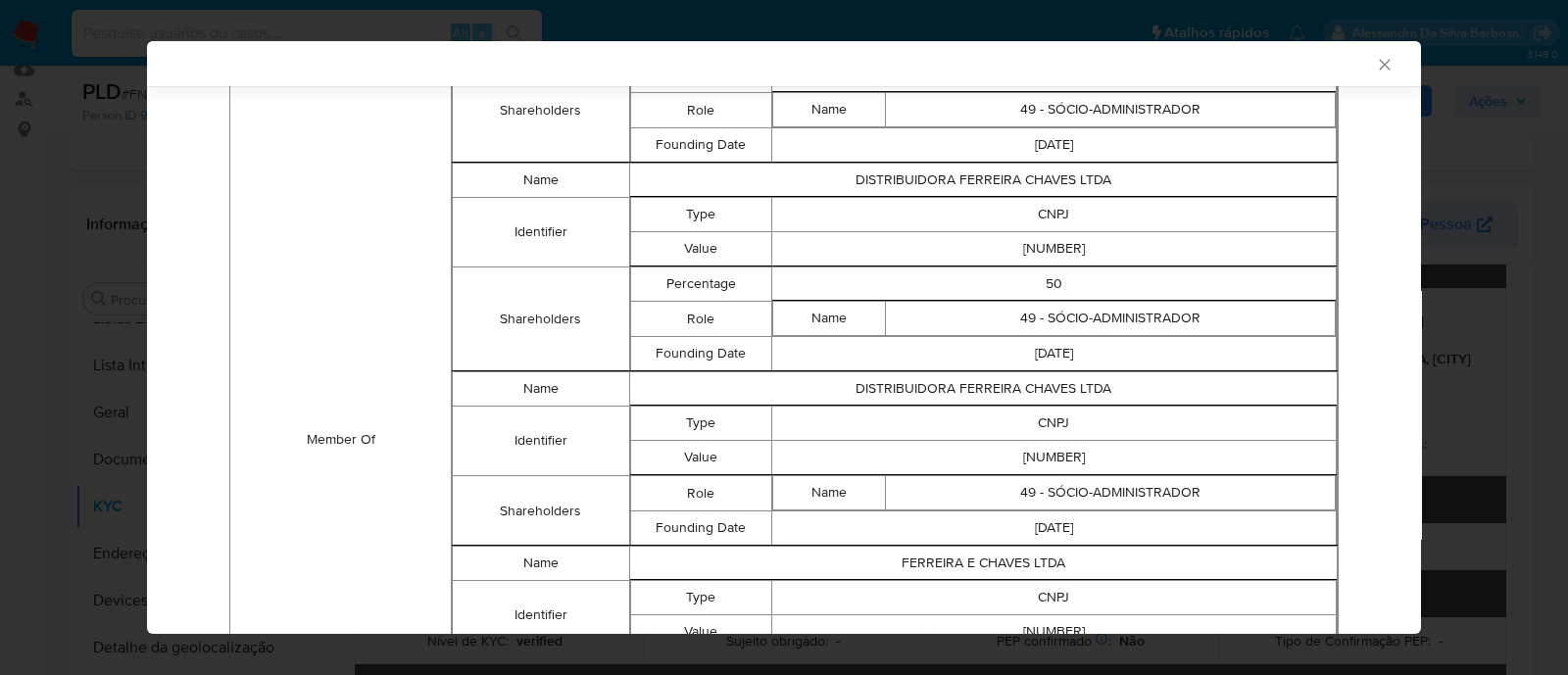 scroll, scrollTop: 1220, scrollLeft: 0, axis: vertical 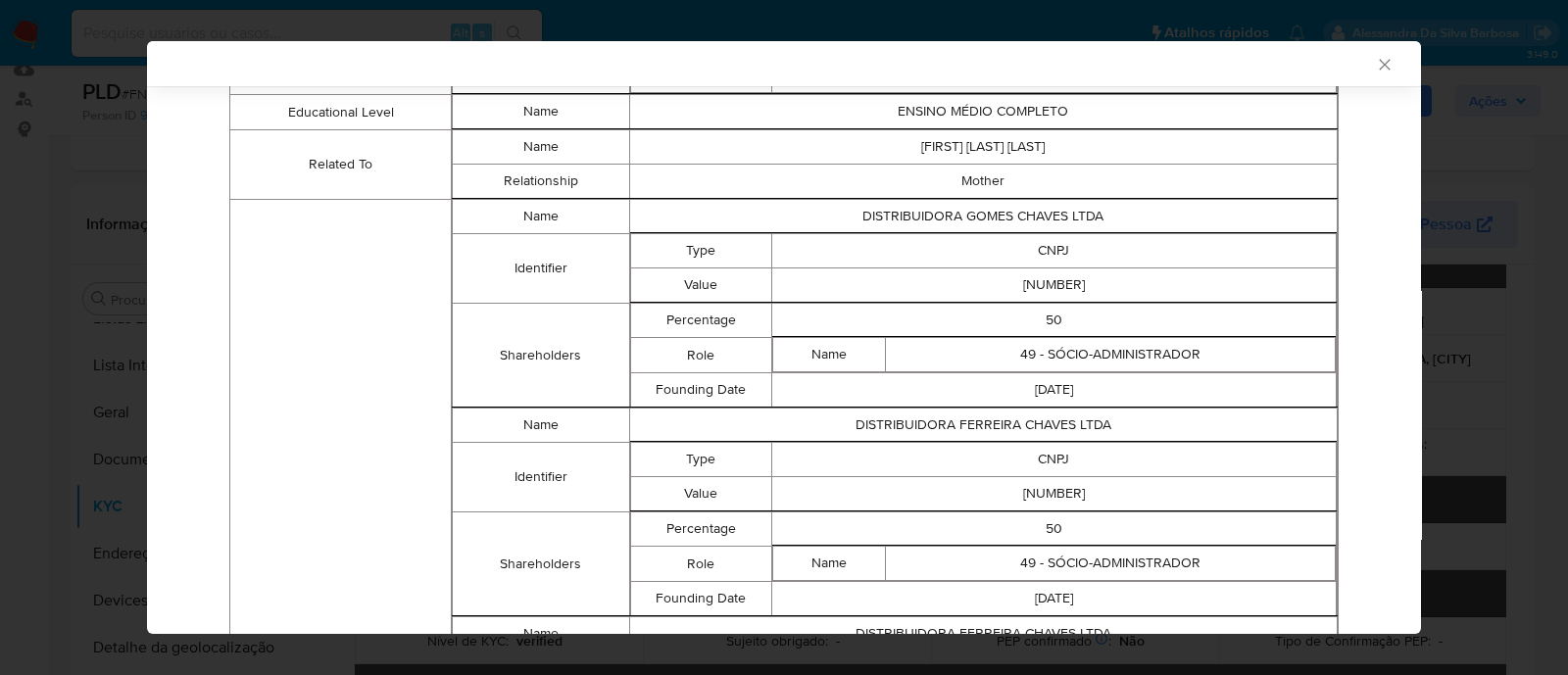 drag, startPoint x: 1095, startPoint y: 293, endPoint x: 988, endPoint y: 296, distance: 107.042048 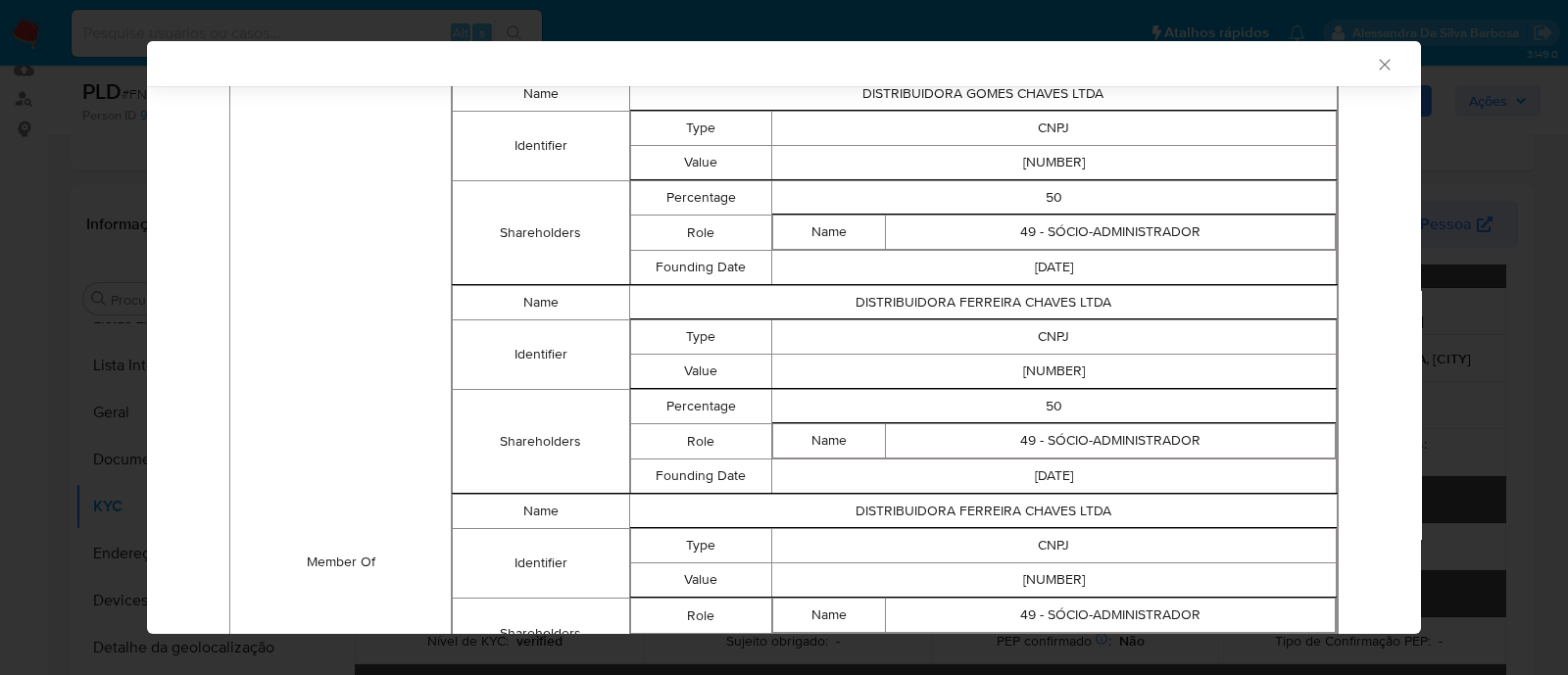 drag, startPoint x: 1112, startPoint y: 376, endPoint x: 983, endPoint y: 386, distance: 129.38702 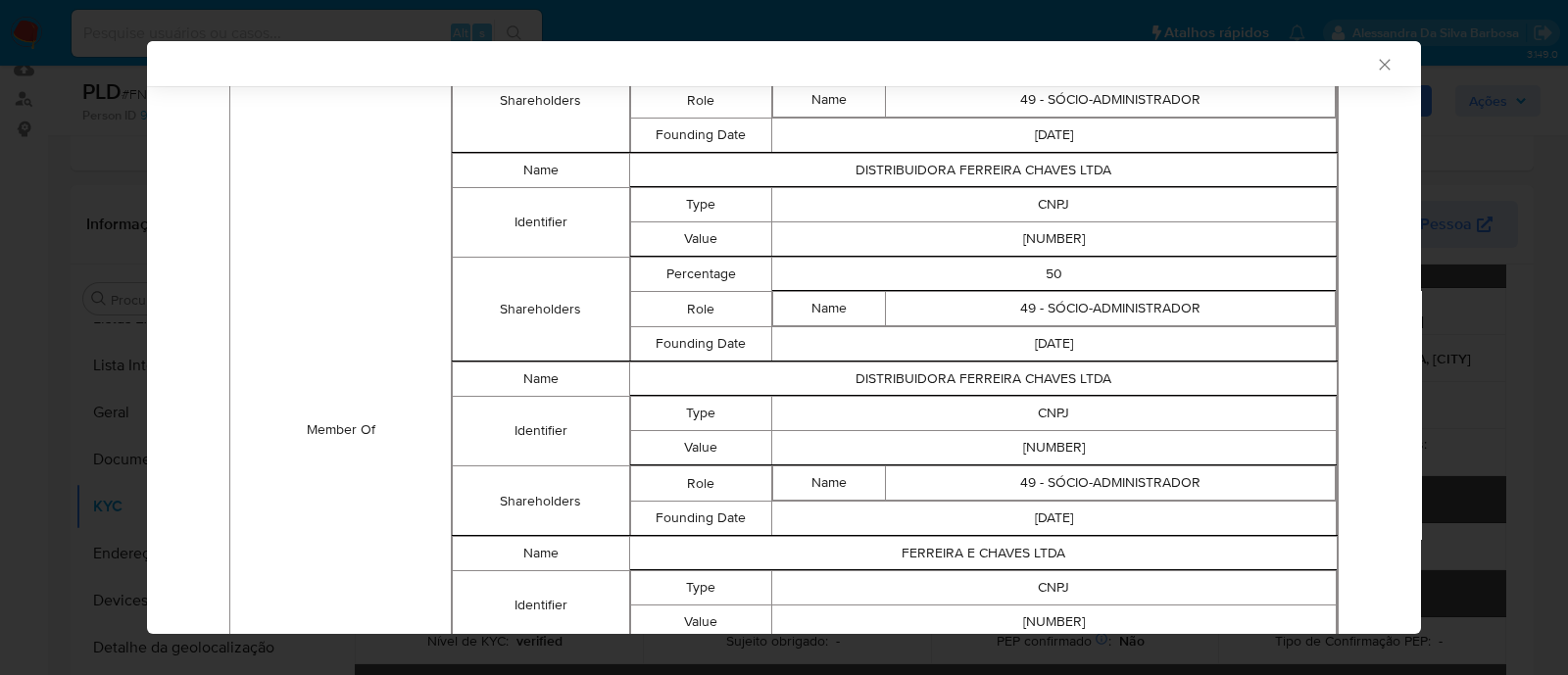 scroll, scrollTop: 1587, scrollLeft: 0, axis: vertical 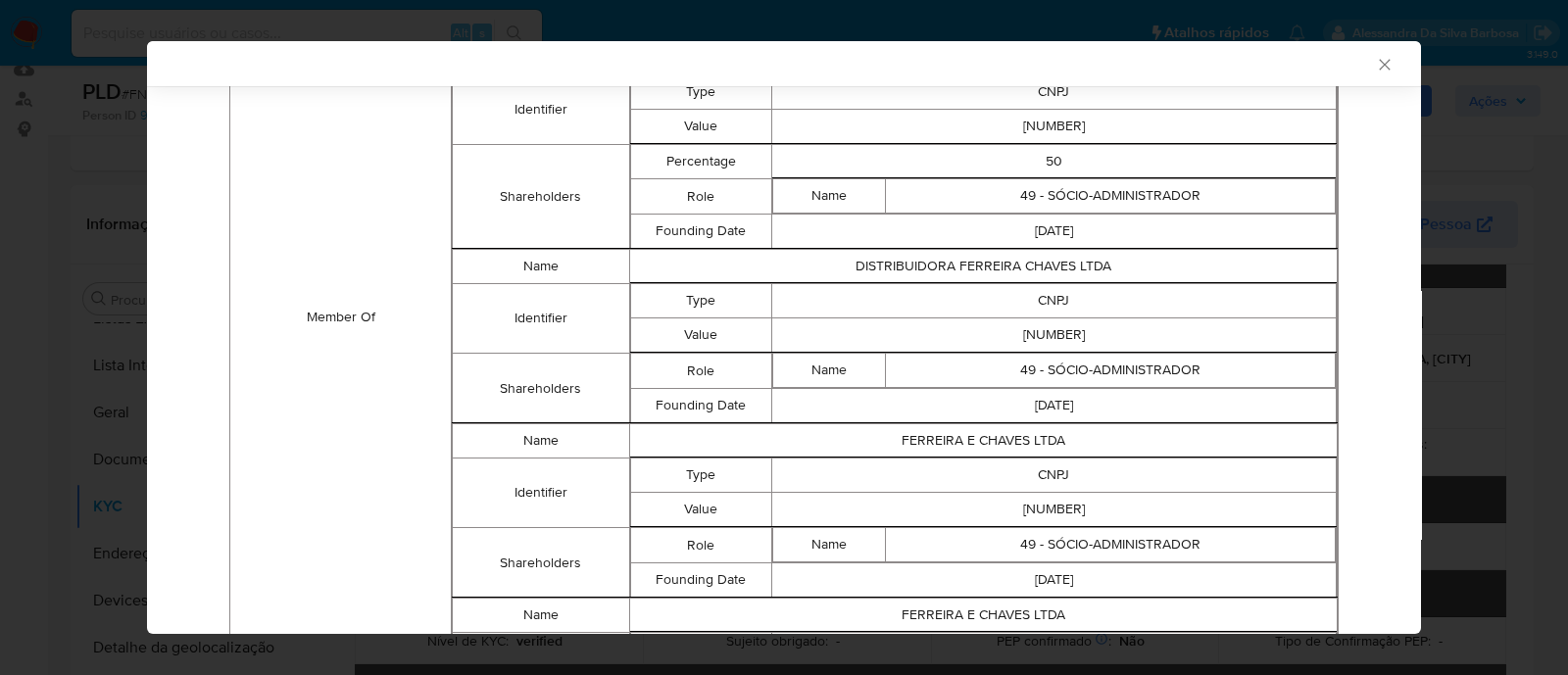 drag, startPoint x: 1108, startPoint y: 355, endPoint x: 974, endPoint y: 363, distance: 134.2386 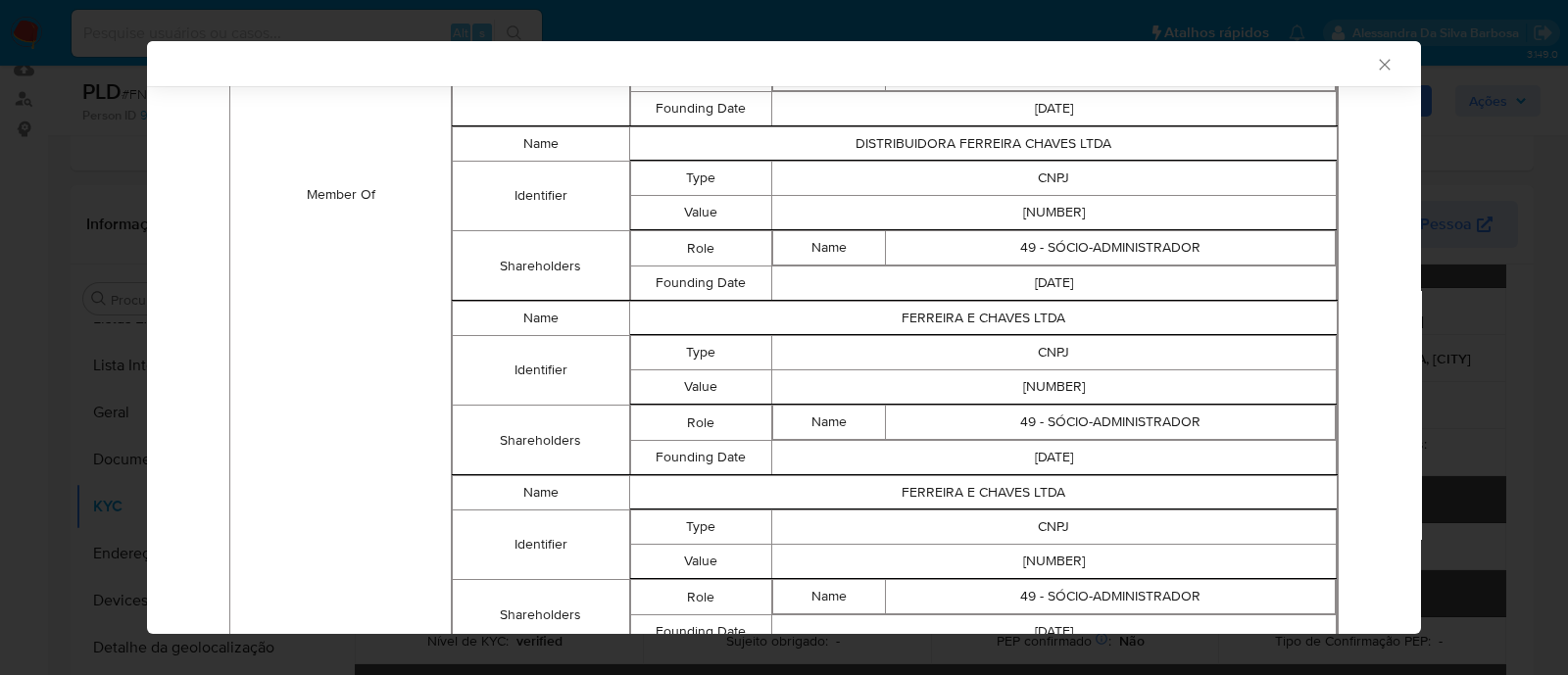 drag, startPoint x: 1100, startPoint y: 401, endPoint x: 985, endPoint y: 406, distance: 115.10864 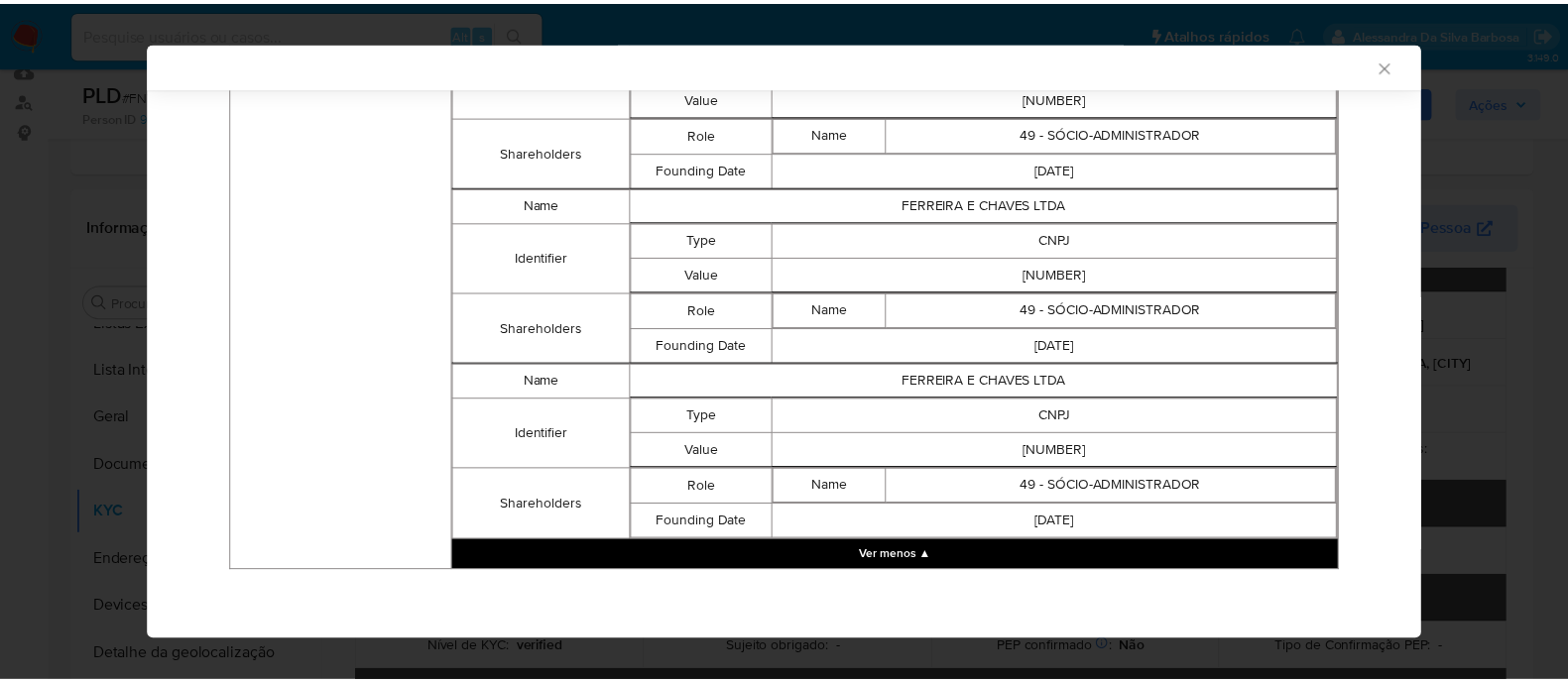 scroll, scrollTop: 1871, scrollLeft: 0, axis: vertical 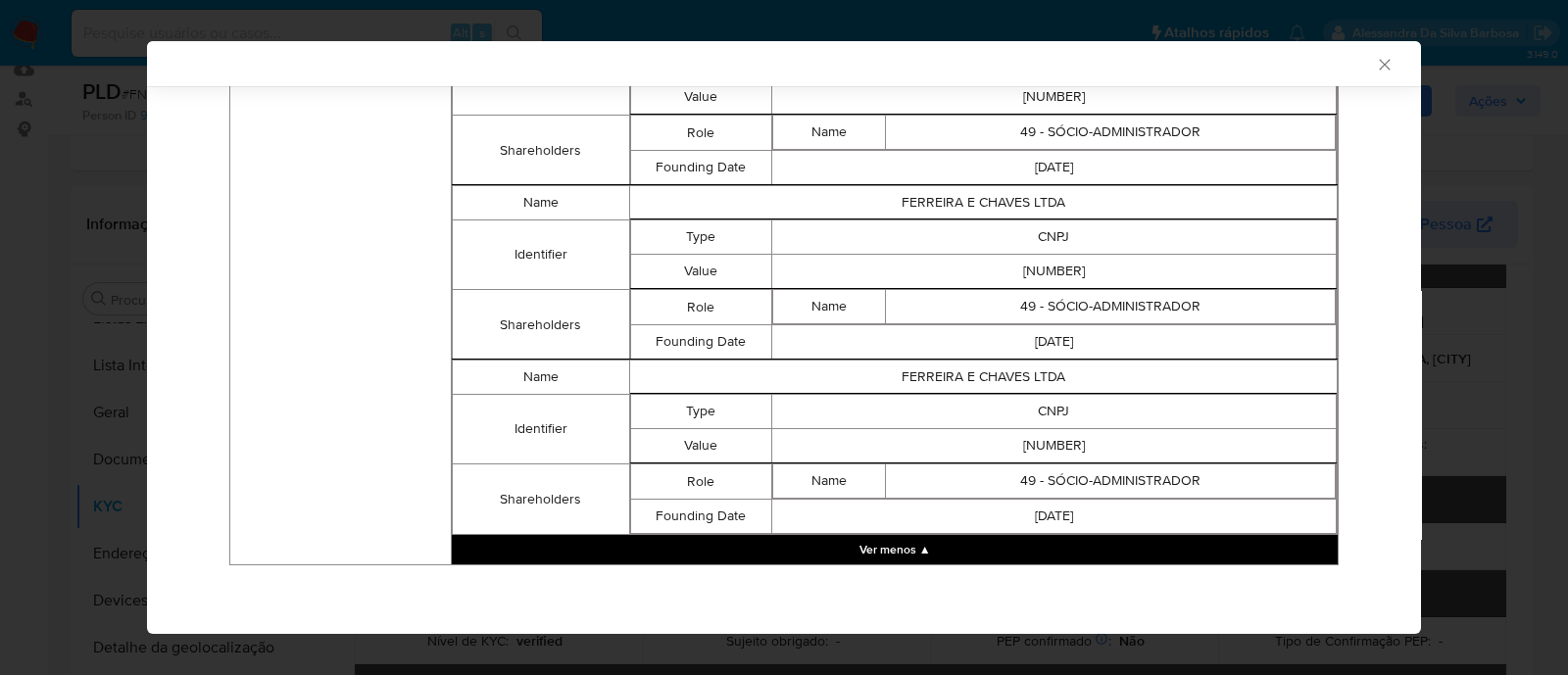 drag, startPoint x: 1094, startPoint y: 441, endPoint x: 975, endPoint y: 453, distance: 119.60351 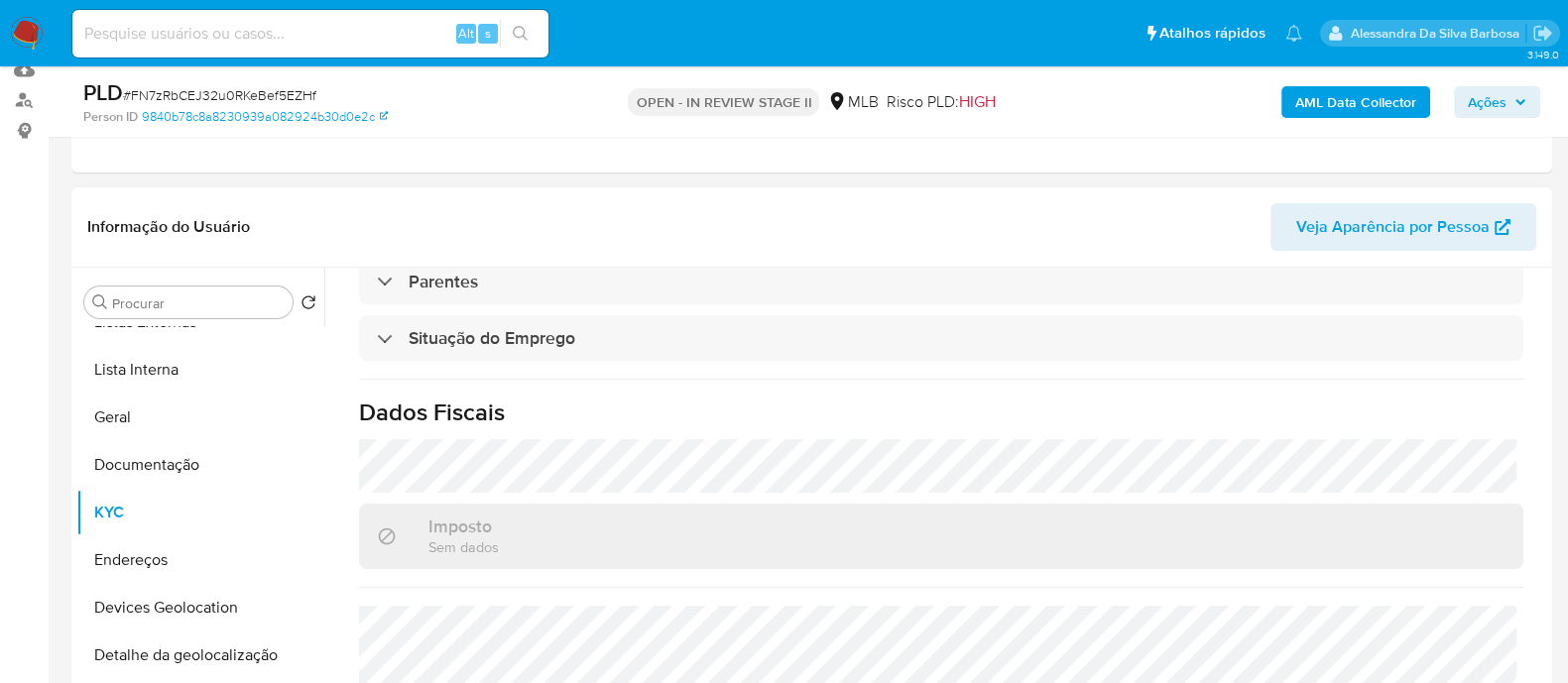 scroll, scrollTop: 861, scrollLeft: 0, axis: vertical 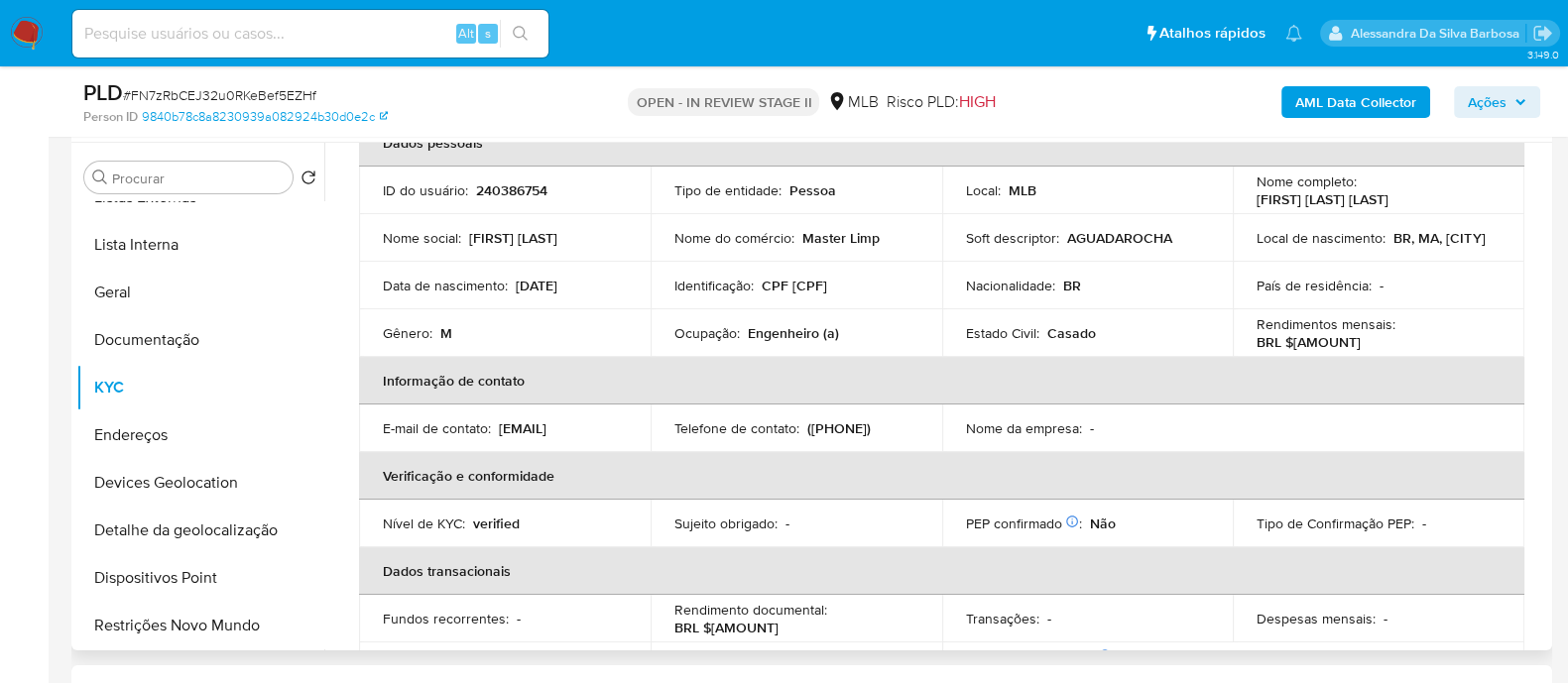 click on "CPF 01523858354" at bounding box center [794, 285] 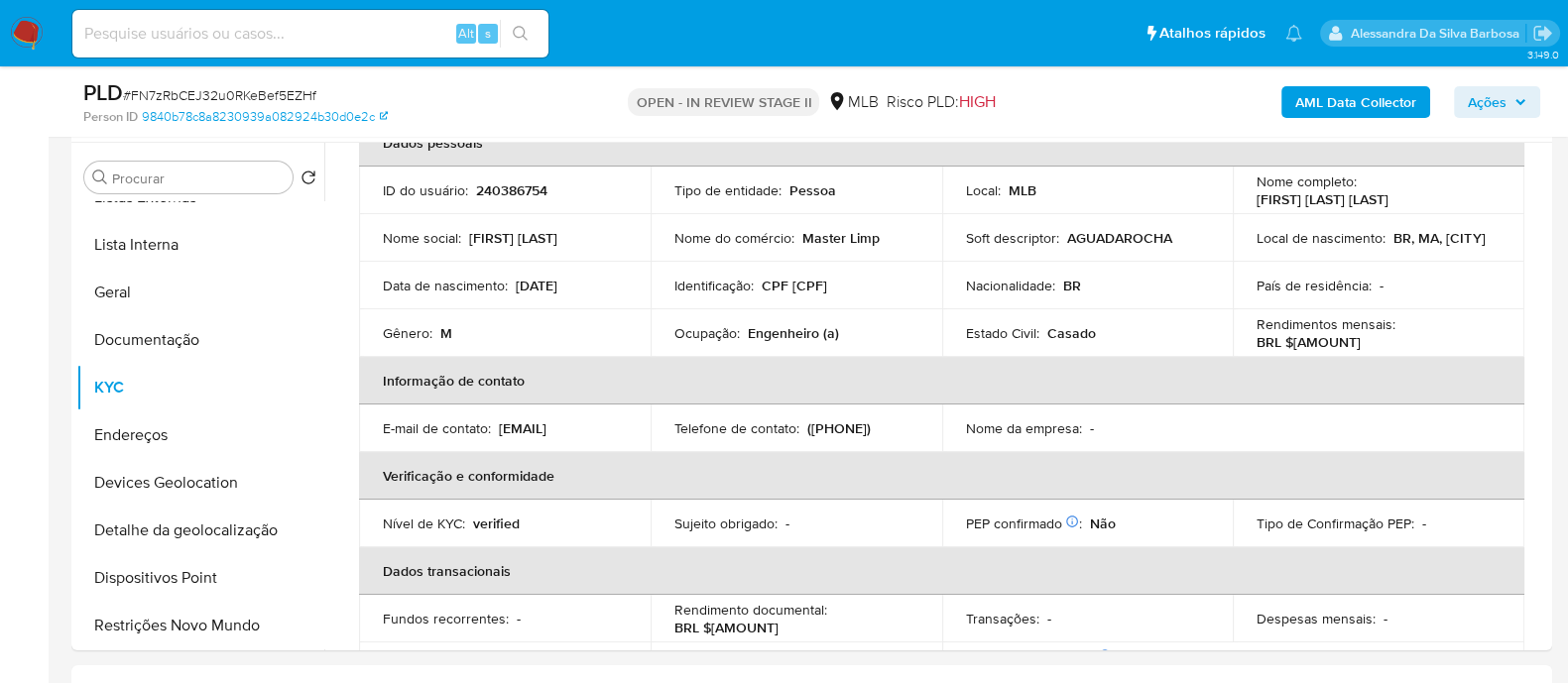 copy on "01523858354" 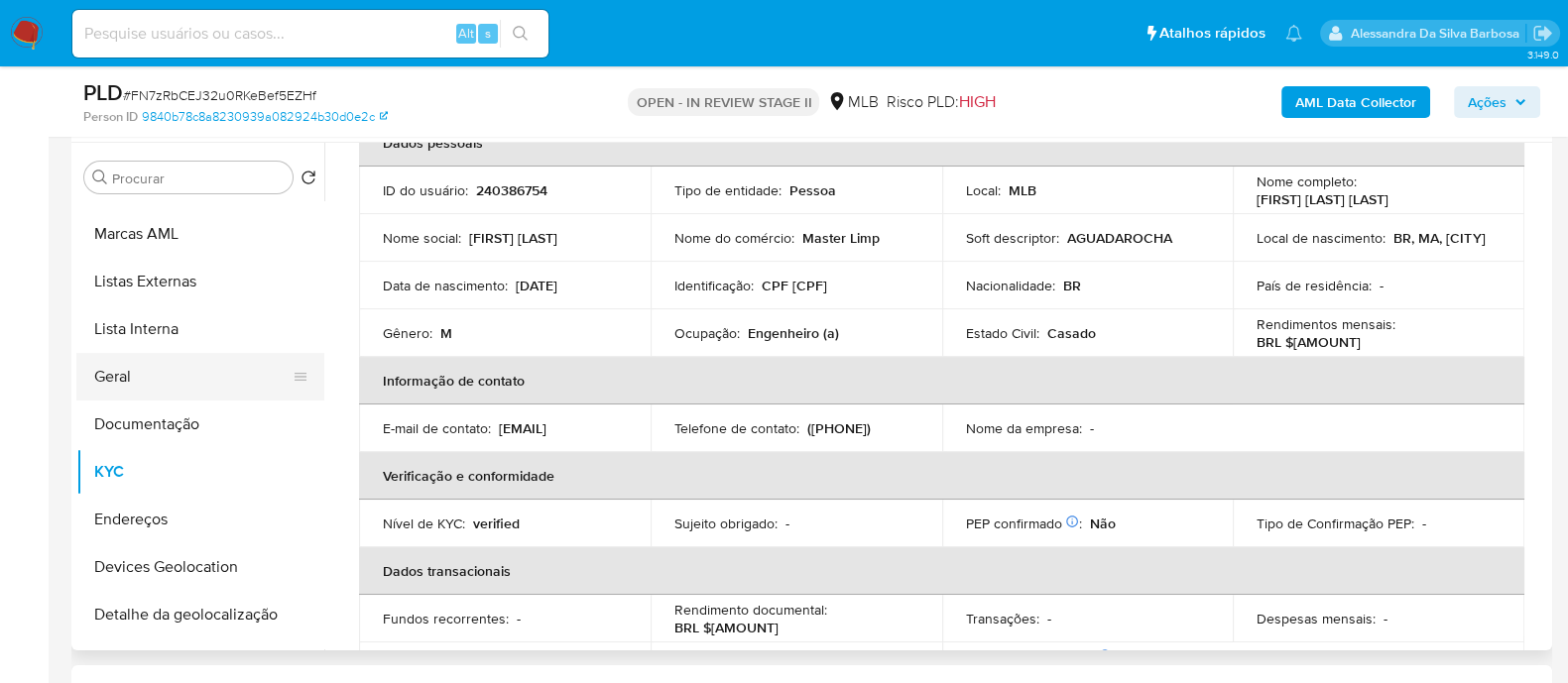 scroll, scrollTop: 0, scrollLeft: 0, axis: both 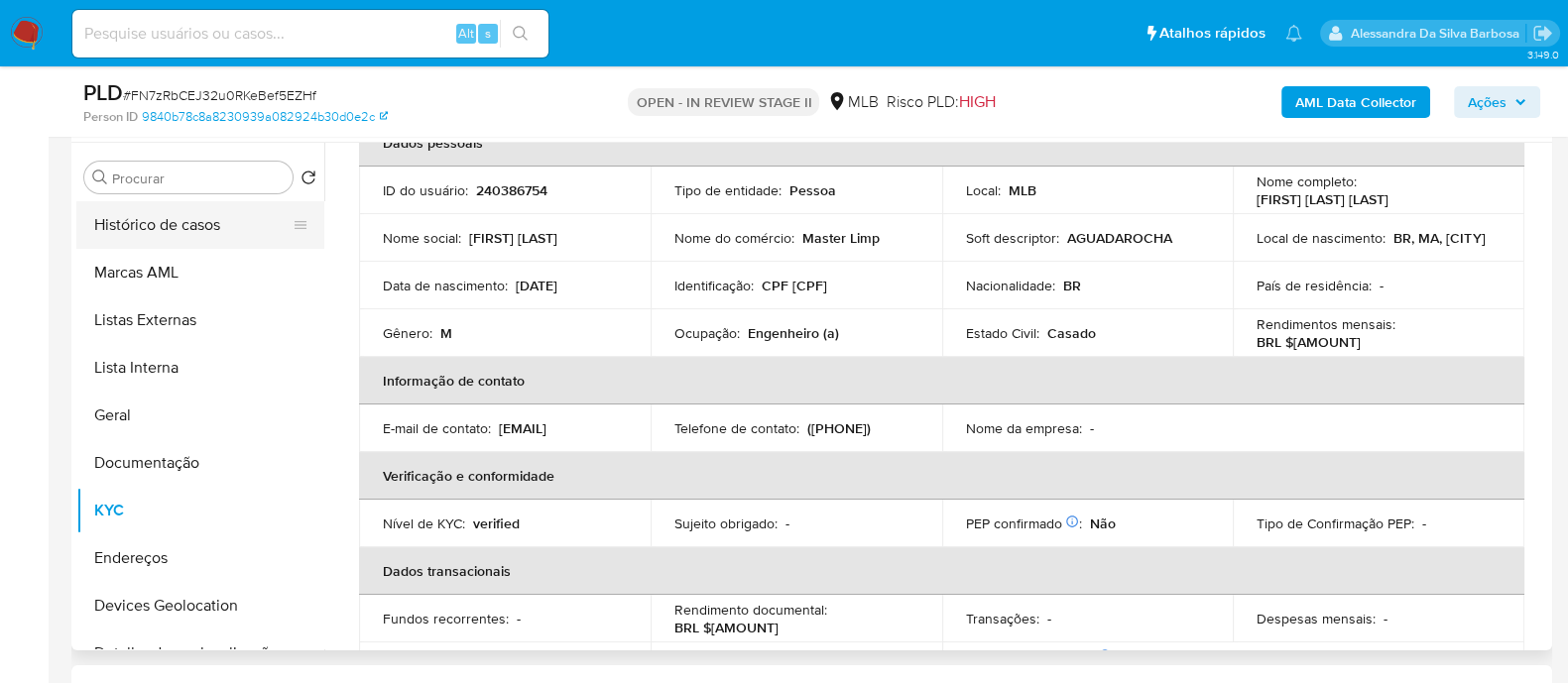 click on "Histórico de casos" at bounding box center [192, 225] 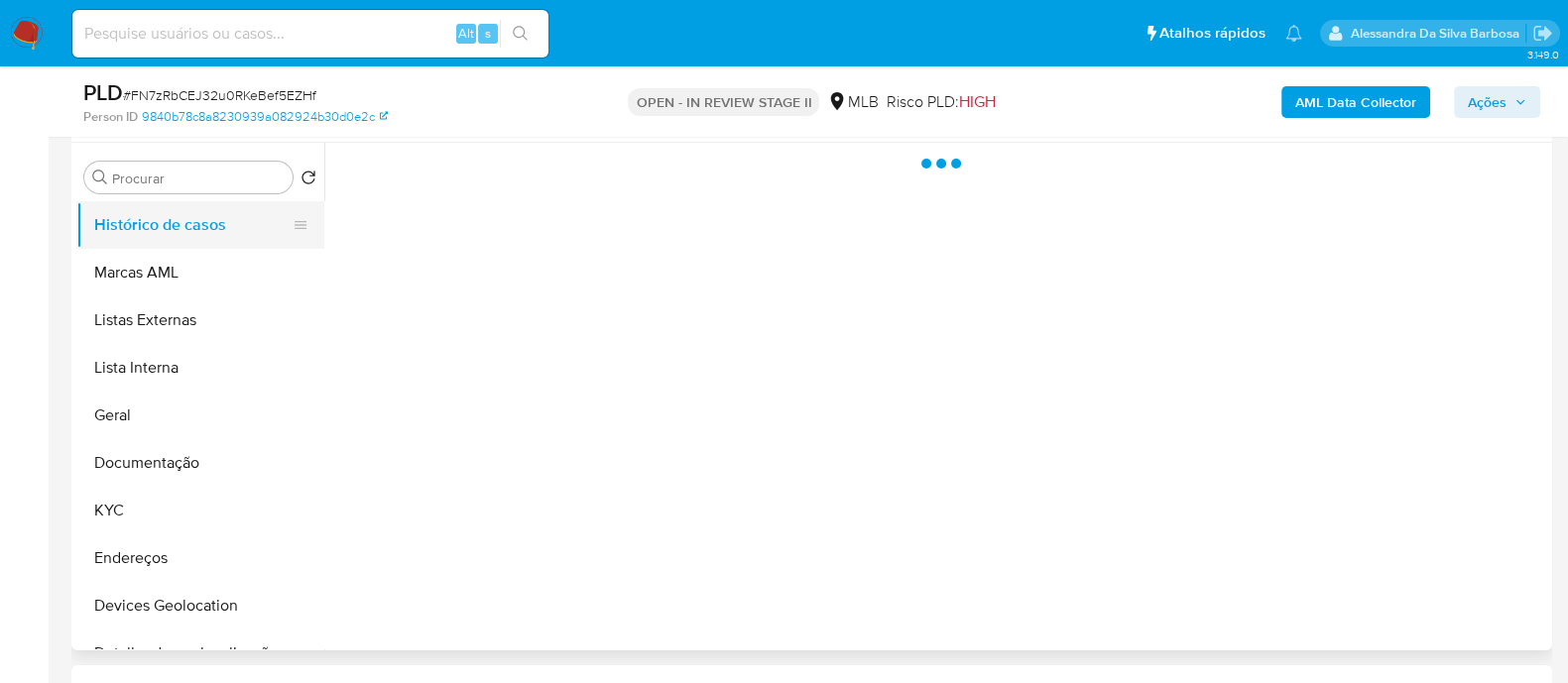scroll, scrollTop: 0, scrollLeft: 0, axis: both 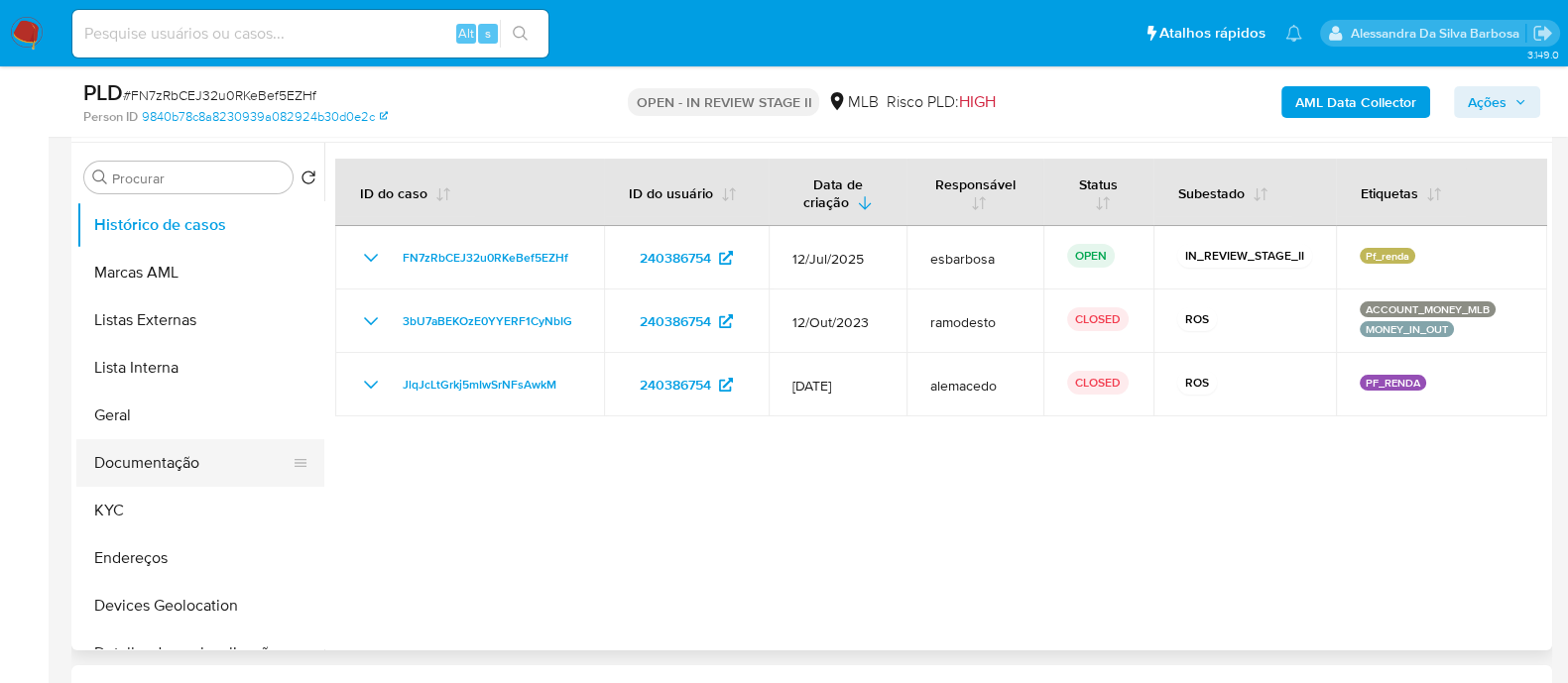 click on "Documentação" at bounding box center (192, 463) 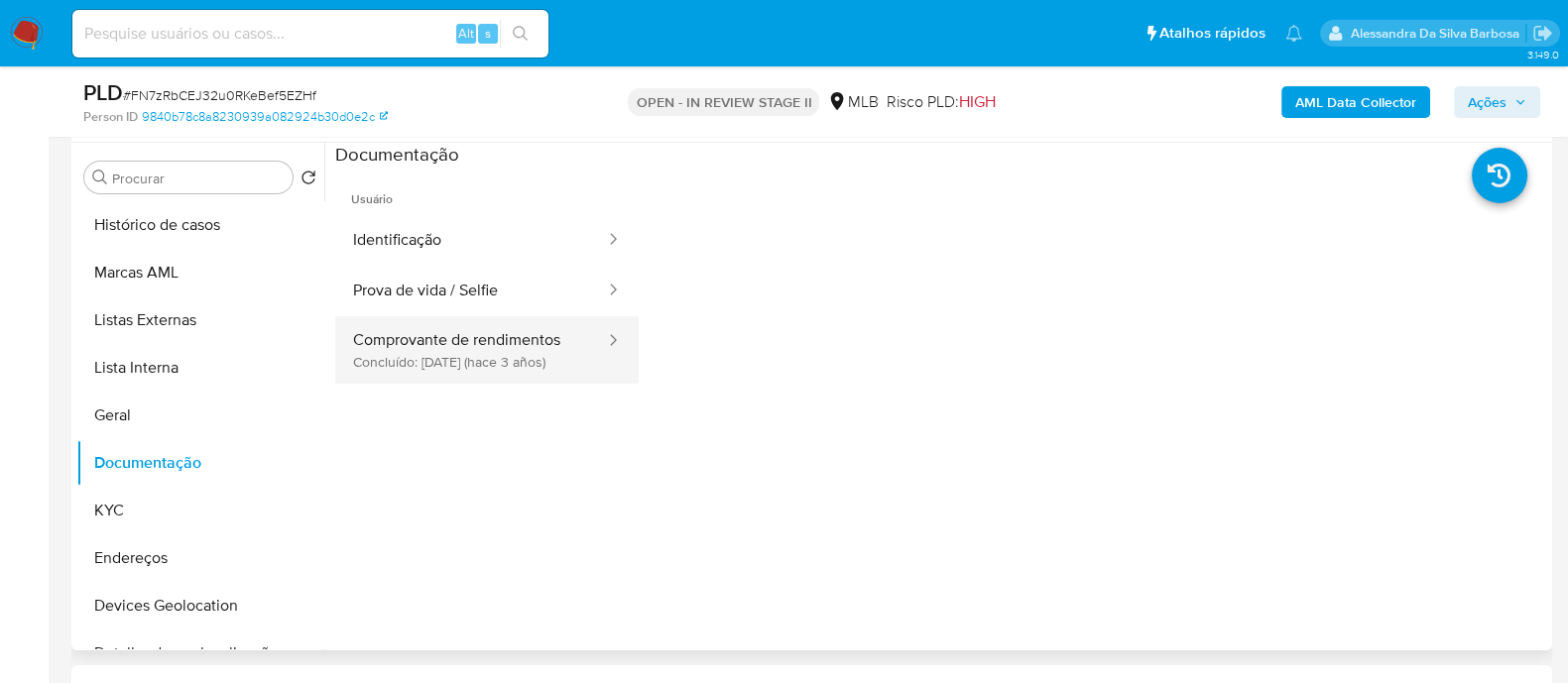 click on "Comprovante de rendimentos Concluído: 01/12/2022 (hace 3 años)" at bounding box center [471, 350] 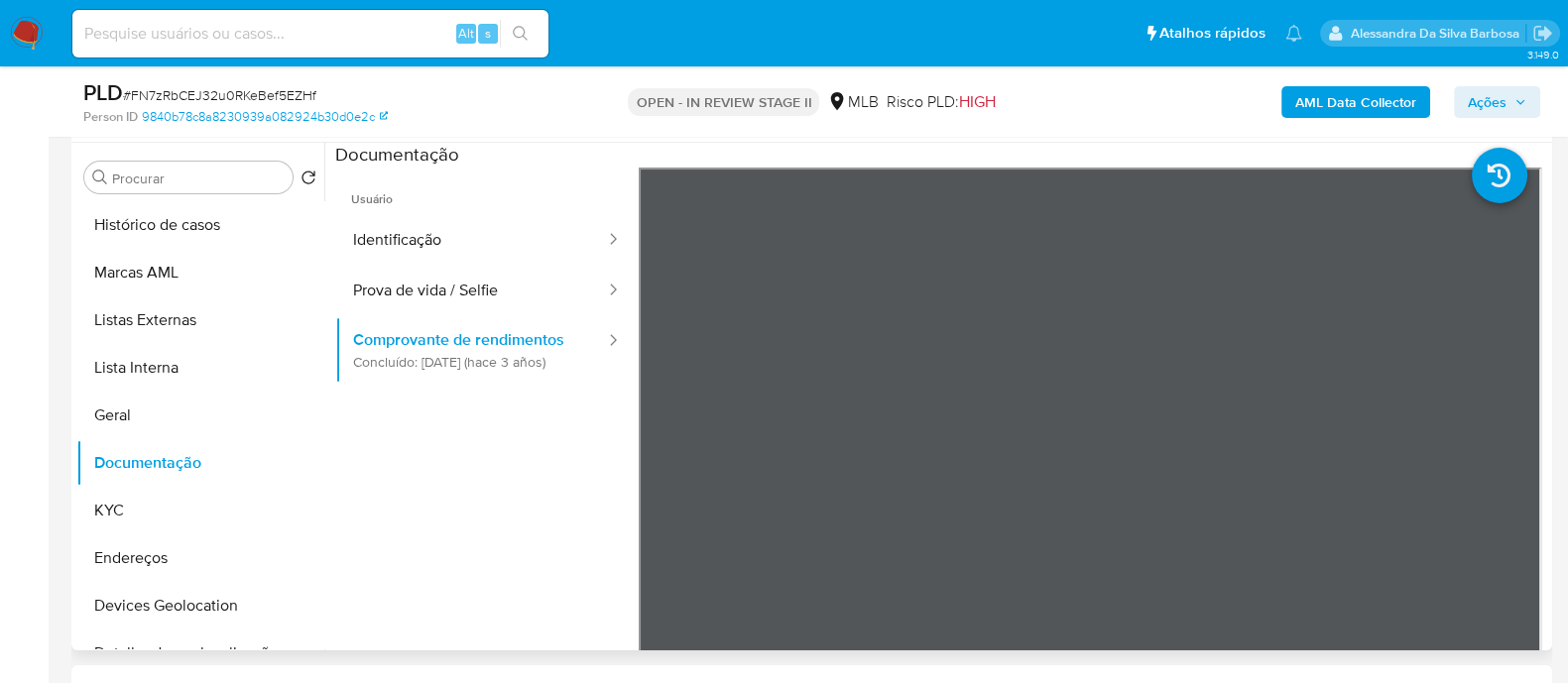 type 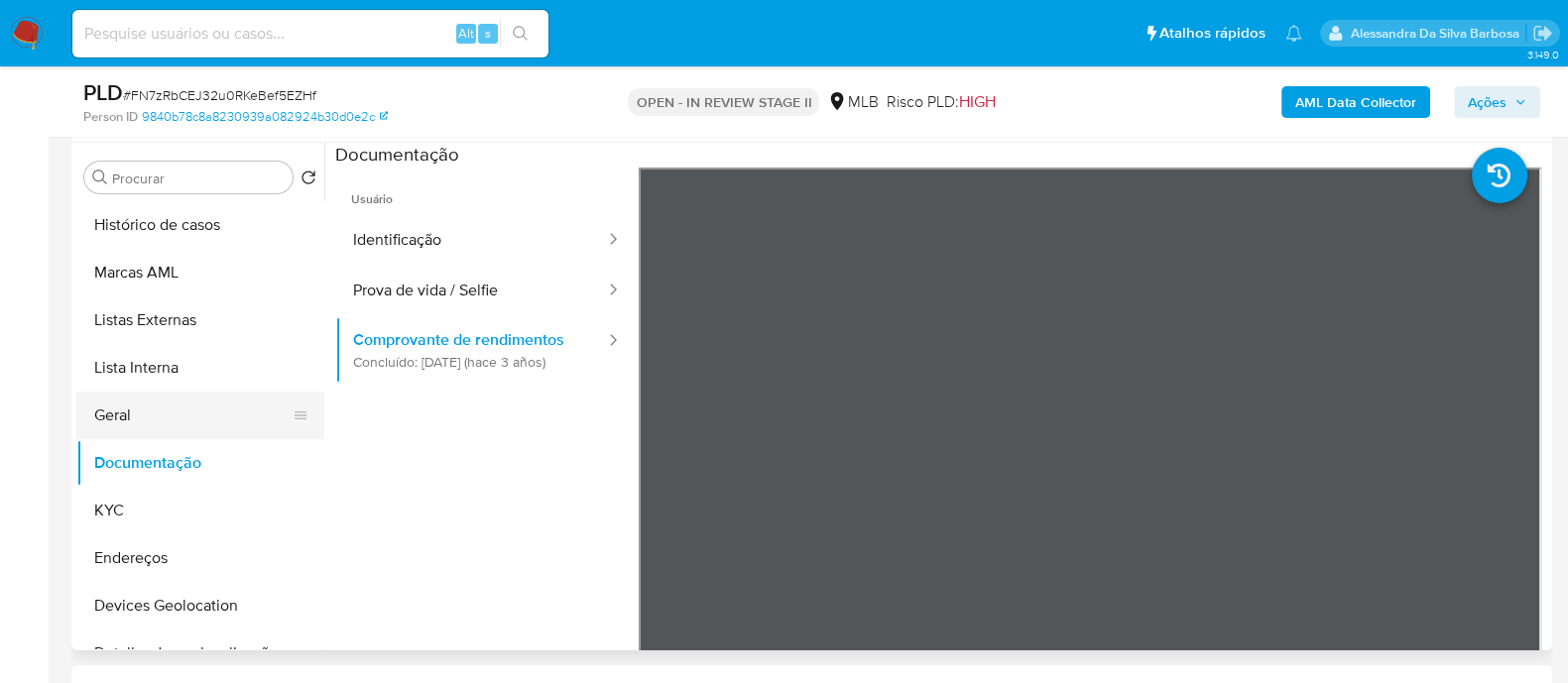 click on "Geral" at bounding box center [192, 415] 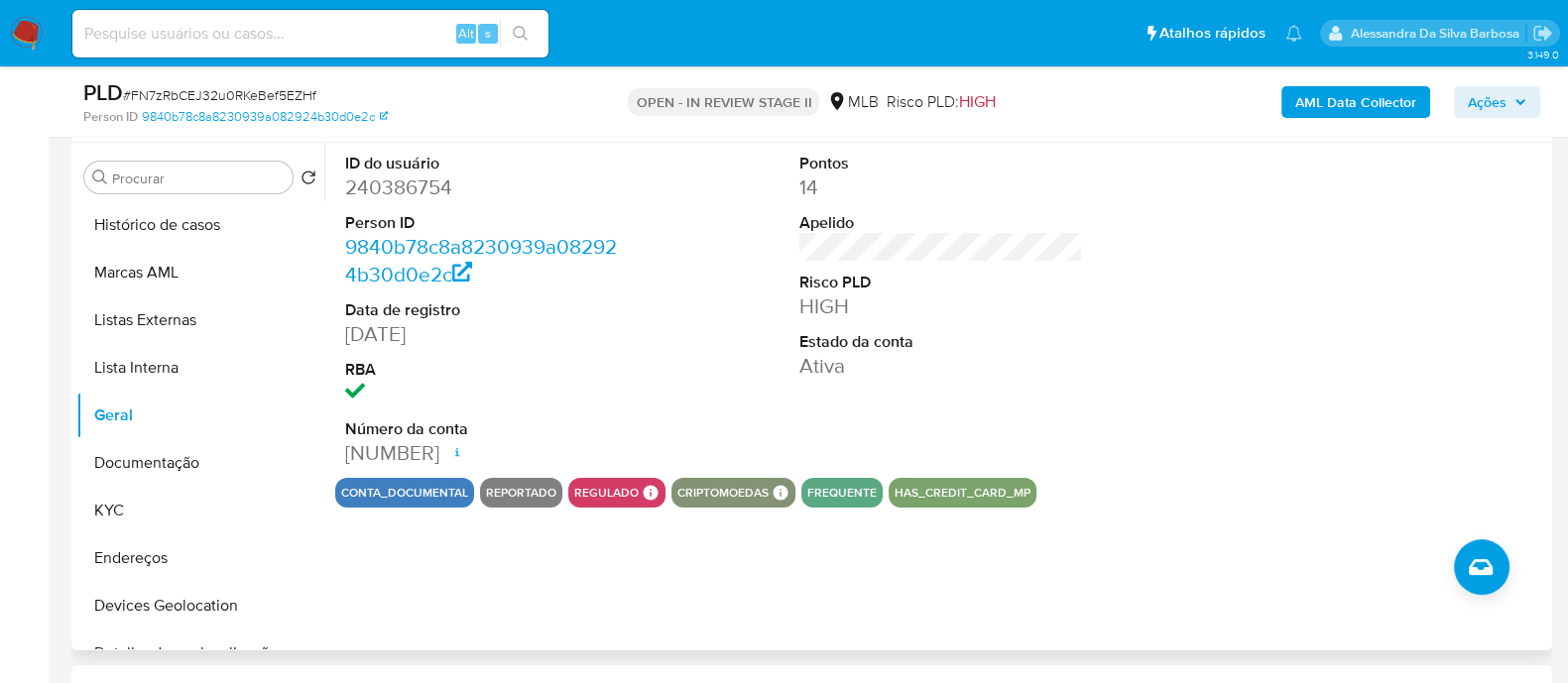 drag, startPoint x: 436, startPoint y: 334, endPoint x: 397, endPoint y: 336, distance: 39.05125 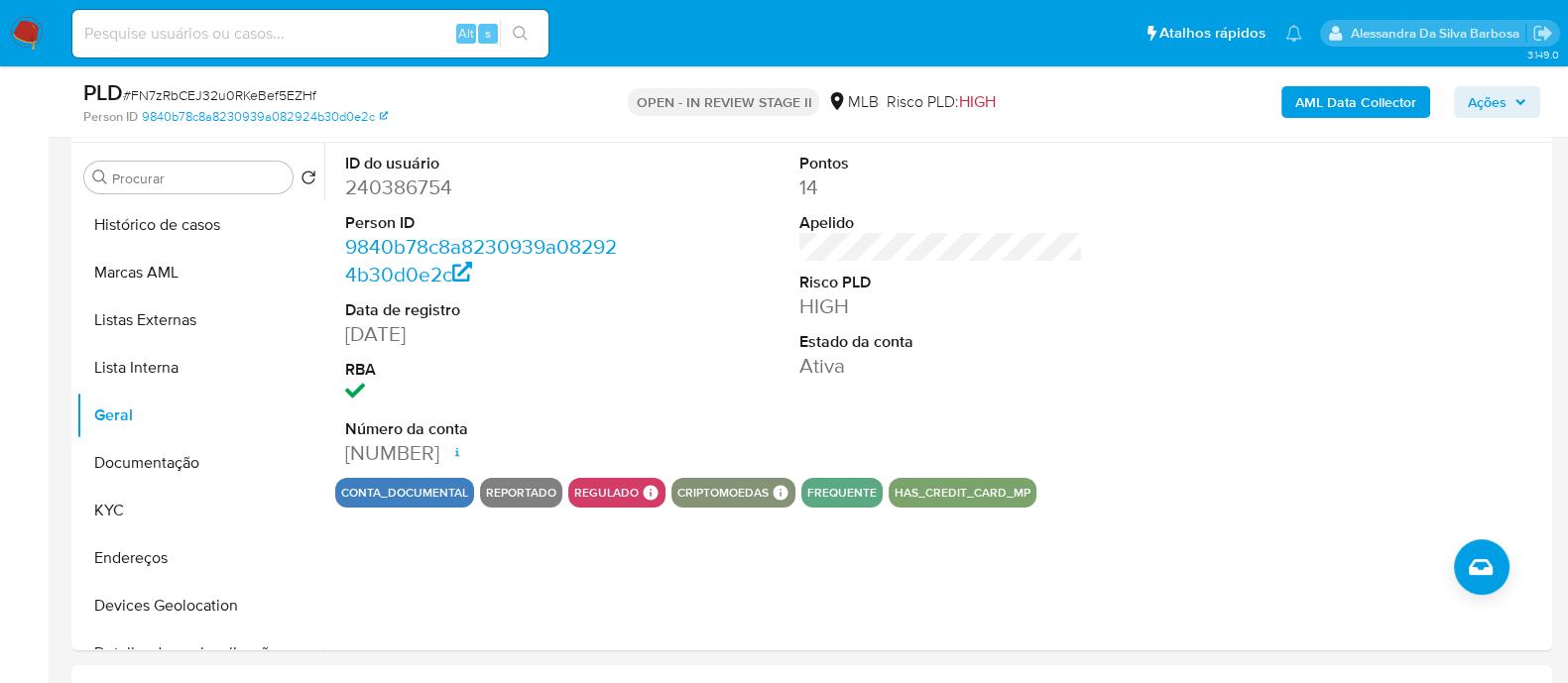copy on "2017" 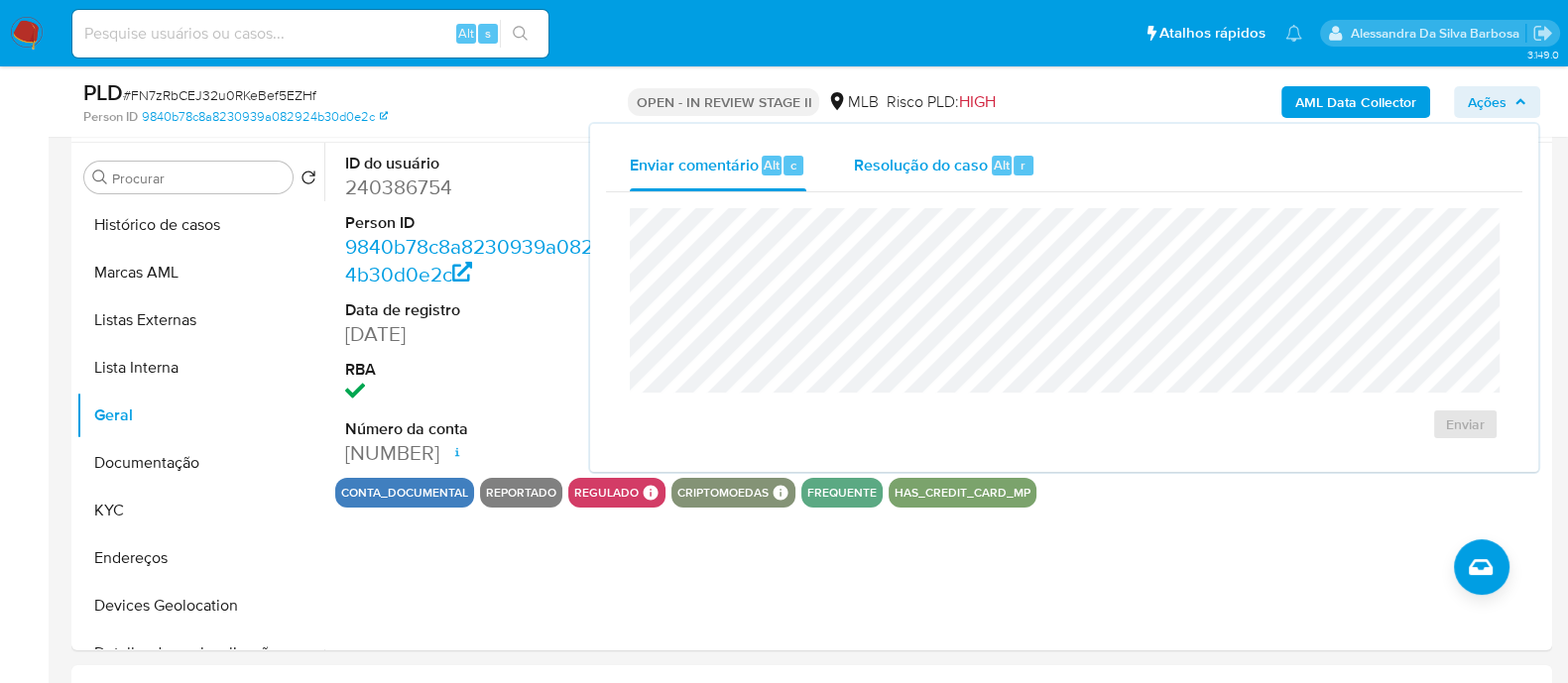 click on "Resolução do caso Alt r" at bounding box center [944, 166] 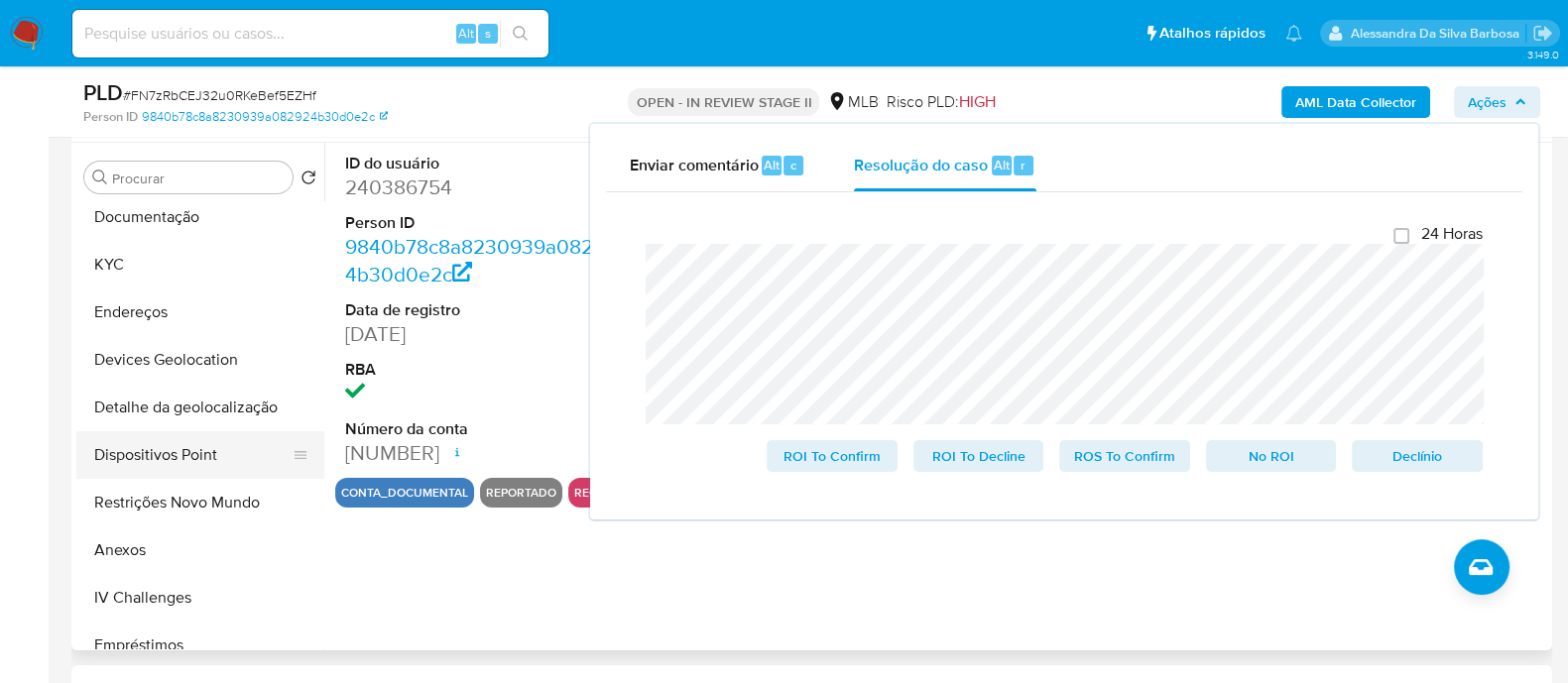 scroll, scrollTop: 247, scrollLeft: 0, axis: vertical 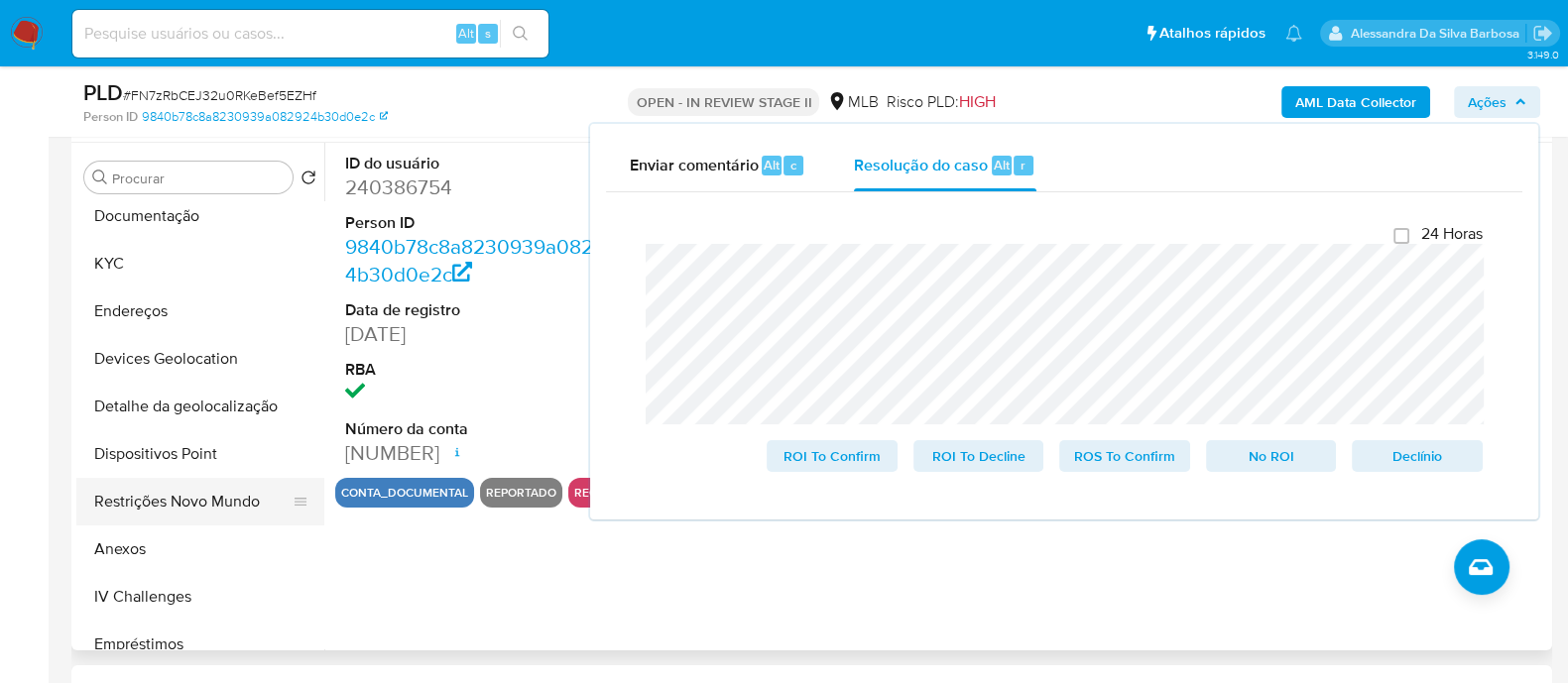 click on "Restrições Novo Mundo" at bounding box center [192, 502] 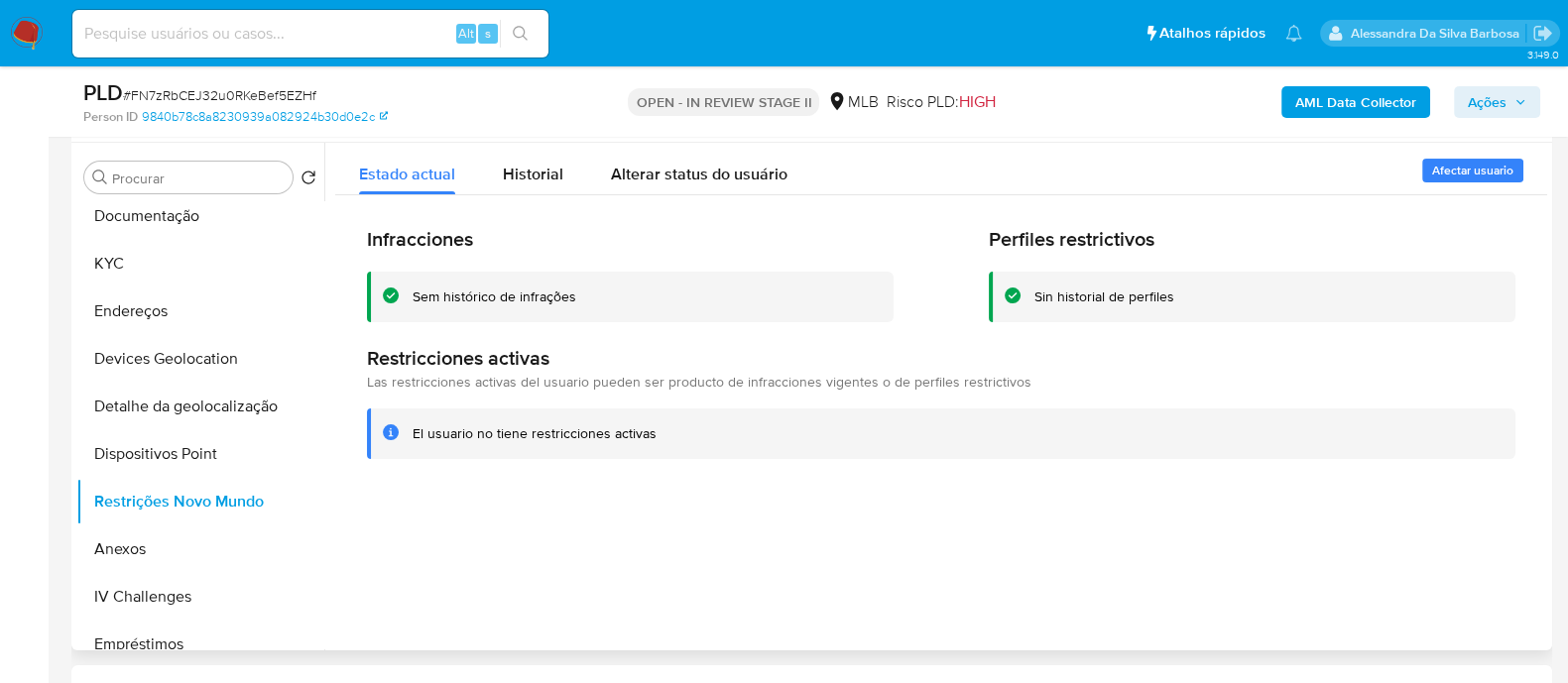 click on "Sem histórico de infrações" at bounding box center (494, 296) 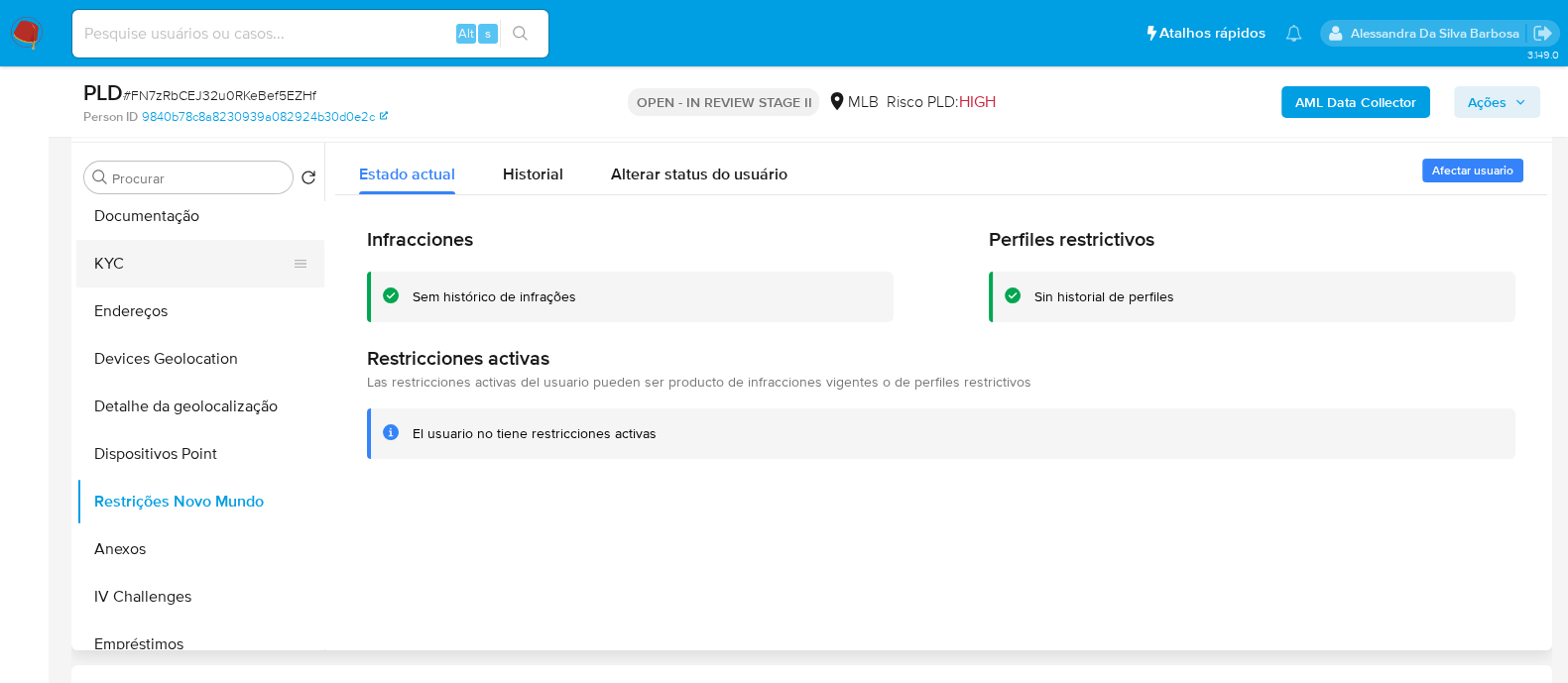 click on "KYC" at bounding box center [192, 264] 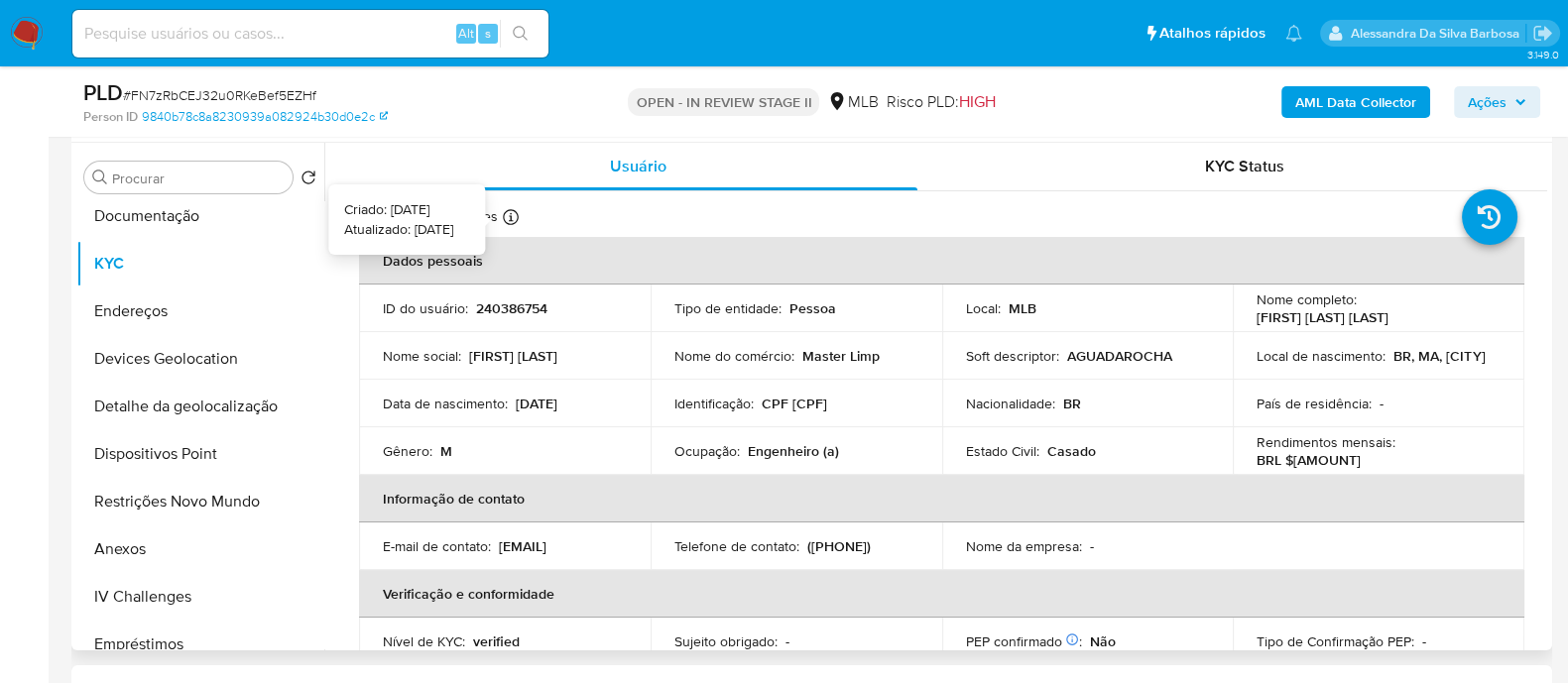 type 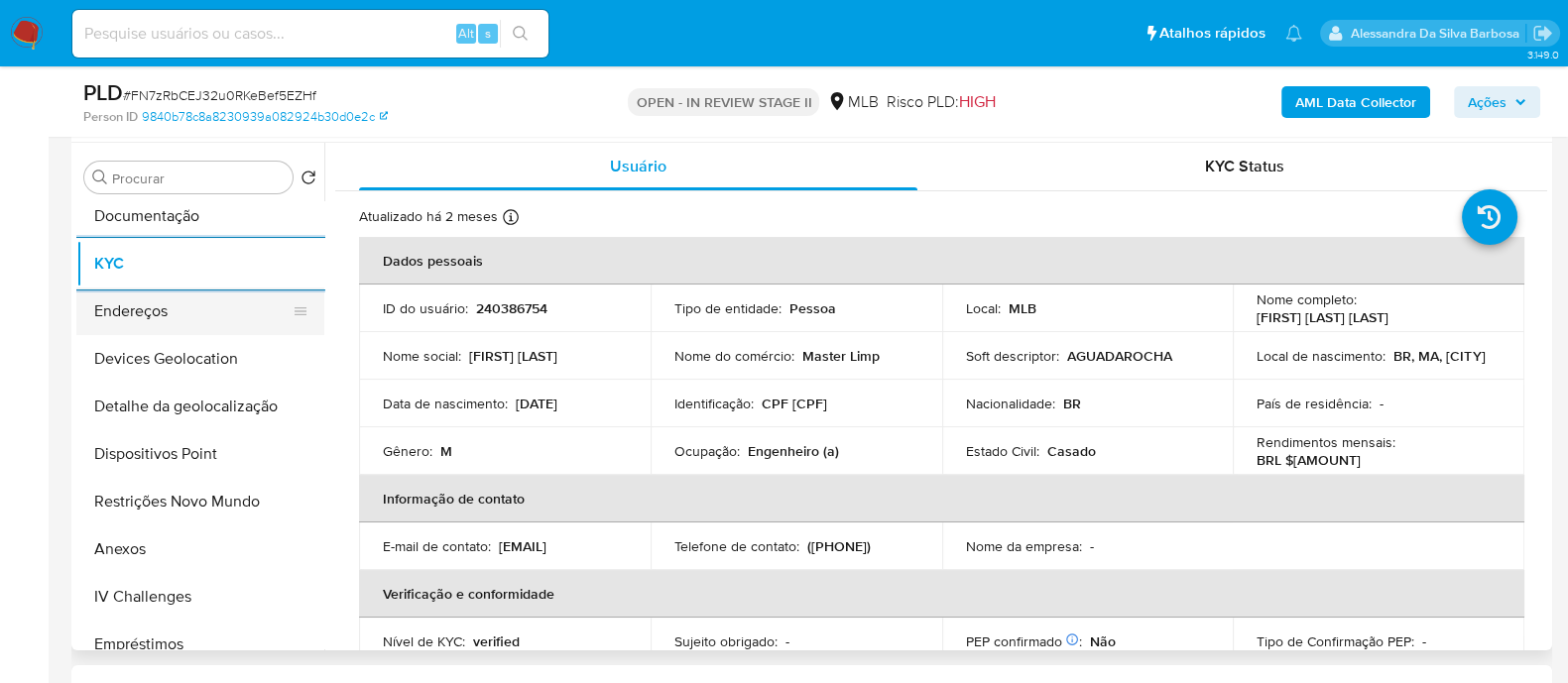 scroll, scrollTop: 123, scrollLeft: 0, axis: vertical 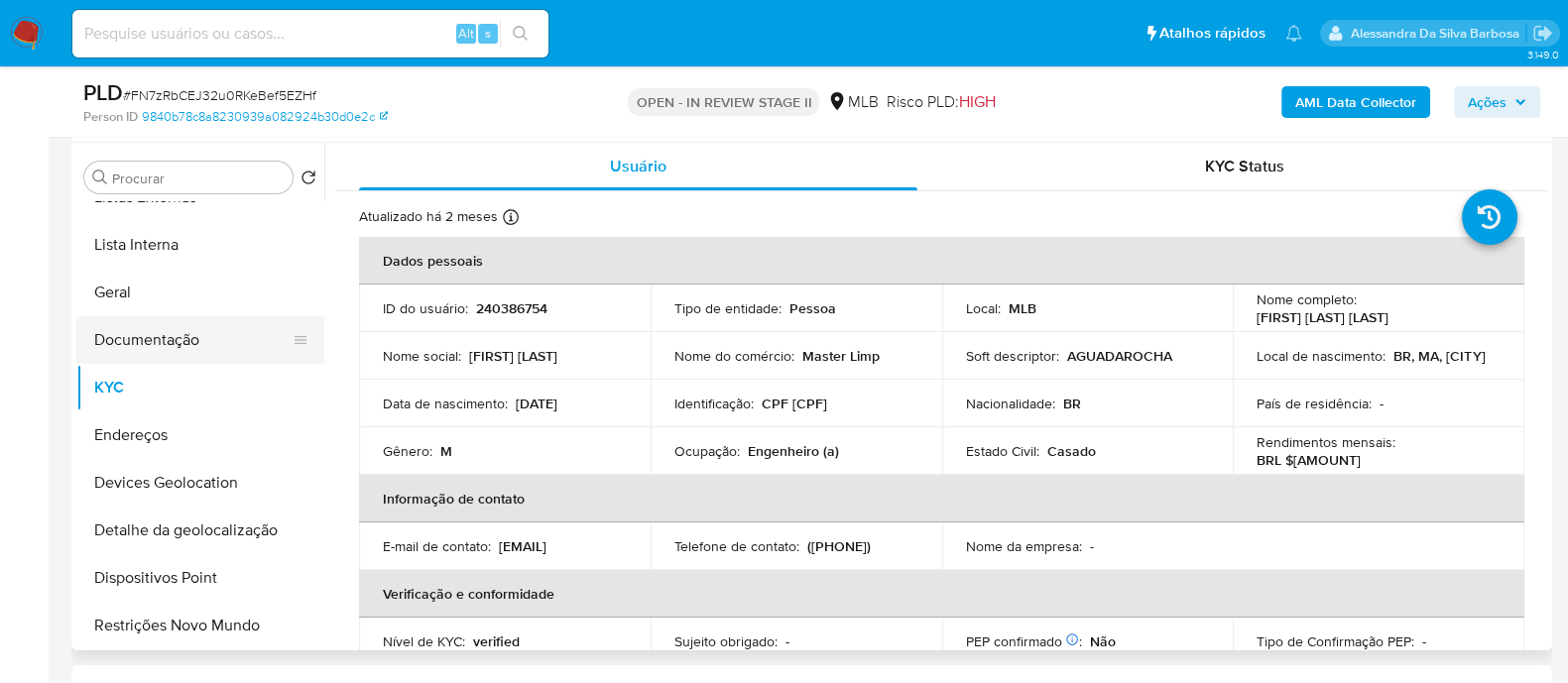 click on "Documentação" at bounding box center [192, 340] 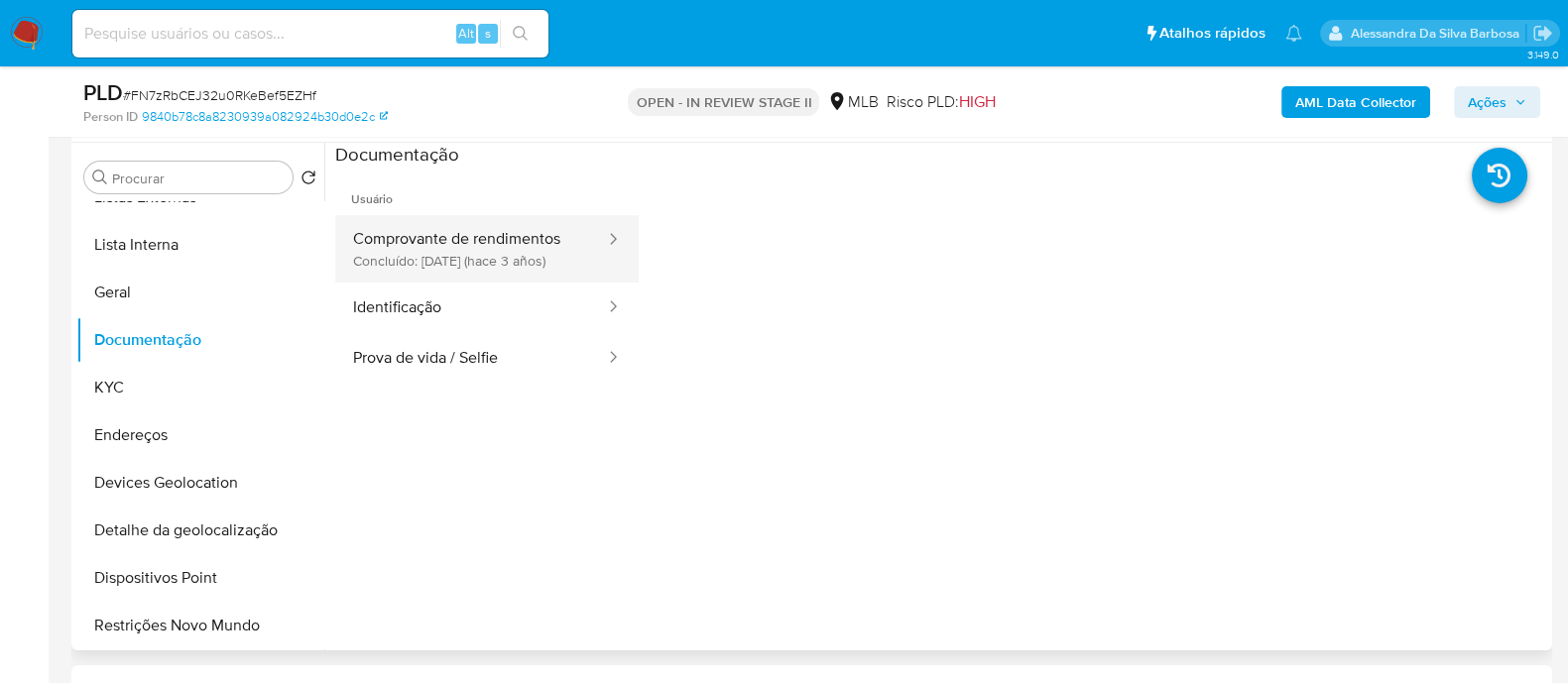 click on "Comprovante de rendimentos Concluído: 01/12/2022 (hace 3 años)" at bounding box center (471, 249) 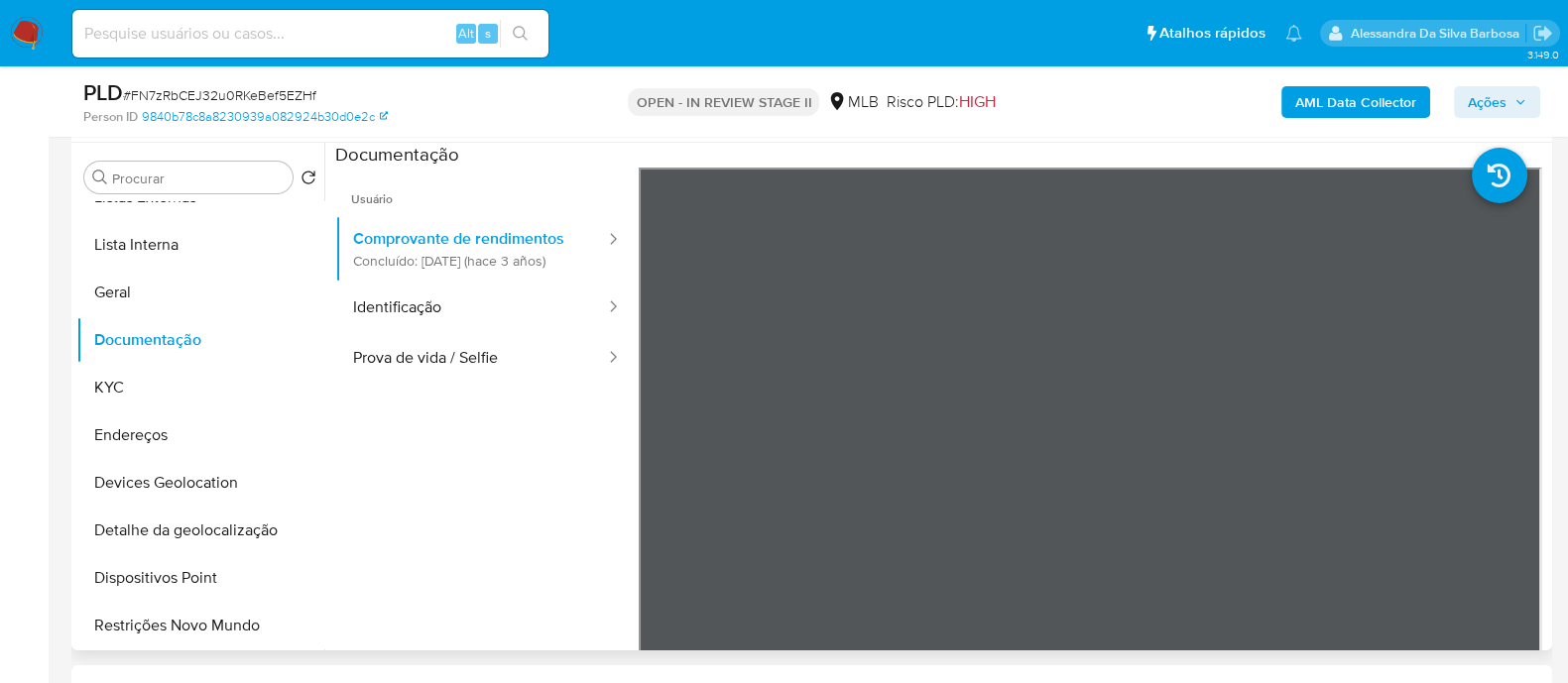 type 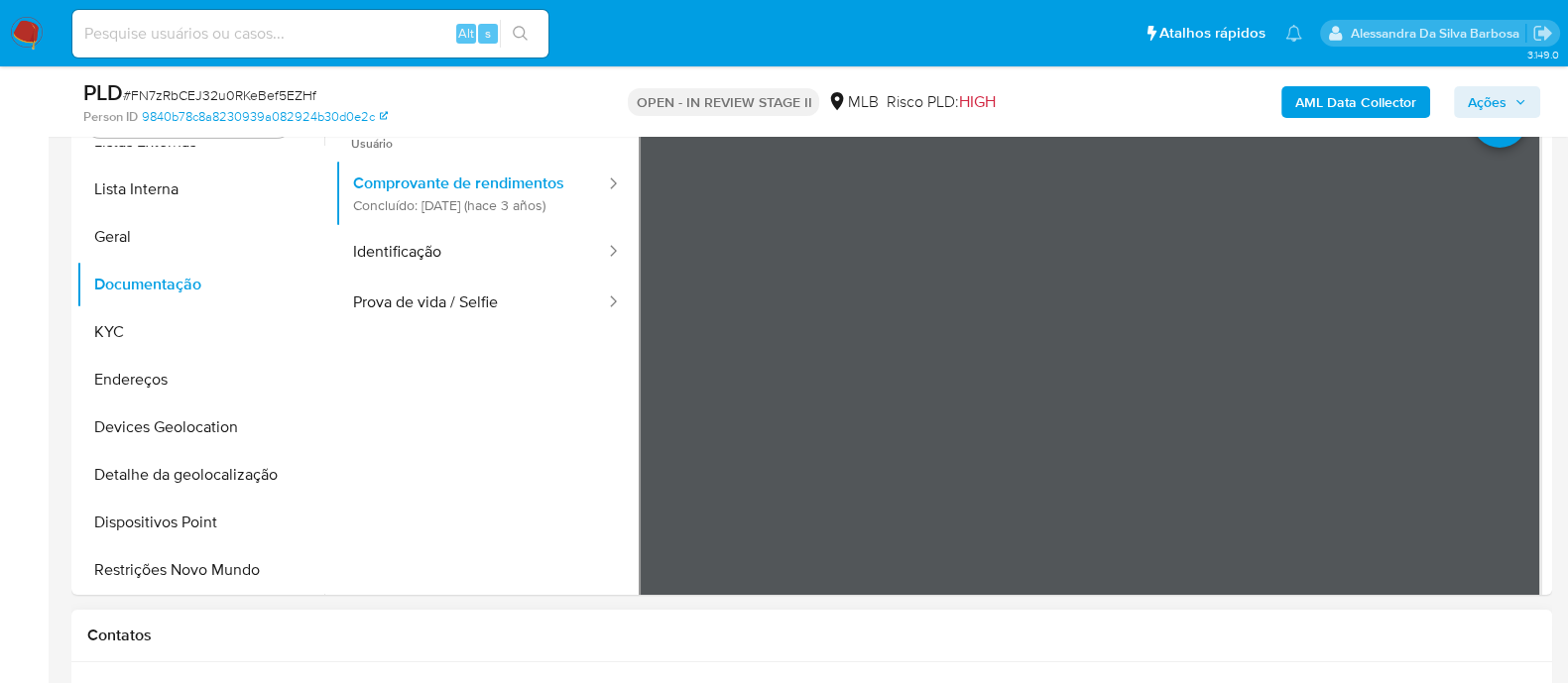 scroll, scrollTop: 372, scrollLeft: 0, axis: vertical 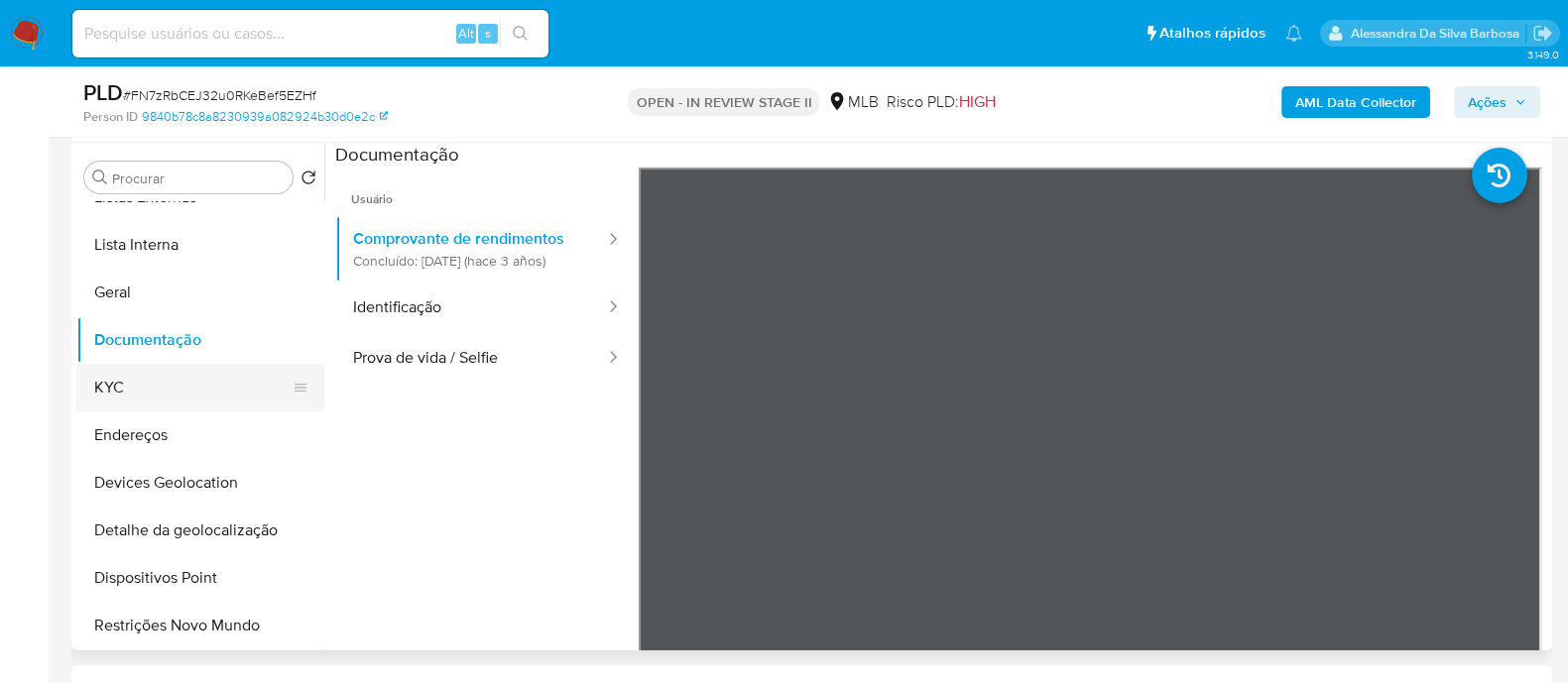 drag, startPoint x: 158, startPoint y: 379, endPoint x: 195, endPoint y: 388, distance: 38.078866 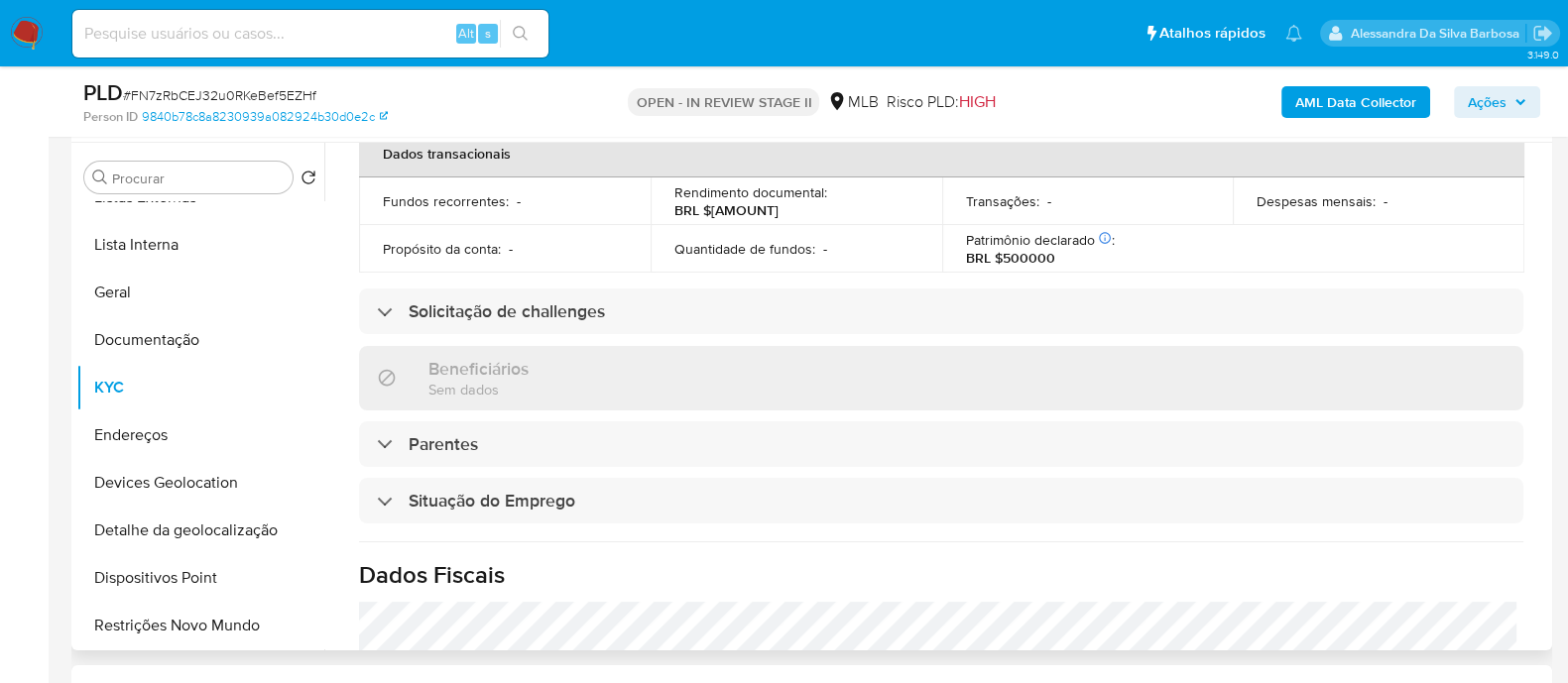 scroll, scrollTop: 861, scrollLeft: 0, axis: vertical 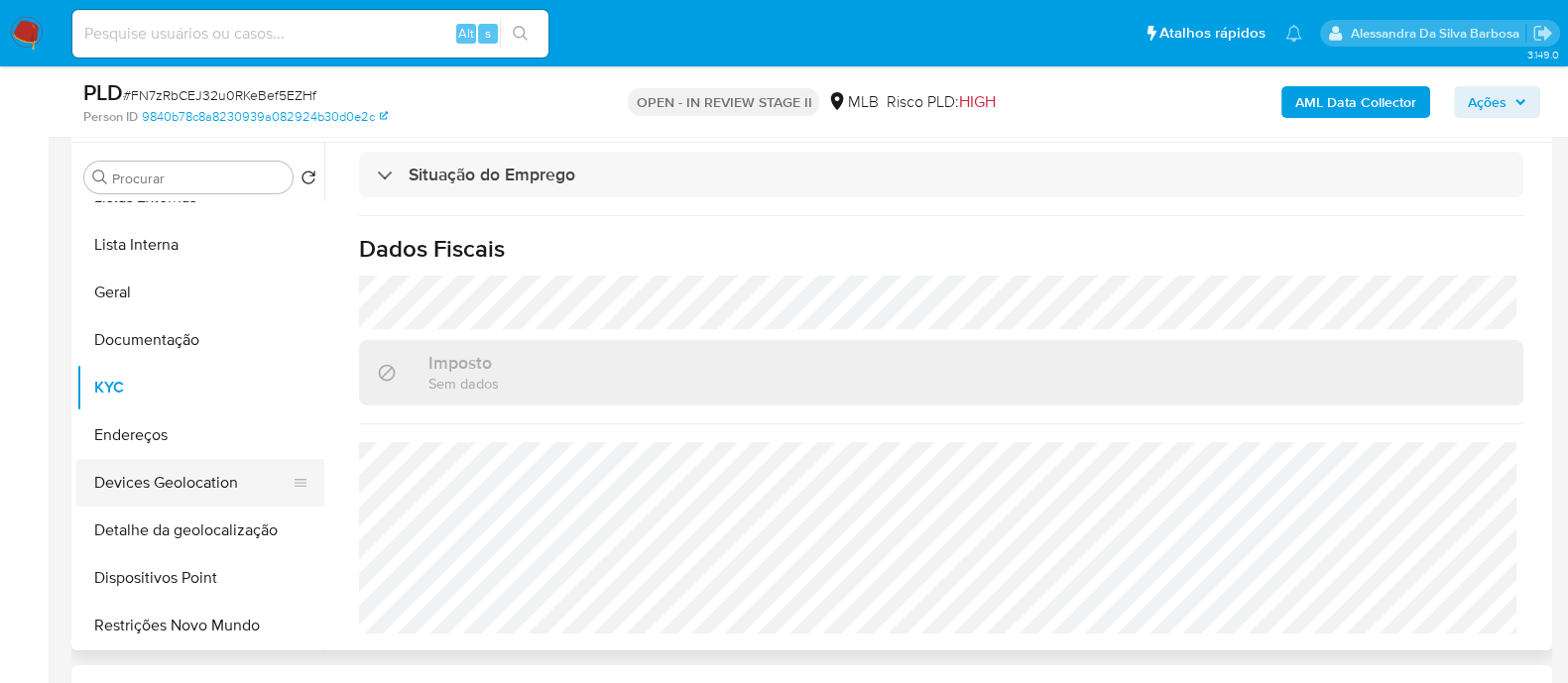 click on "Devices Geolocation" at bounding box center (192, 483) 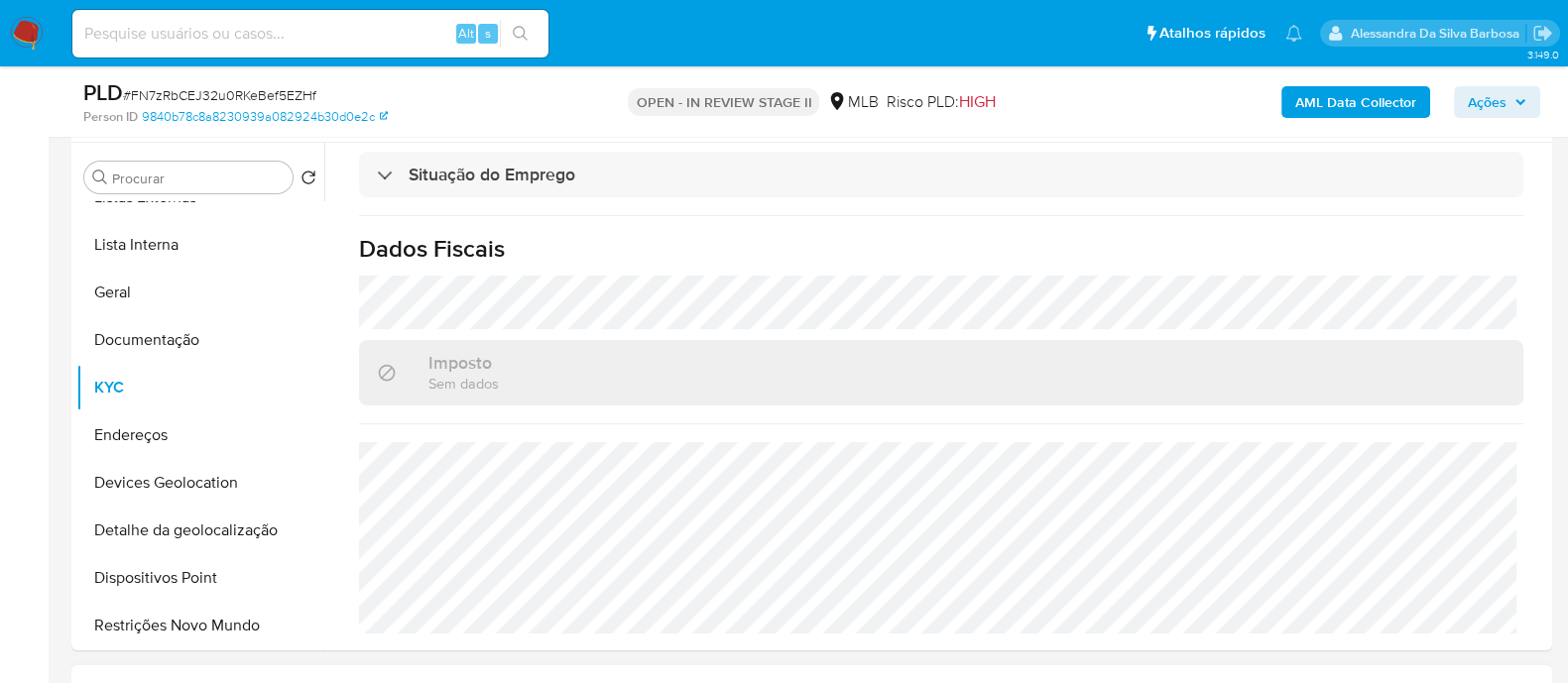 scroll, scrollTop: 0, scrollLeft: 0, axis: both 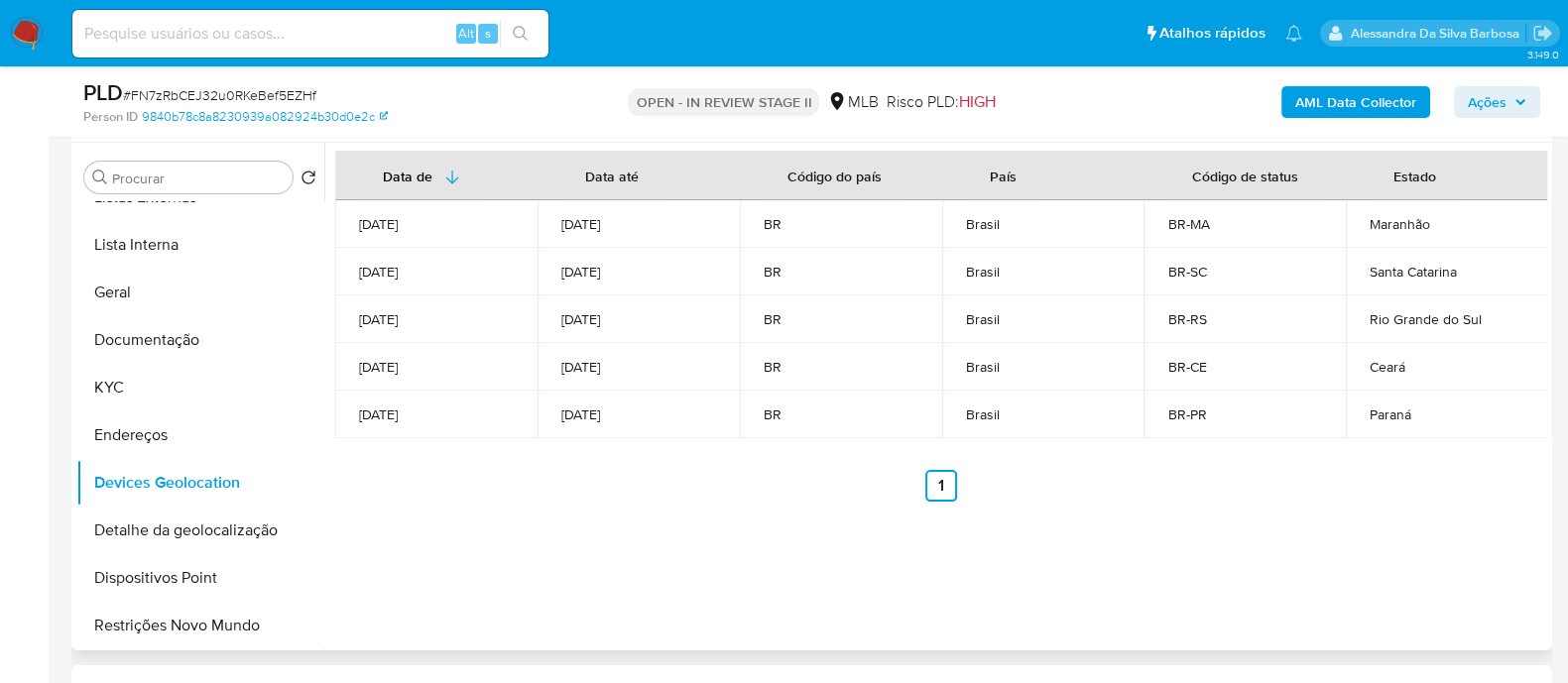 type 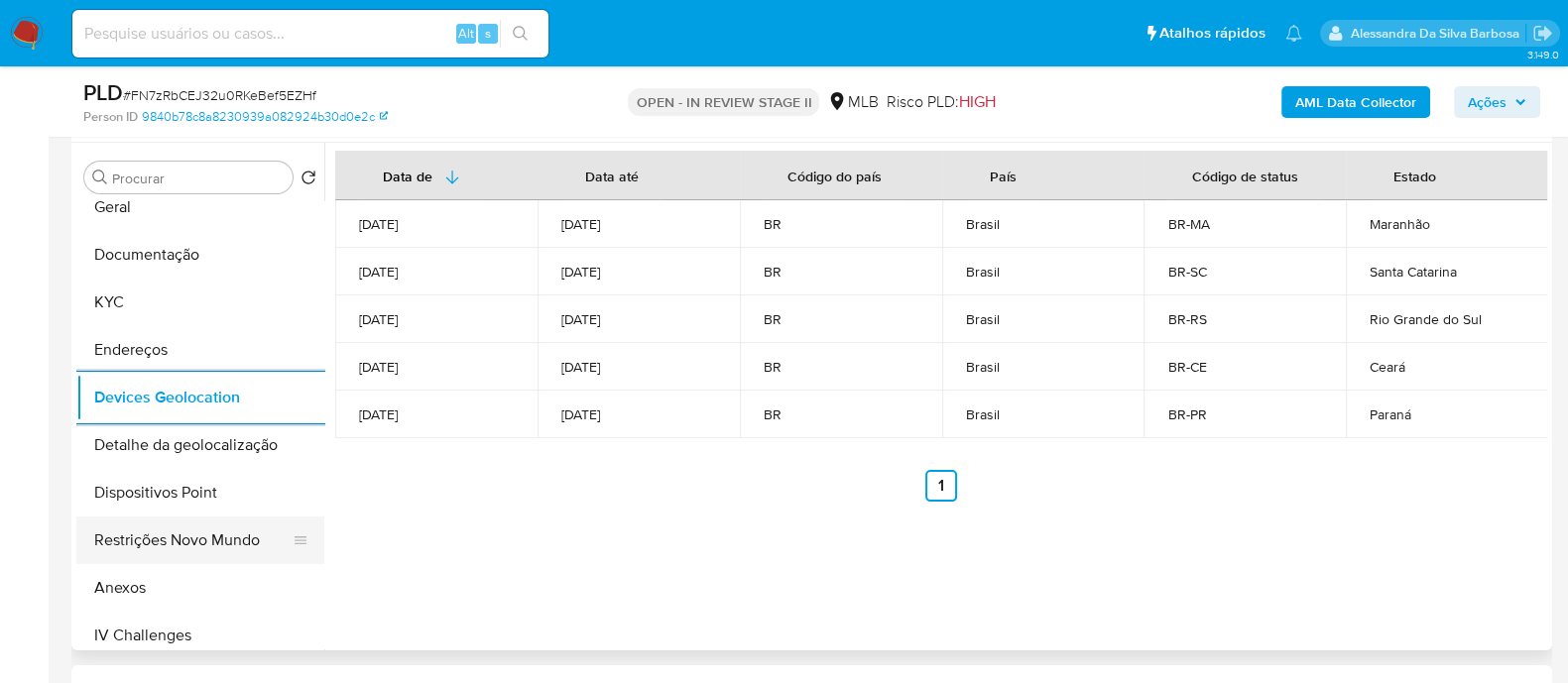 scroll, scrollTop: 247, scrollLeft: 0, axis: vertical 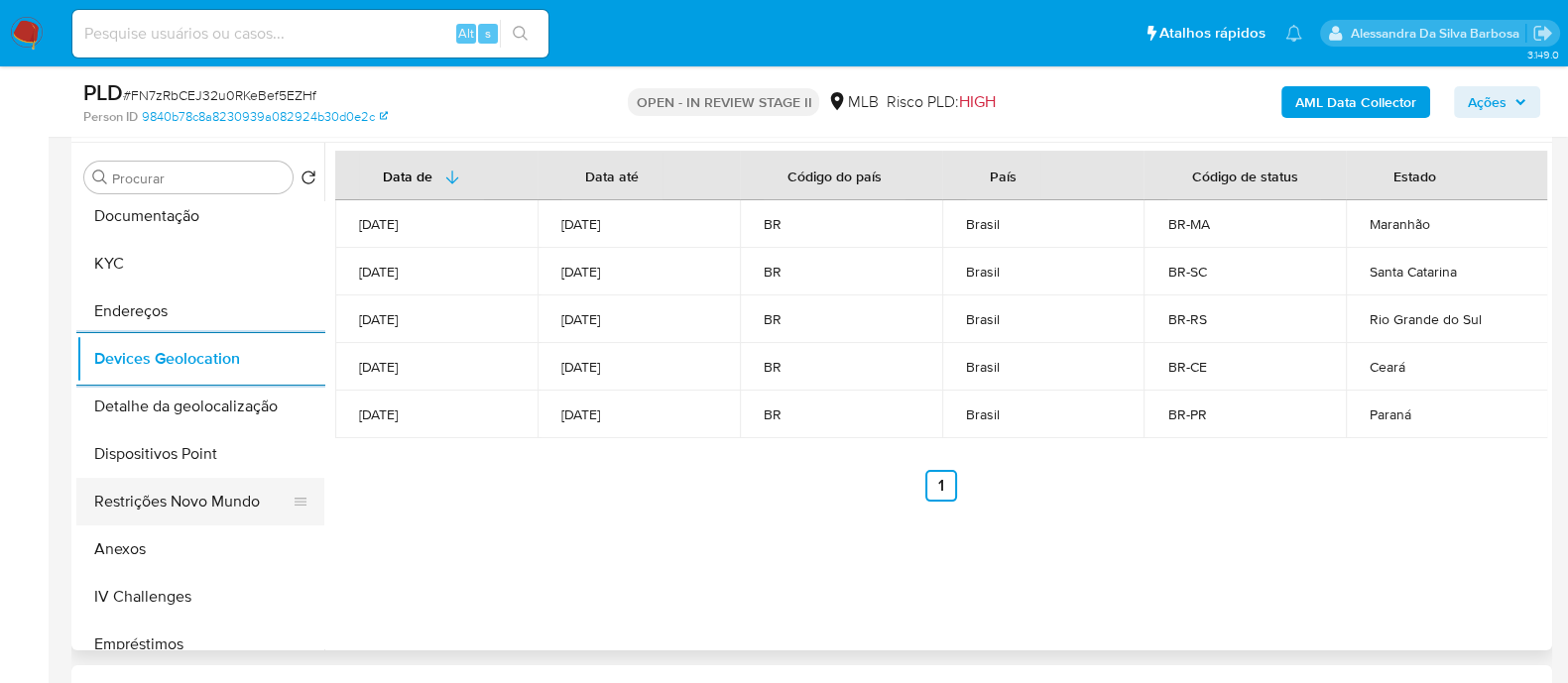 click on "Restrições Novo Mundo" at bounding box center (192, 502) 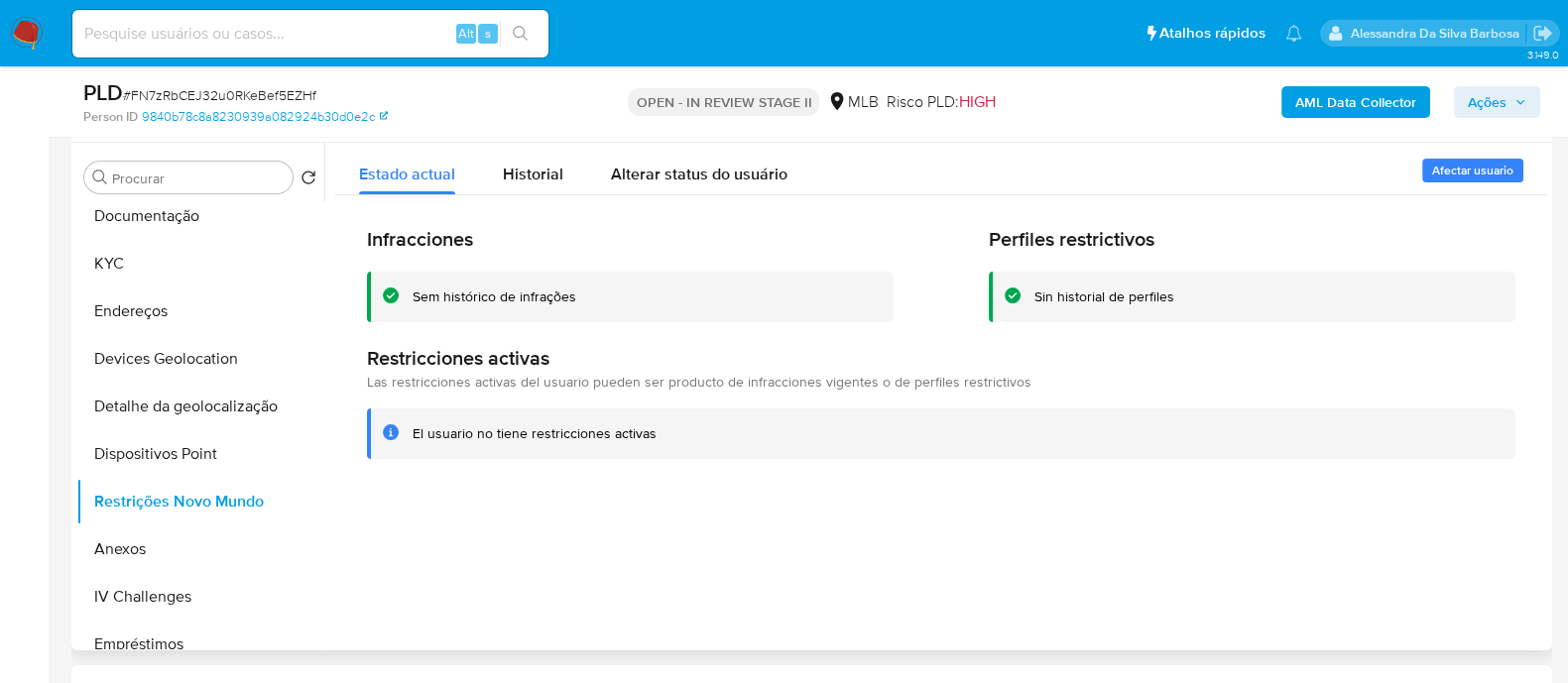 type 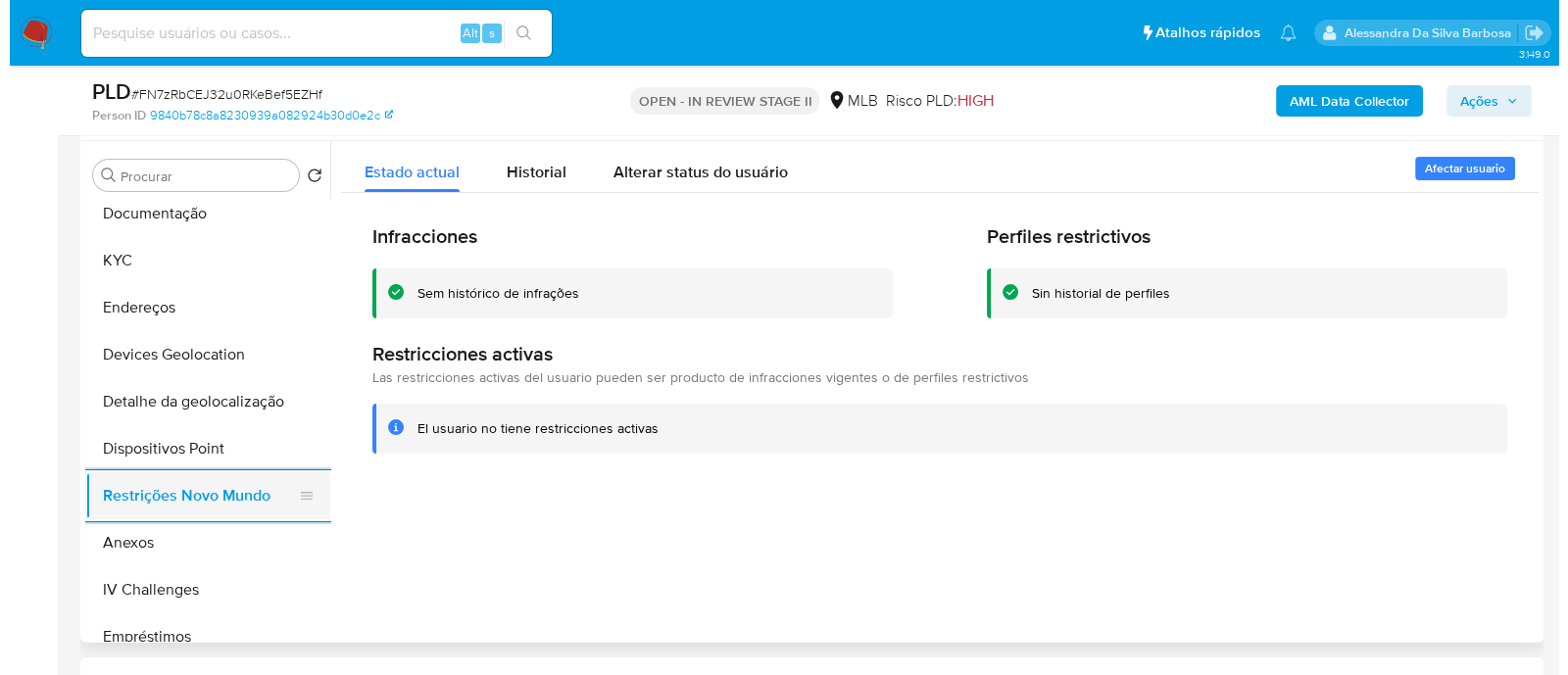 scroll, scrollTop: 367, scrollLeft: 0, axis: vertical 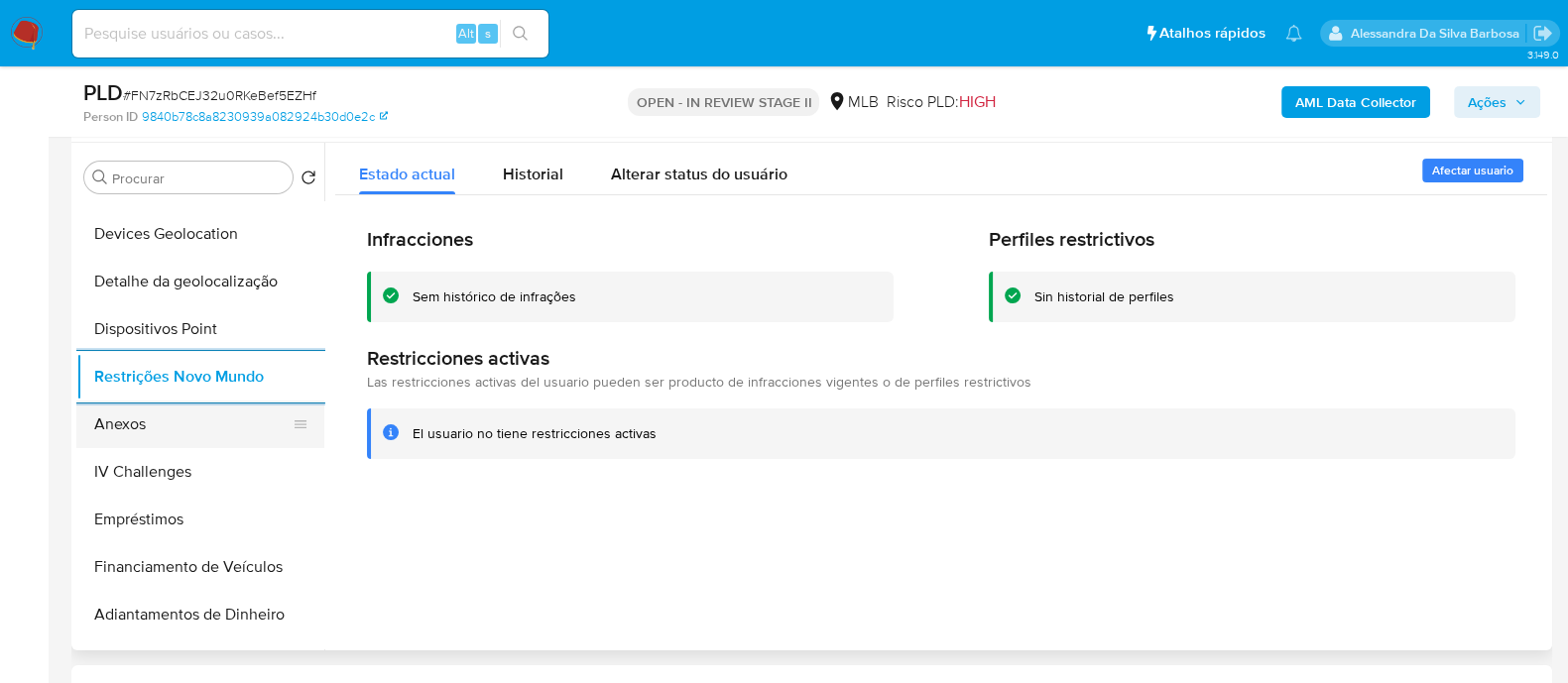 click on "Anexos" at bounding box center [192, 424] 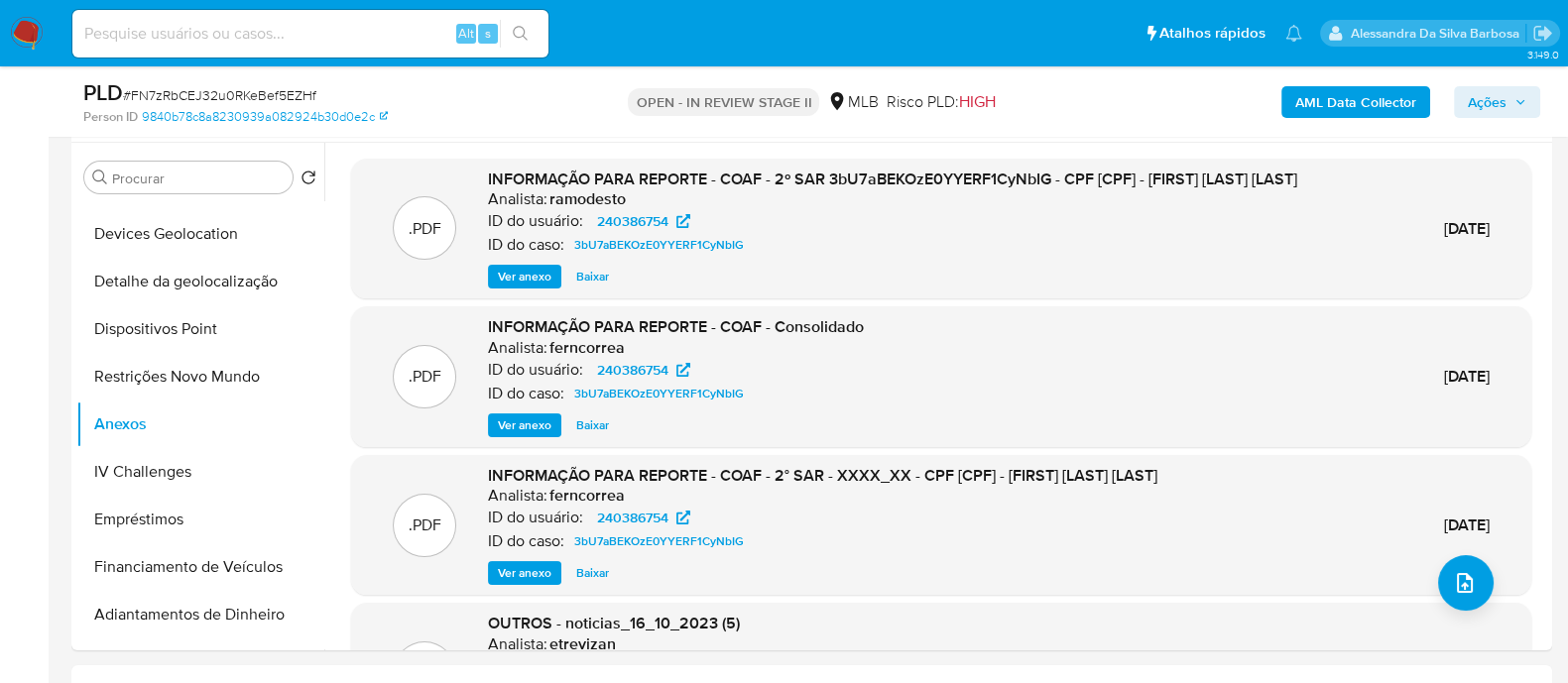 click on "Pausado Ver notificaciones Alt s Atalhos rápidos   Presiona las siguientes teclas para acceder a algunas de las funciones Pesquisar caso ou usuário Alt s Voltar para casa Alt h Adicione um comentário Alt c Ir para a resolução de um caso Alt r Adicionar um anexo Alt a Solicitar desafio KYC Alt 3 Adicionar restrição Alt 4 Remover restrição Alt 5" at bounding box center [687, 33] 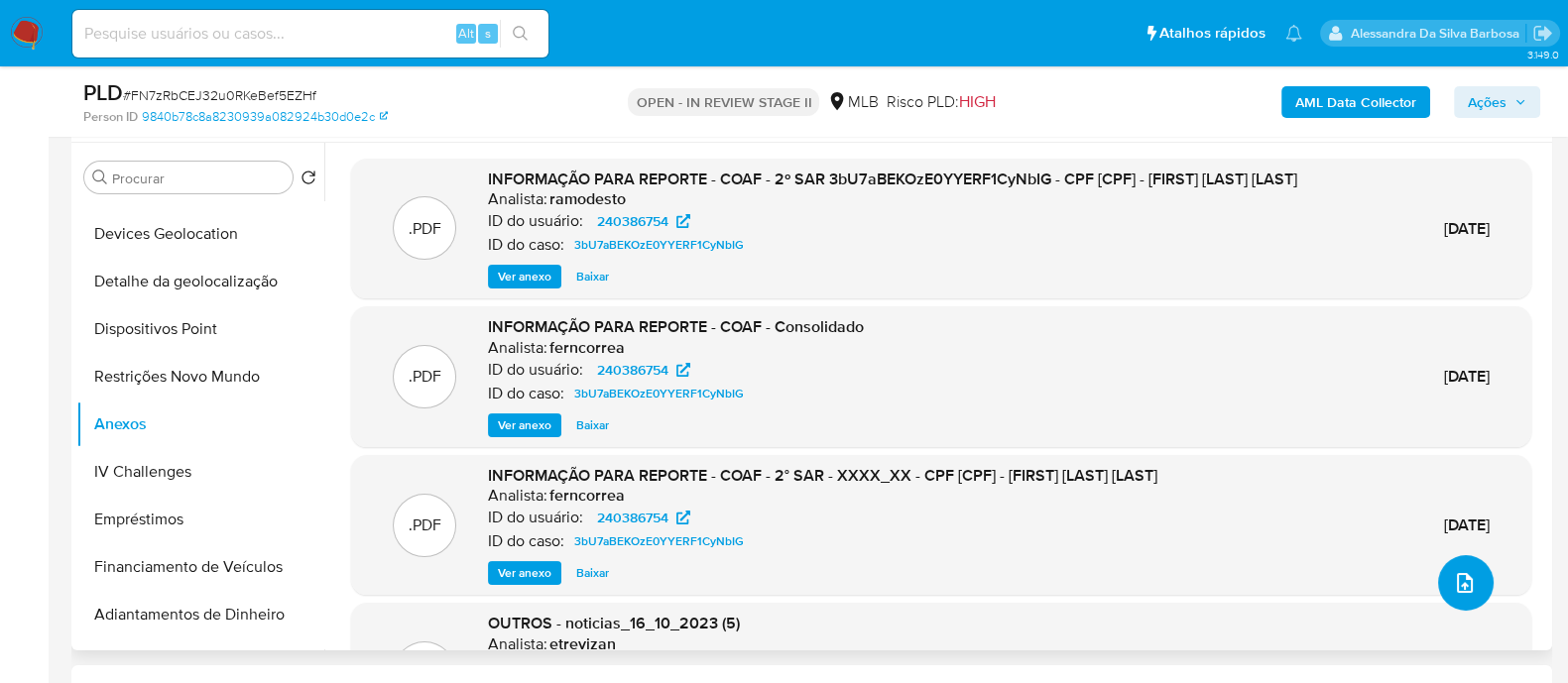 click at bounding box center (1466, 583) 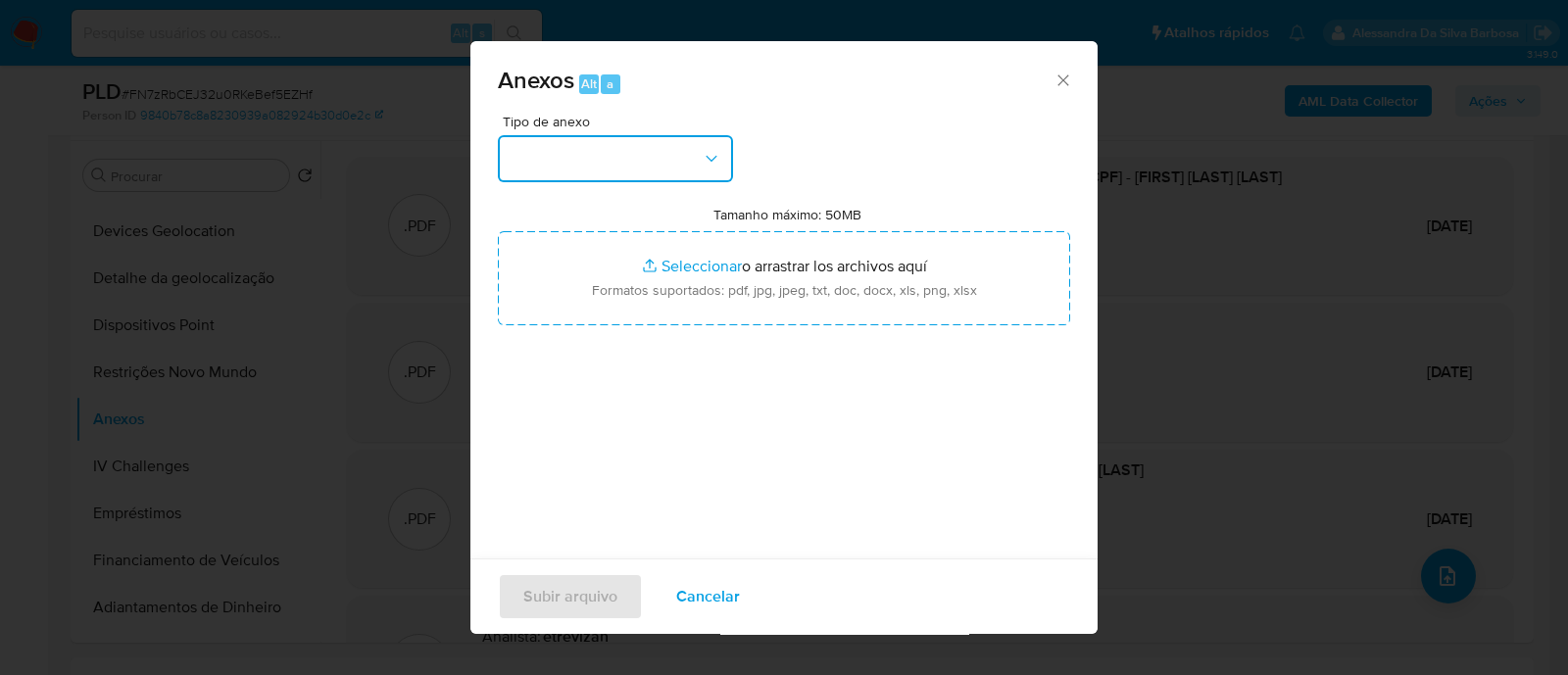 click at bounding box center (615, 159) 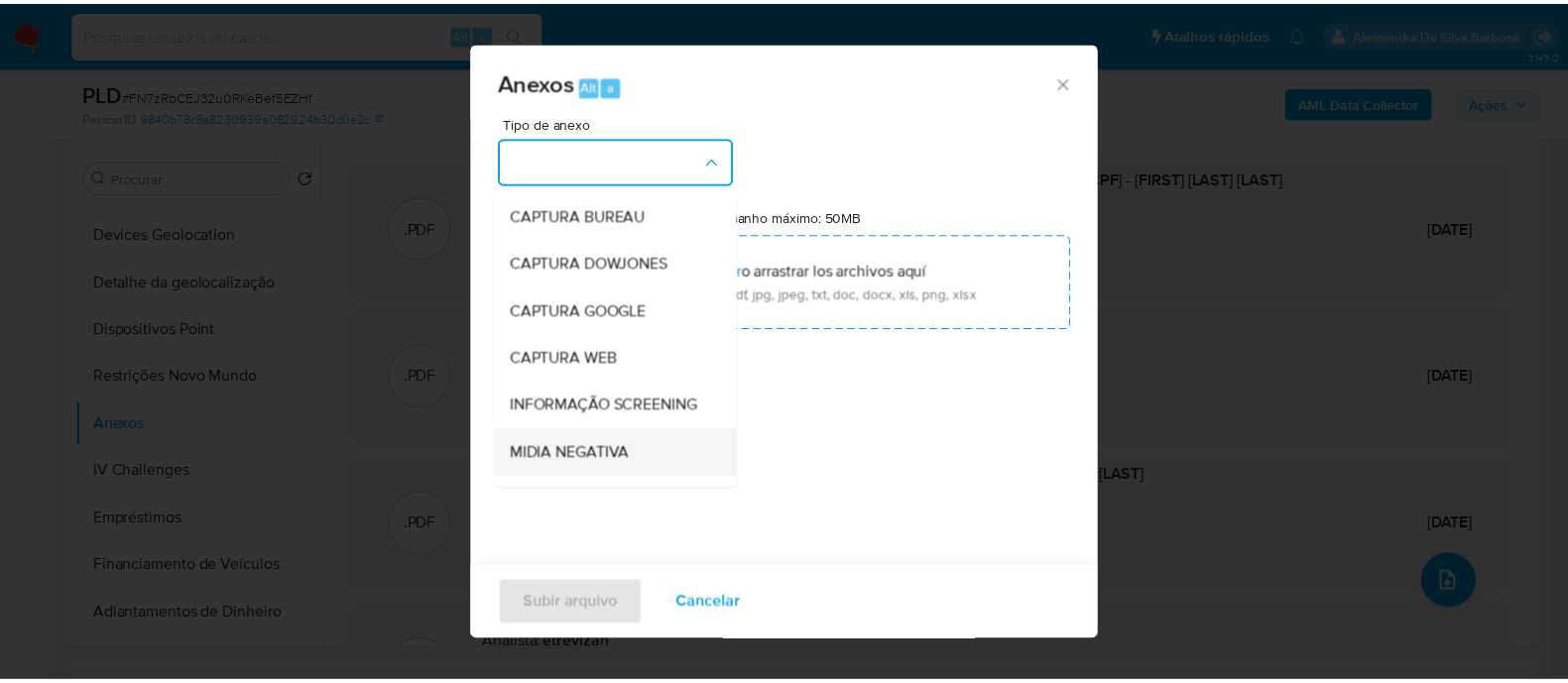 scroll, scrollTop: 305, scrollLeft: 0, axis: vertical 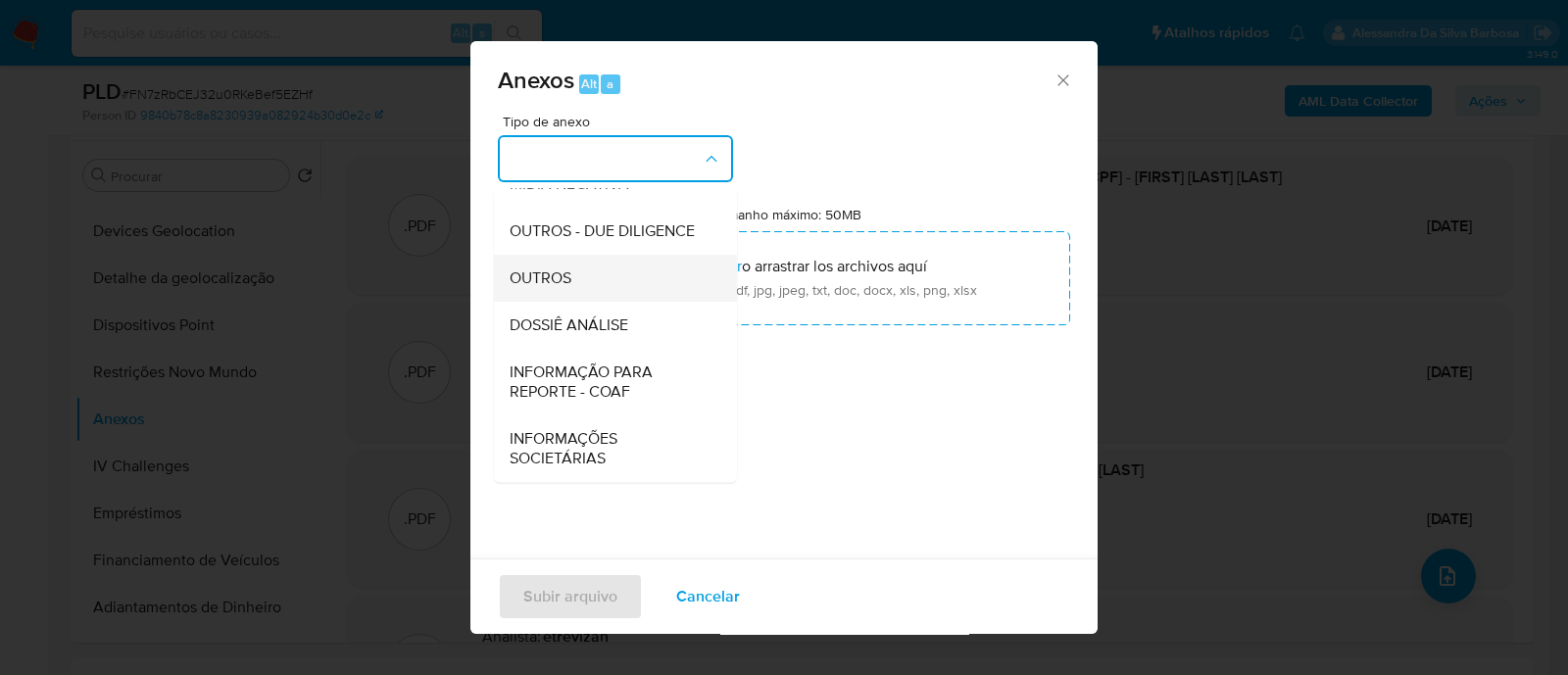 click on "OUTROS" at bounding box center [540, 278] 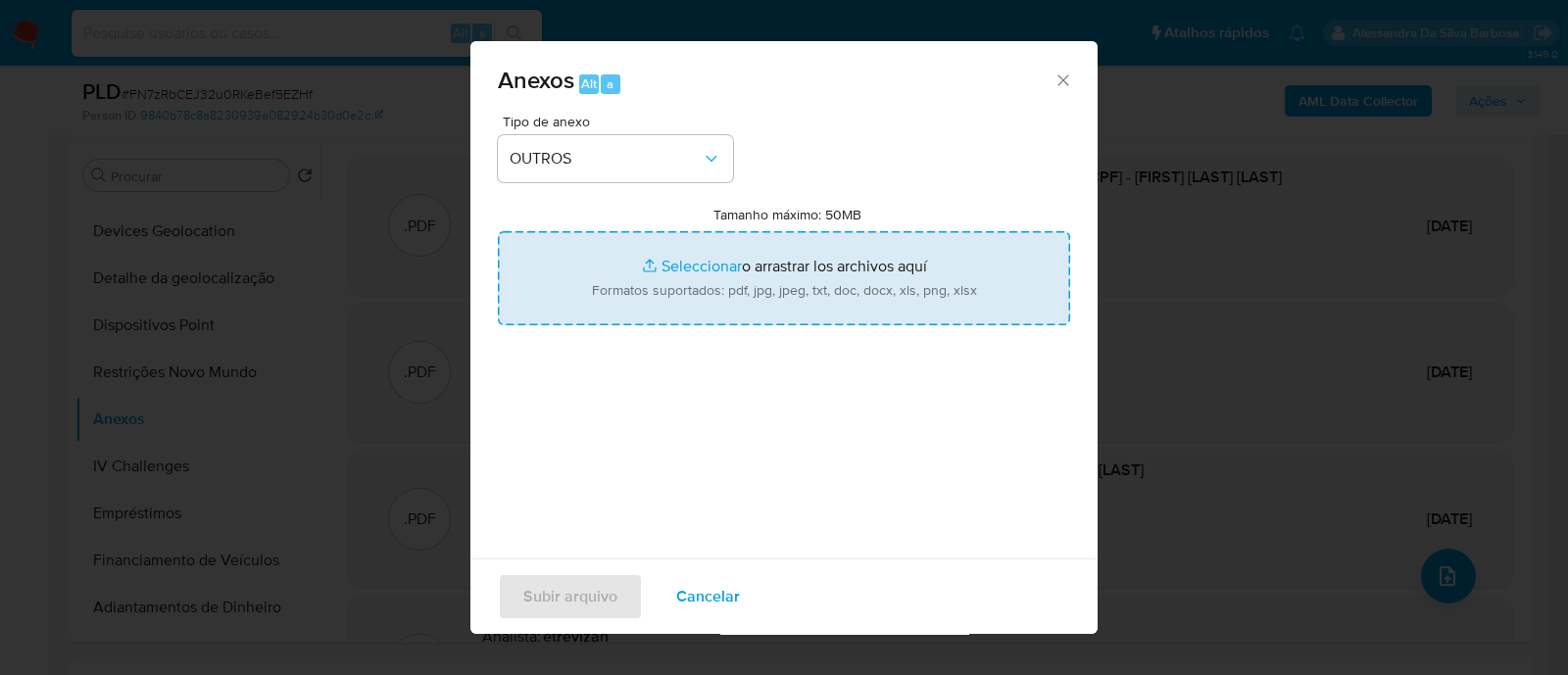 click on "Tamanho máximo: 50MB Seleccionar archivos" at bounding box center (784, 278) 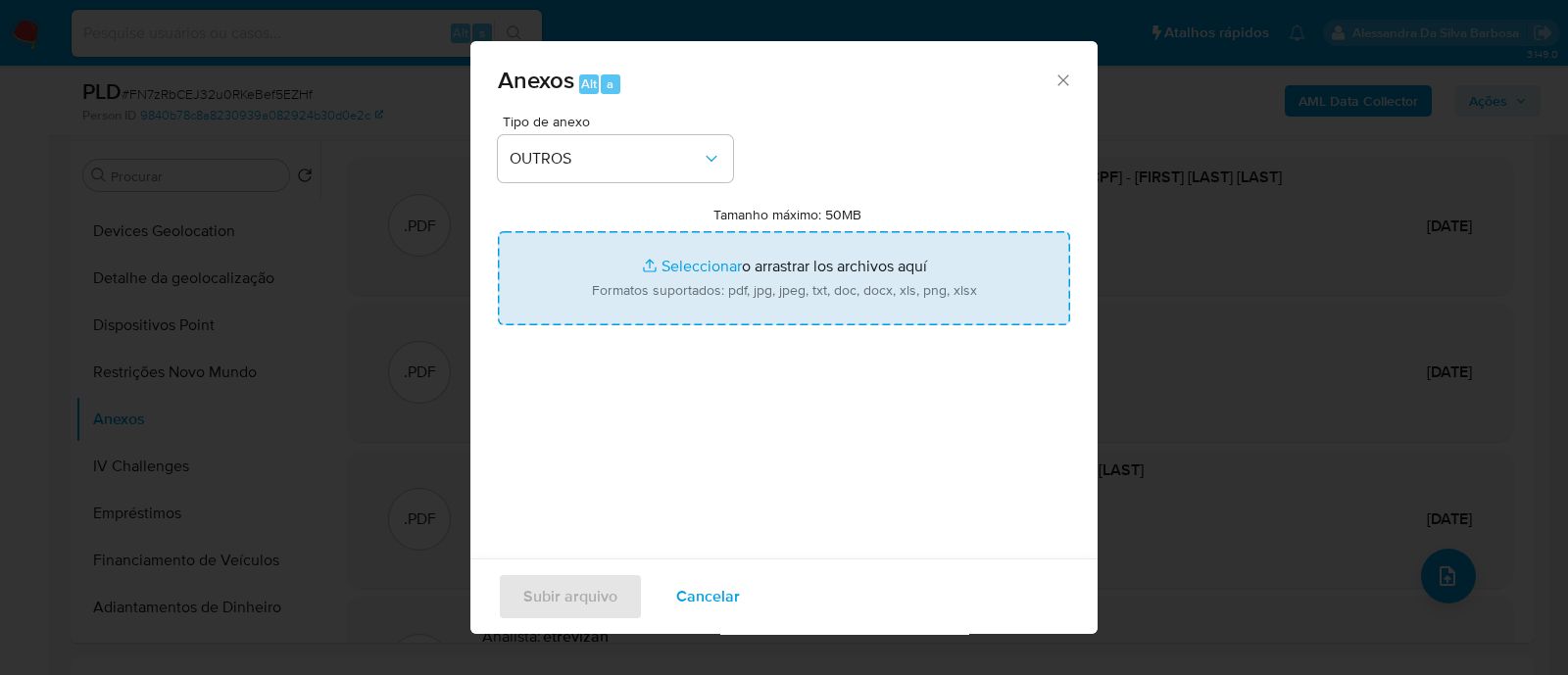 type on "C:\fakepath\Mulan 240386754_2025_08_04_17_36_28.xlsx" 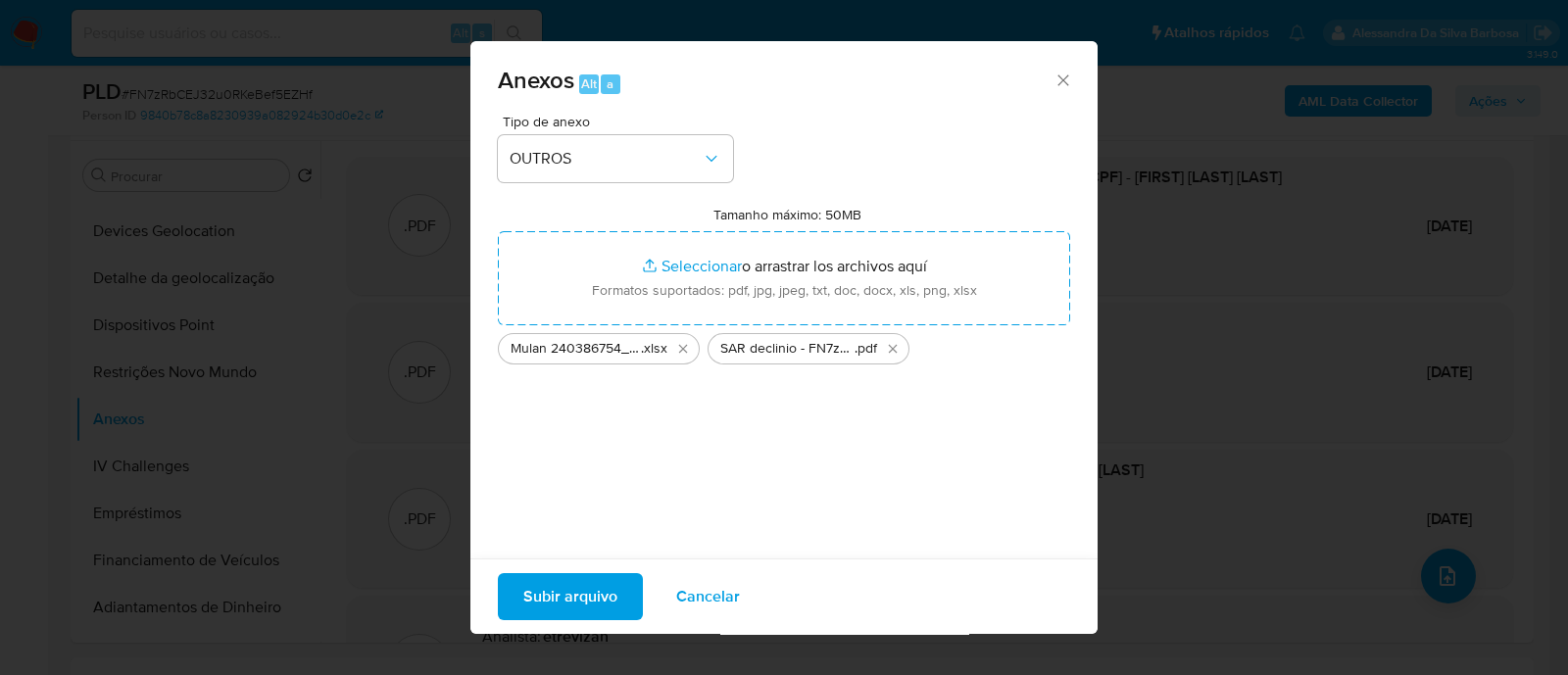 click on "Subir arquivo" at bounding box center [570, 597] 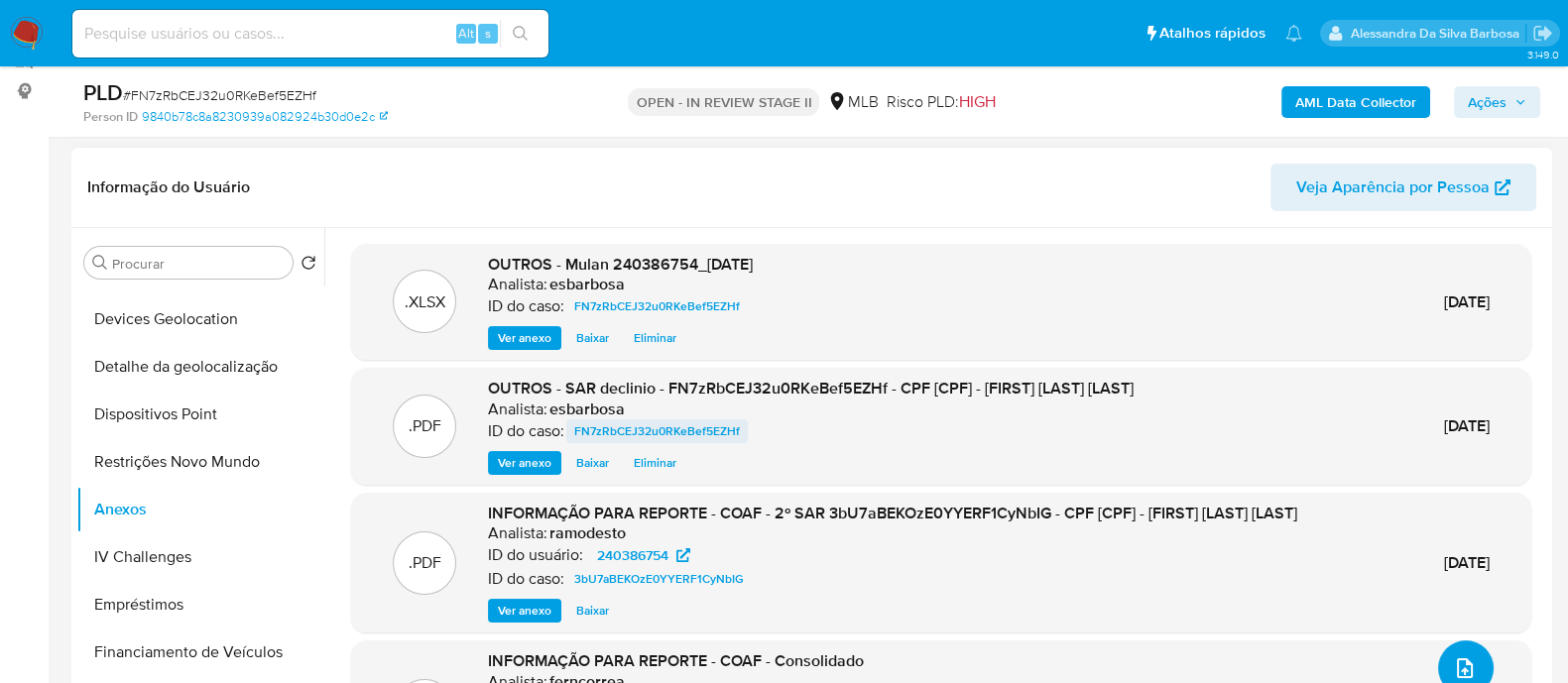 scroll, scrollTop: 247, scrollLeft: 0, axis: vertical 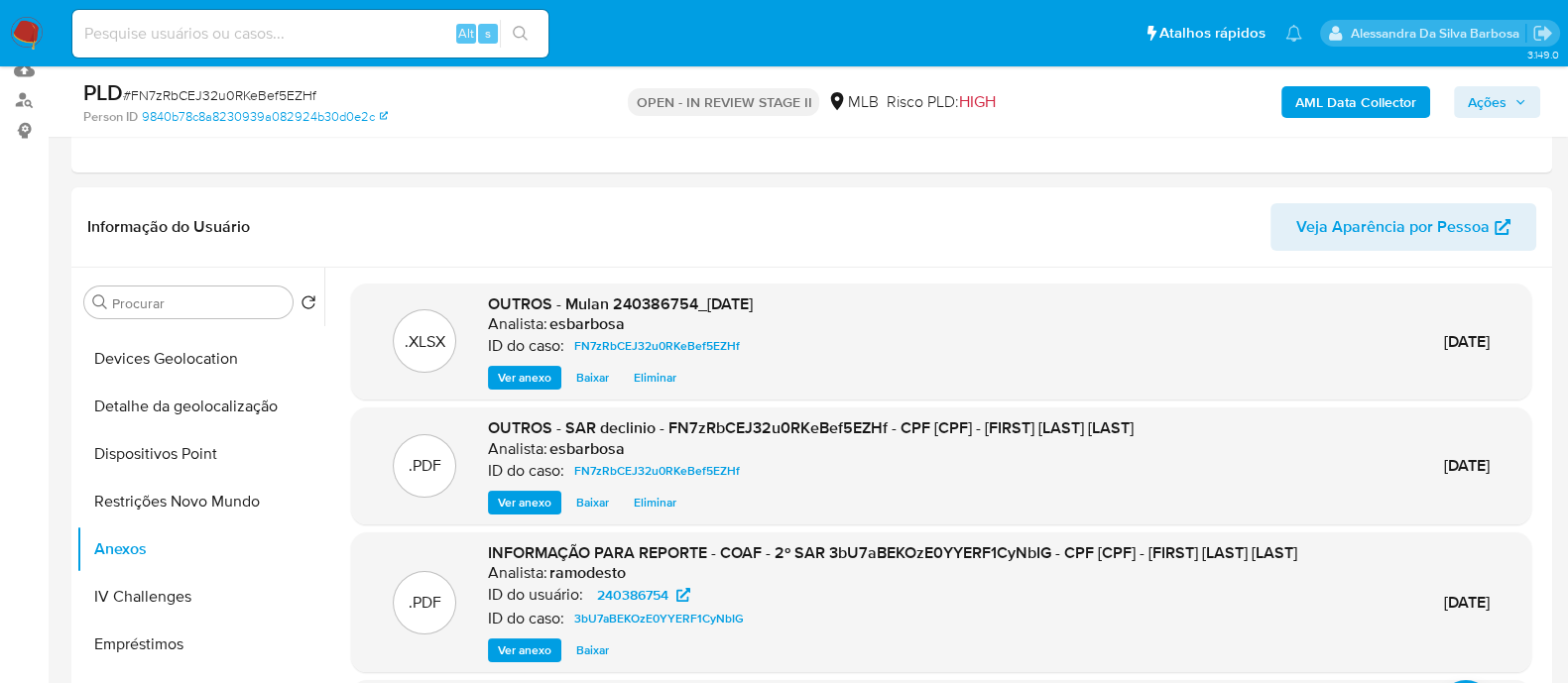 click on "Ações" at bounding box center [1487, 102] 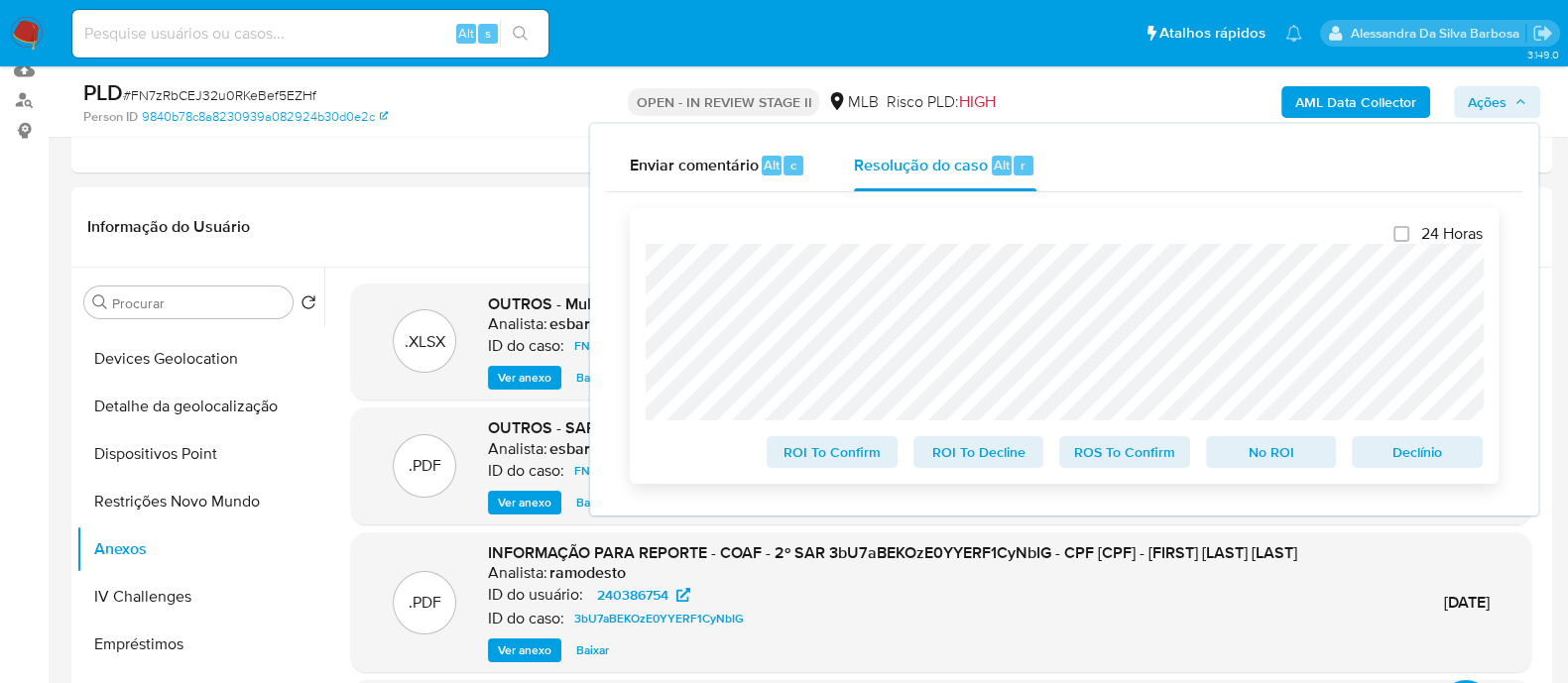 click on "No ROI" at bounding box center [1271, 452] 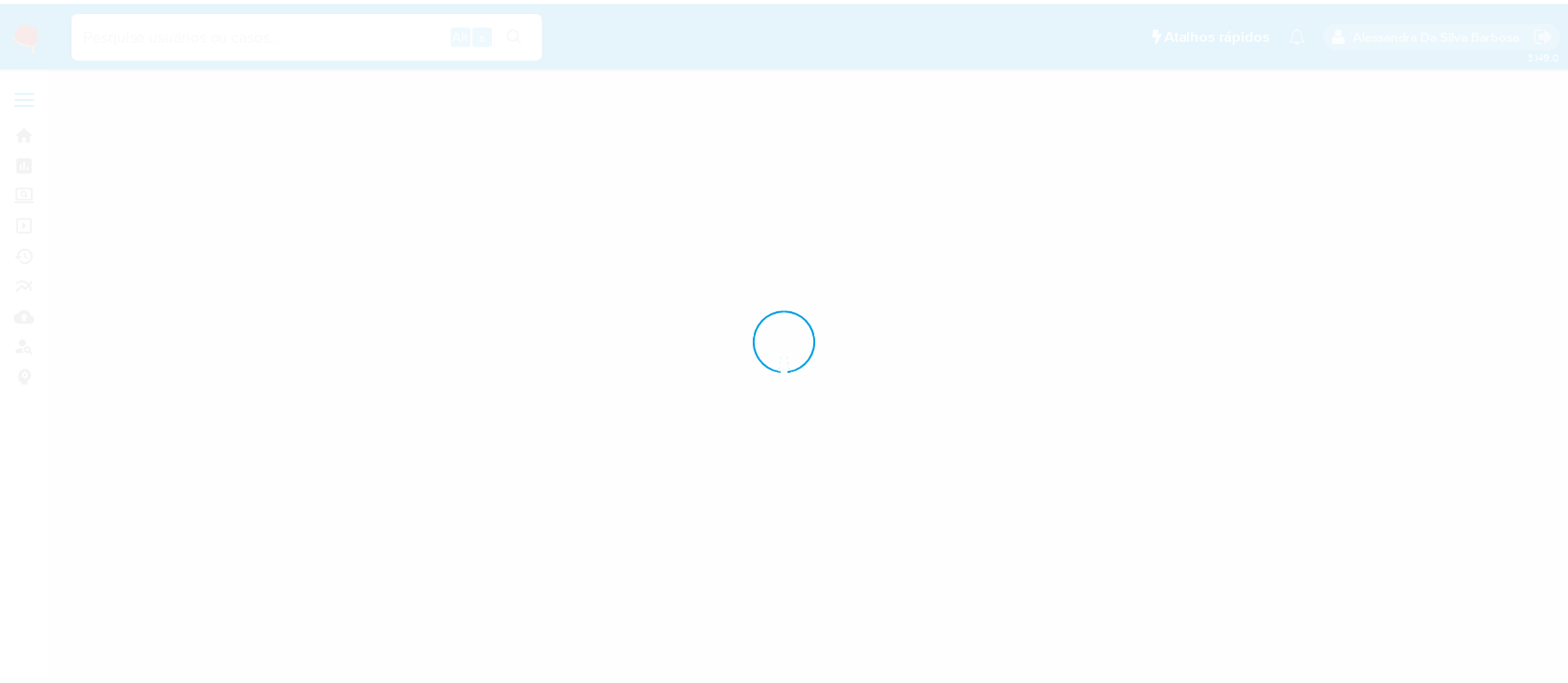 scroll, scrollTop: 0, scrollLeft: 0, axis: both 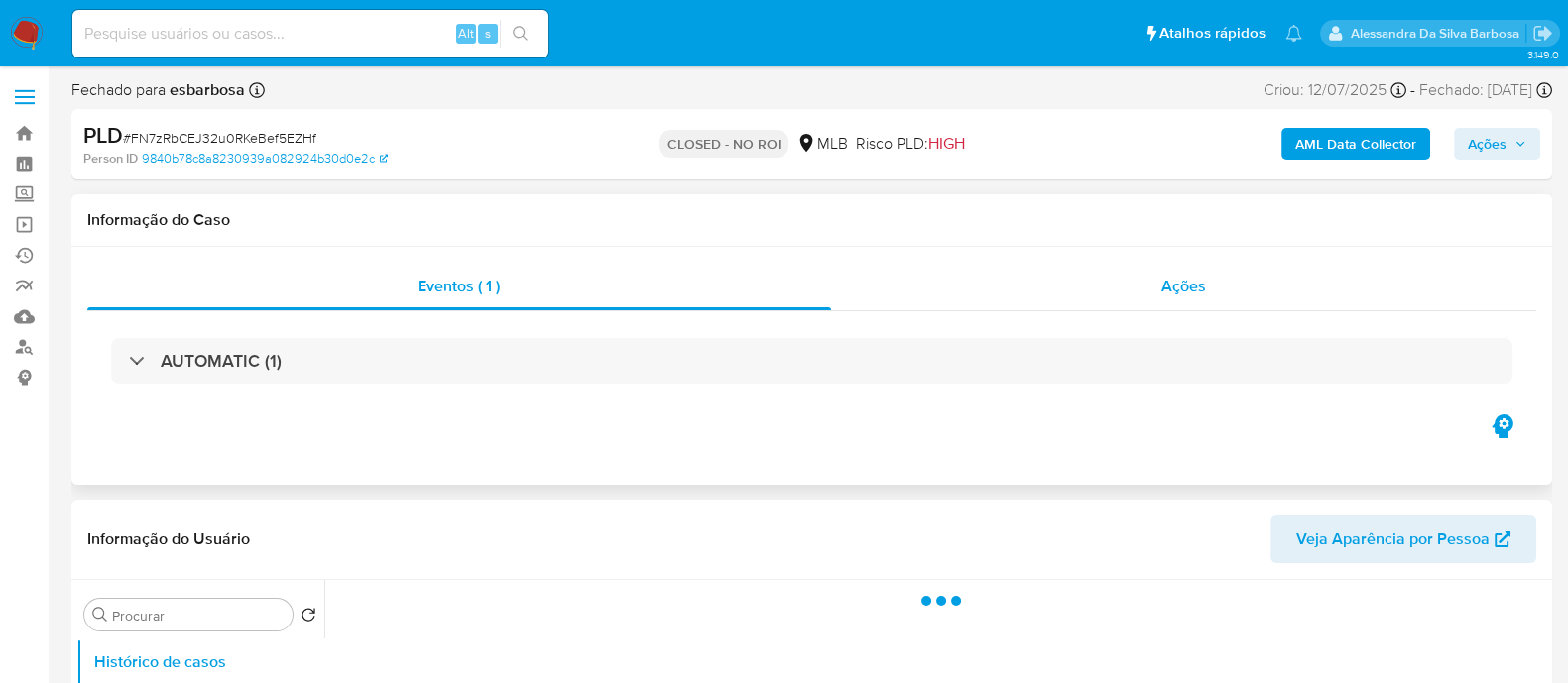 click on "Ações" at bounding box center (1184, 286) 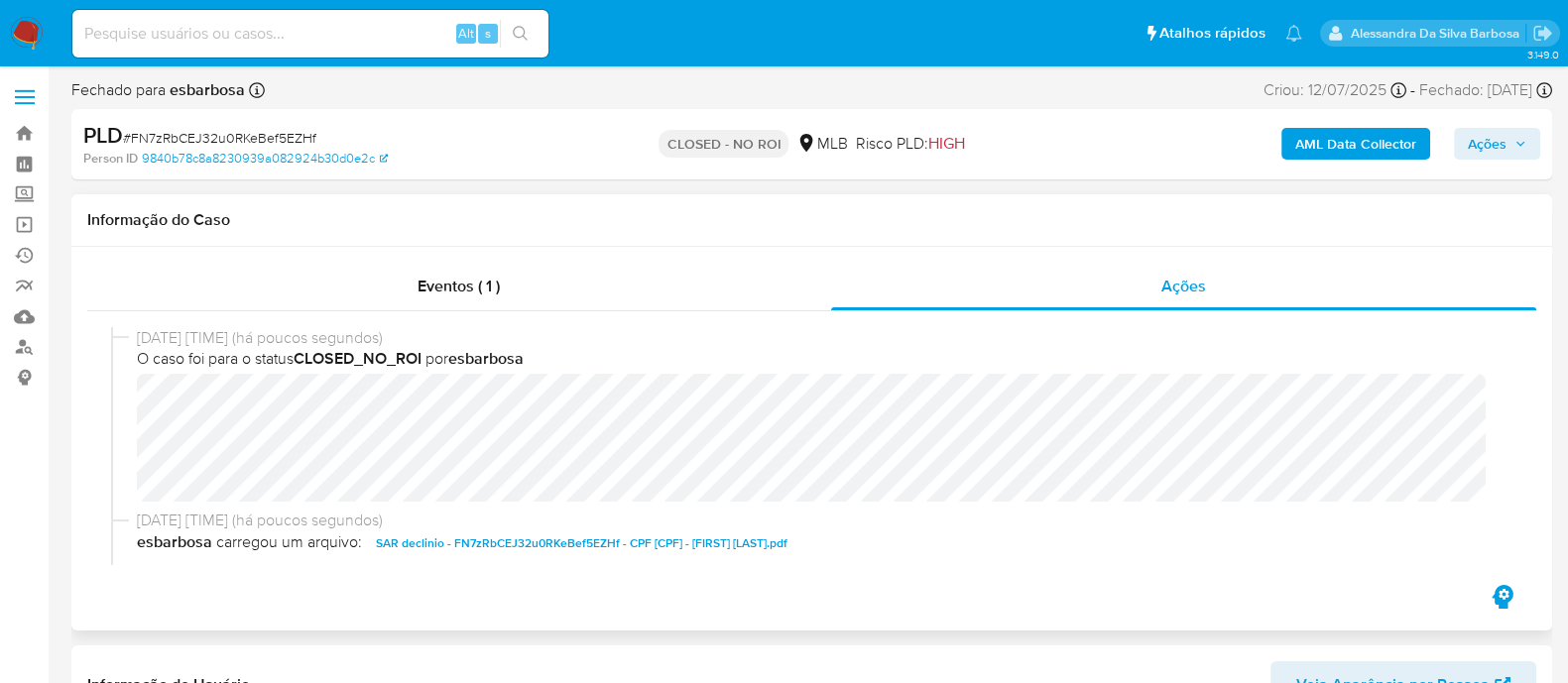 scroll, scrollTop: 123, scrollLeft: 0, axis: vertical 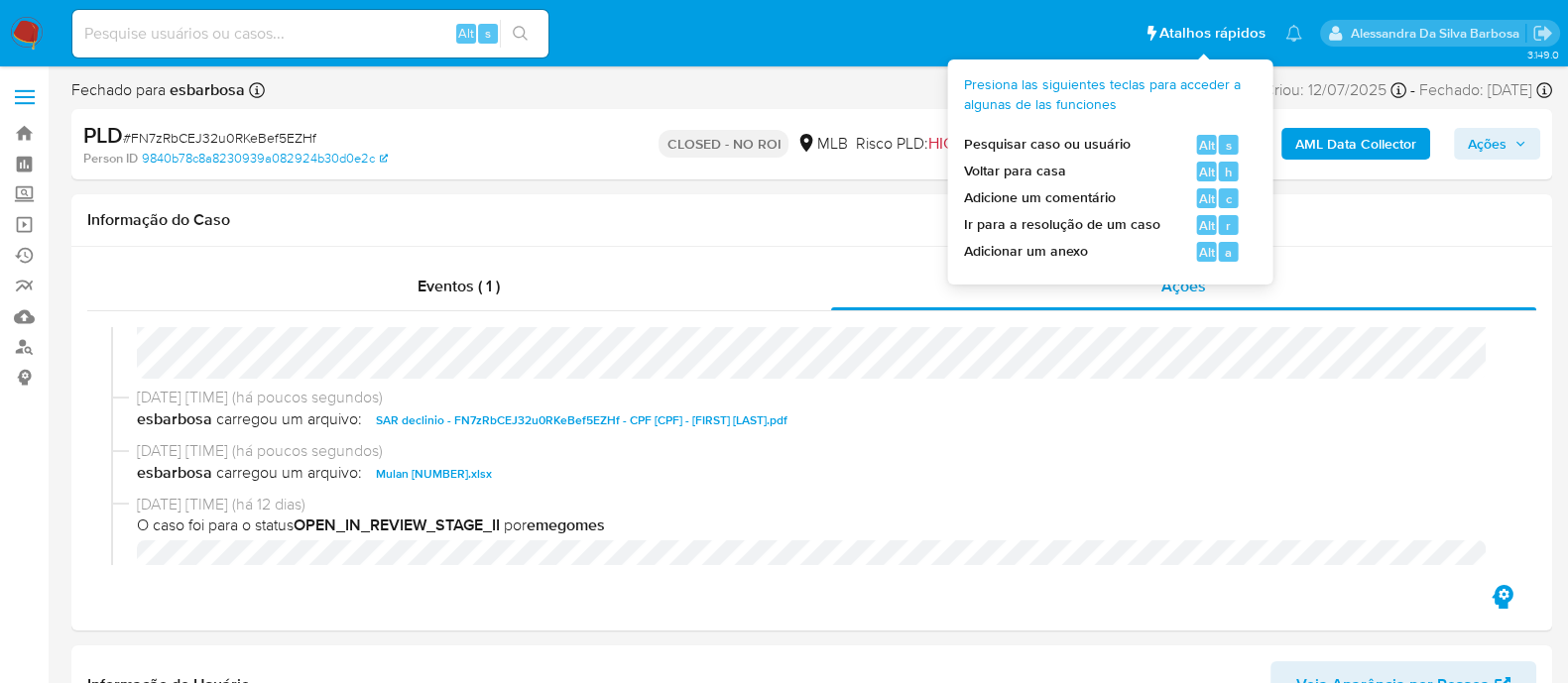 select on "10" 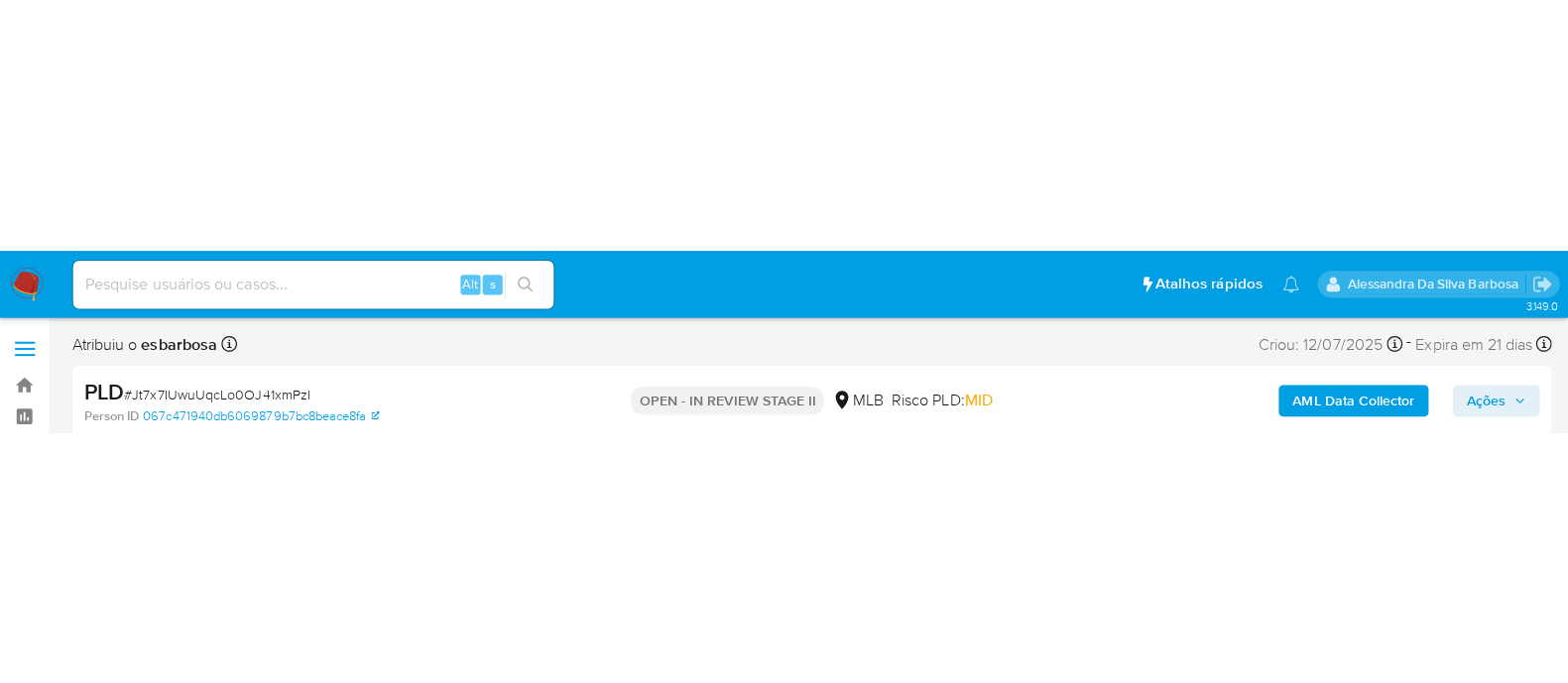 scroll, scrollTop: 2, scrollLeft: 0, axis: vertical 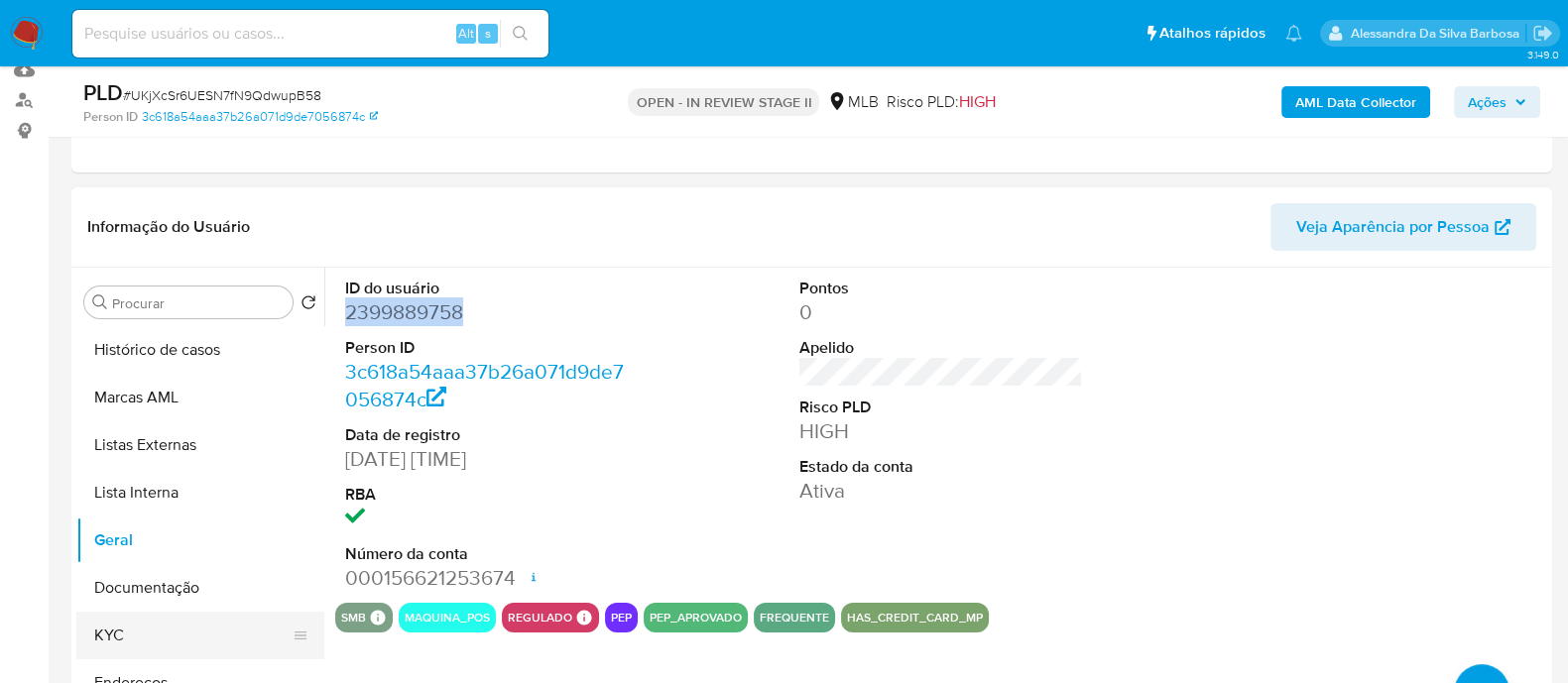click on "KYC" at bounding box center [192, 635] 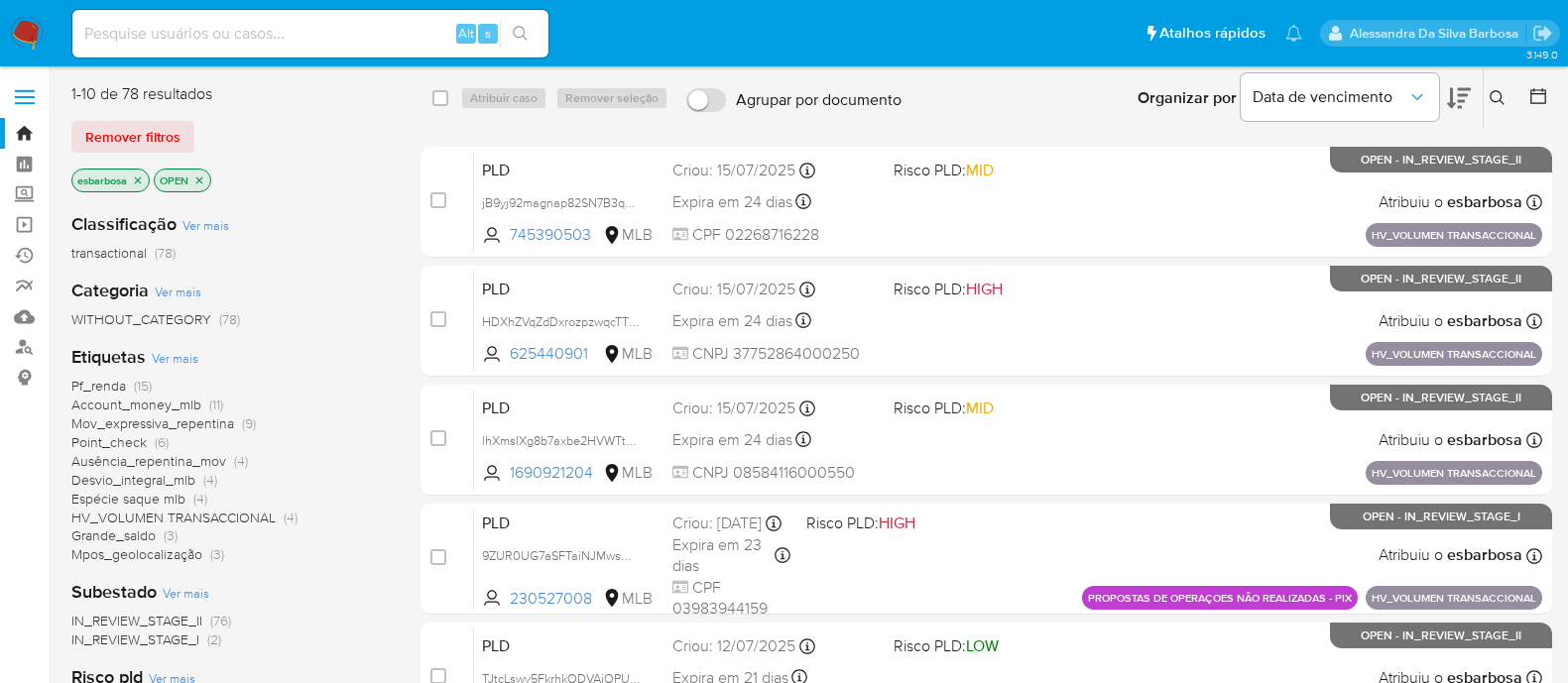 scroll, scrollTop: 0, scrollLeft: 0, axis: both 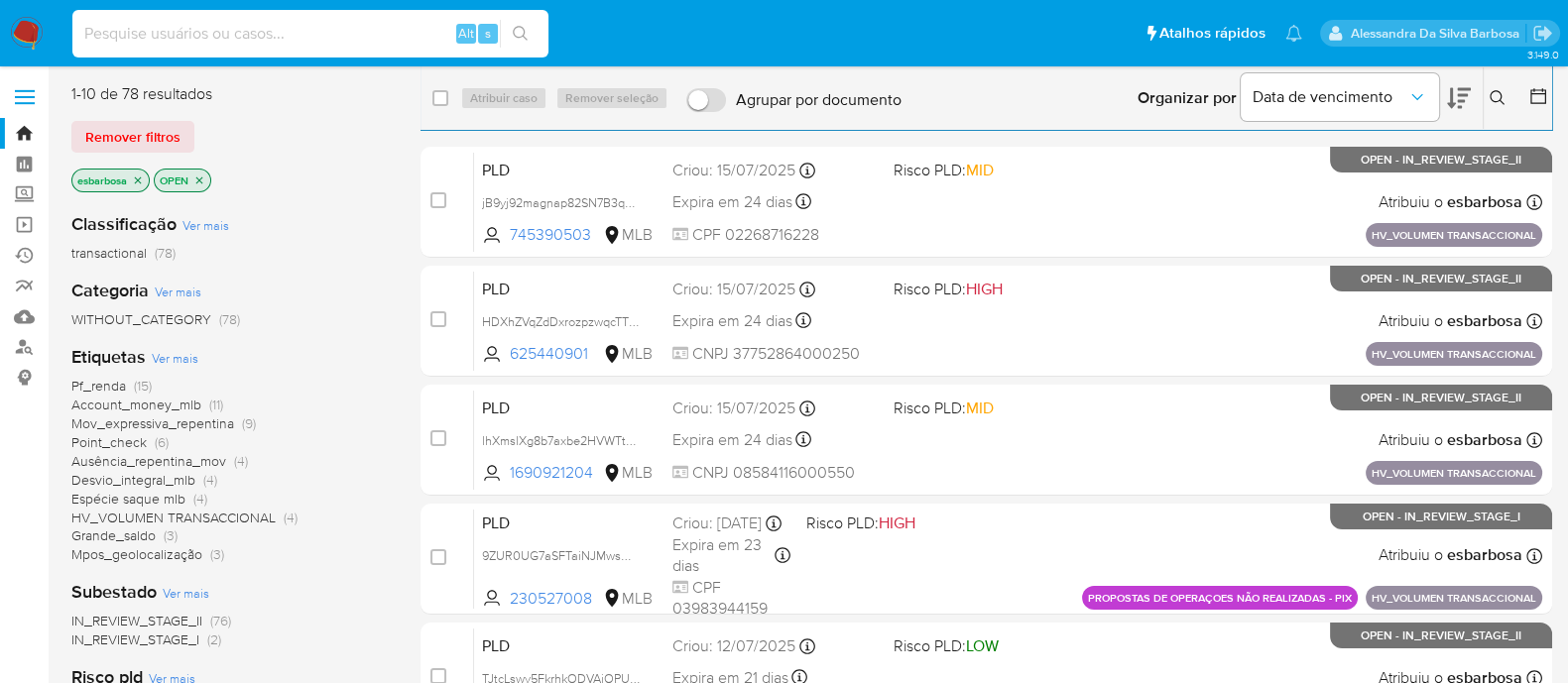 click at bounding box center (310, 34) 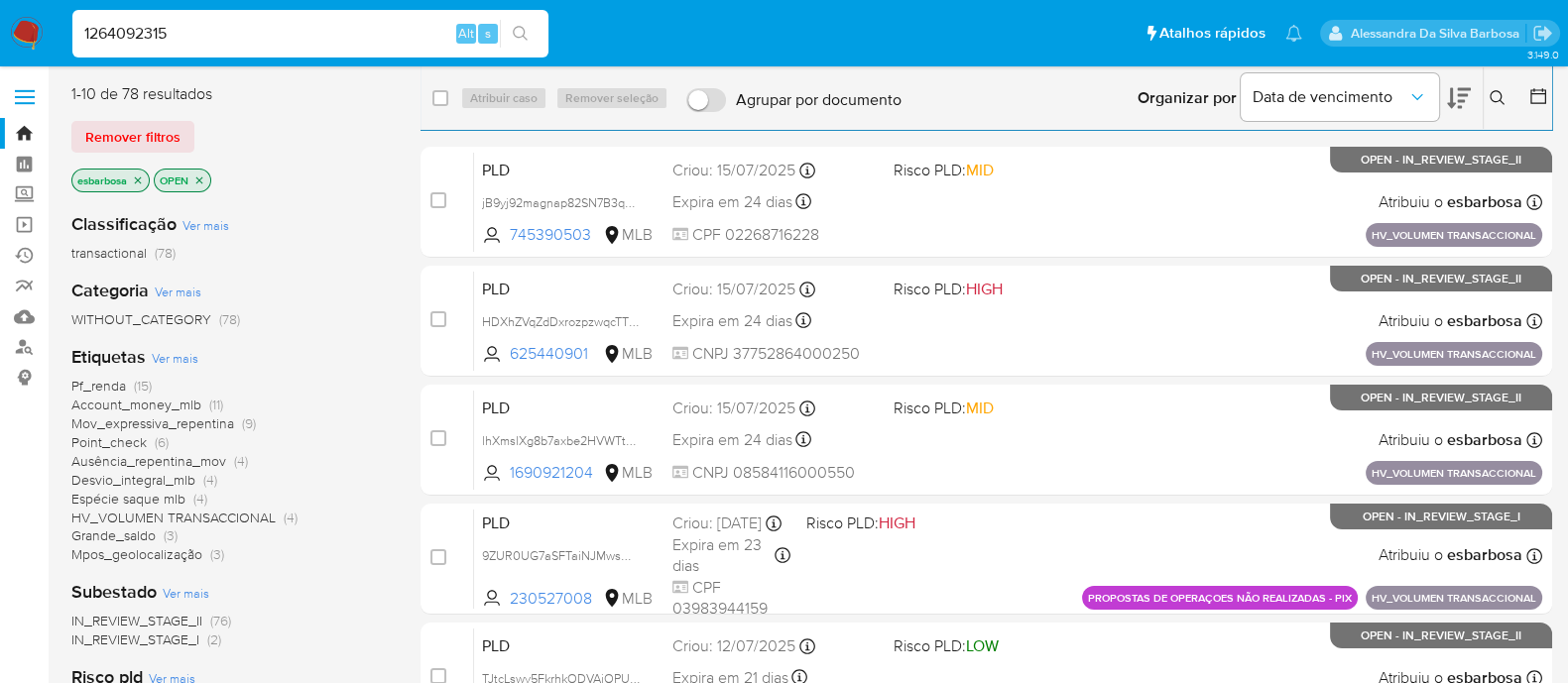 type on "1264092315" 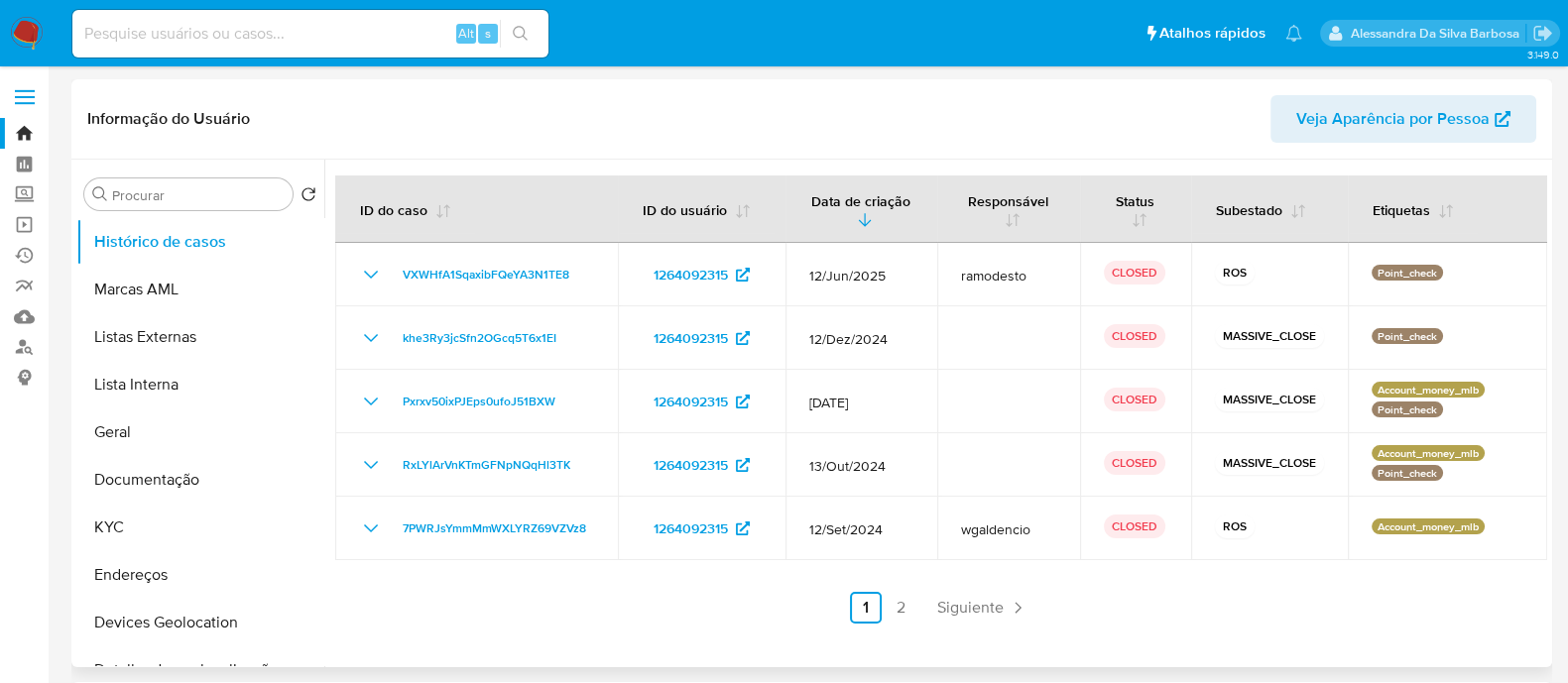 select on "10" 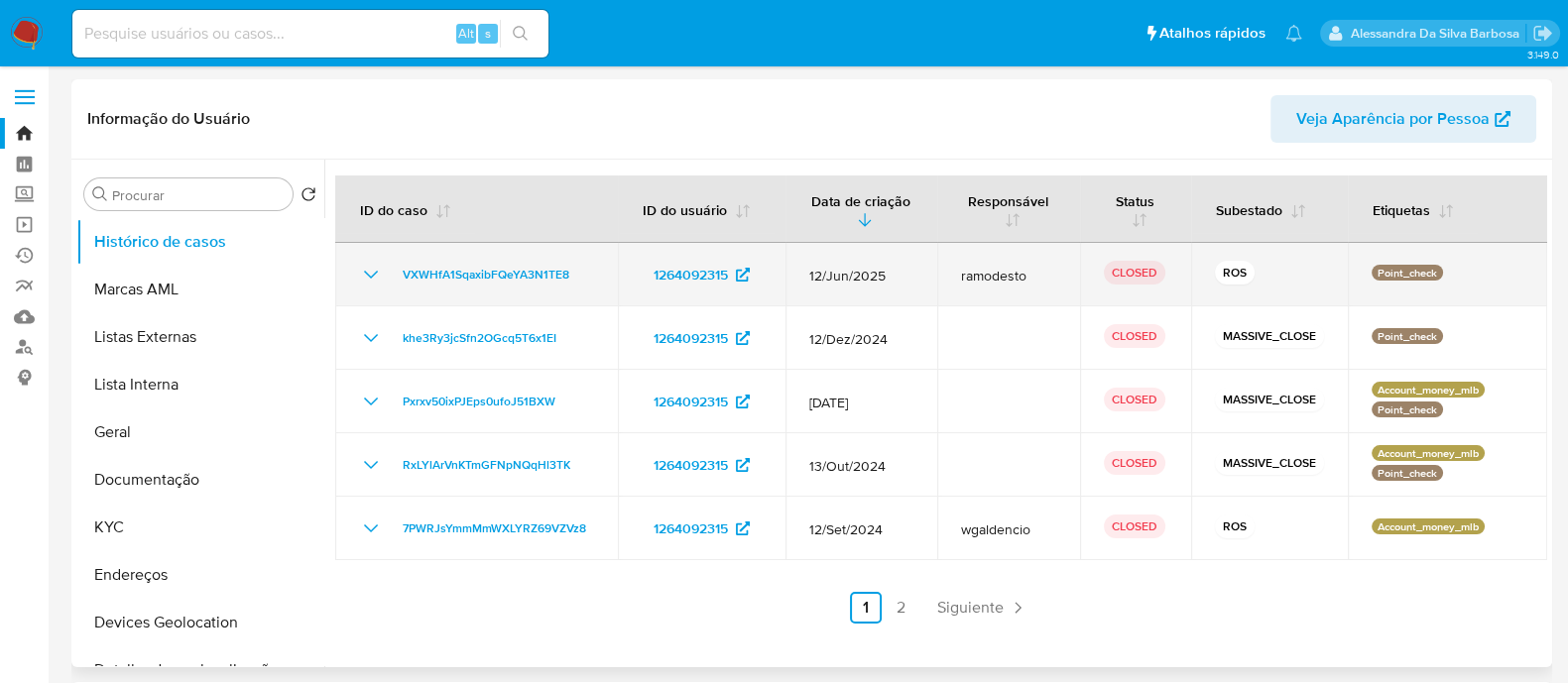 click 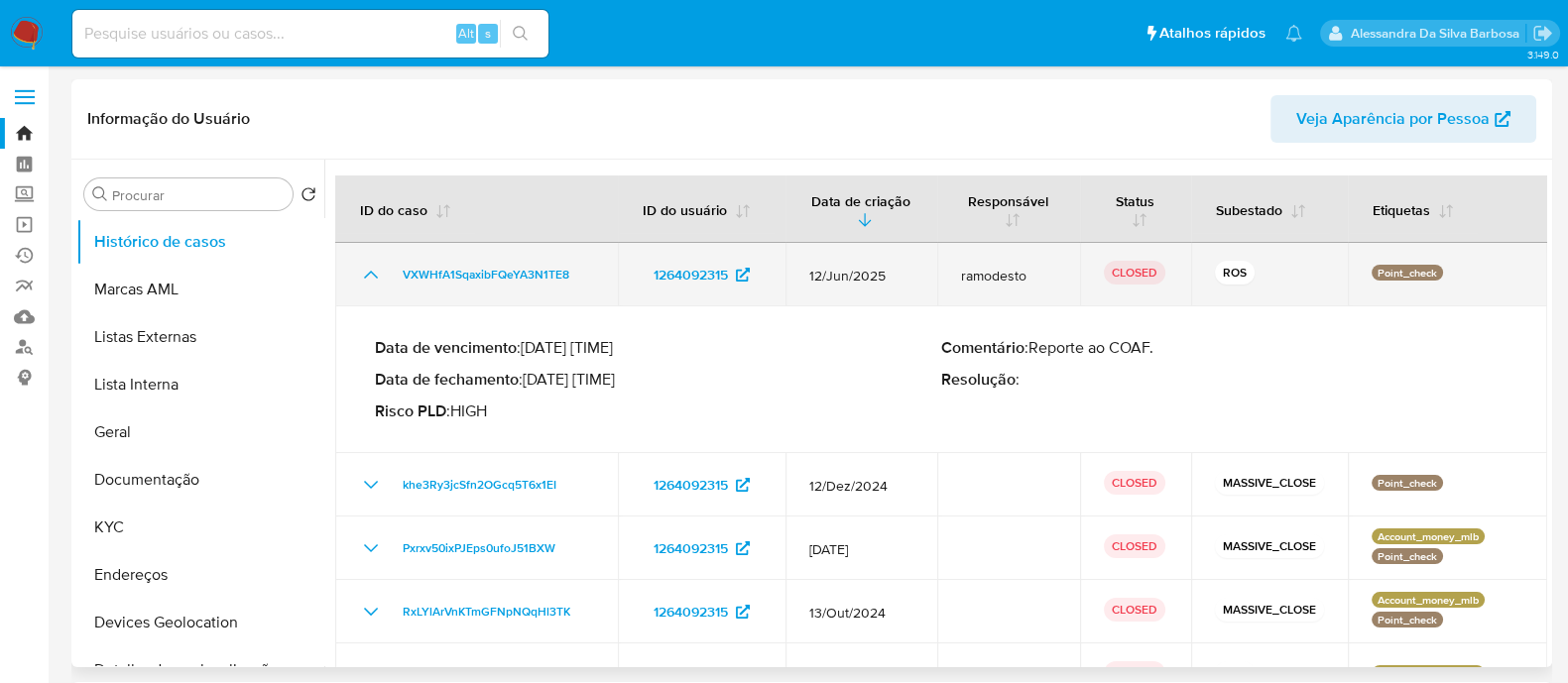 click 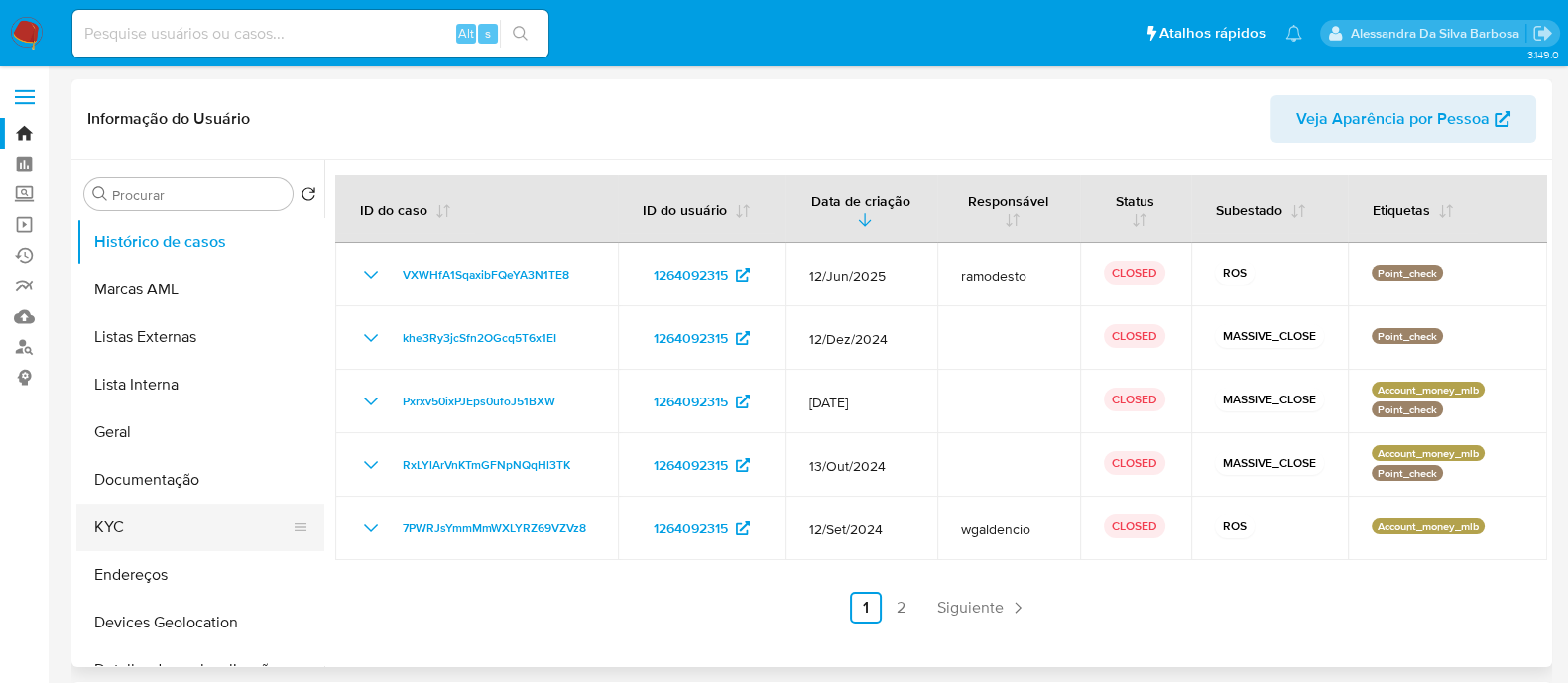 scroll, scrollTop: 123, scrollLeft: 0, axis: vertical 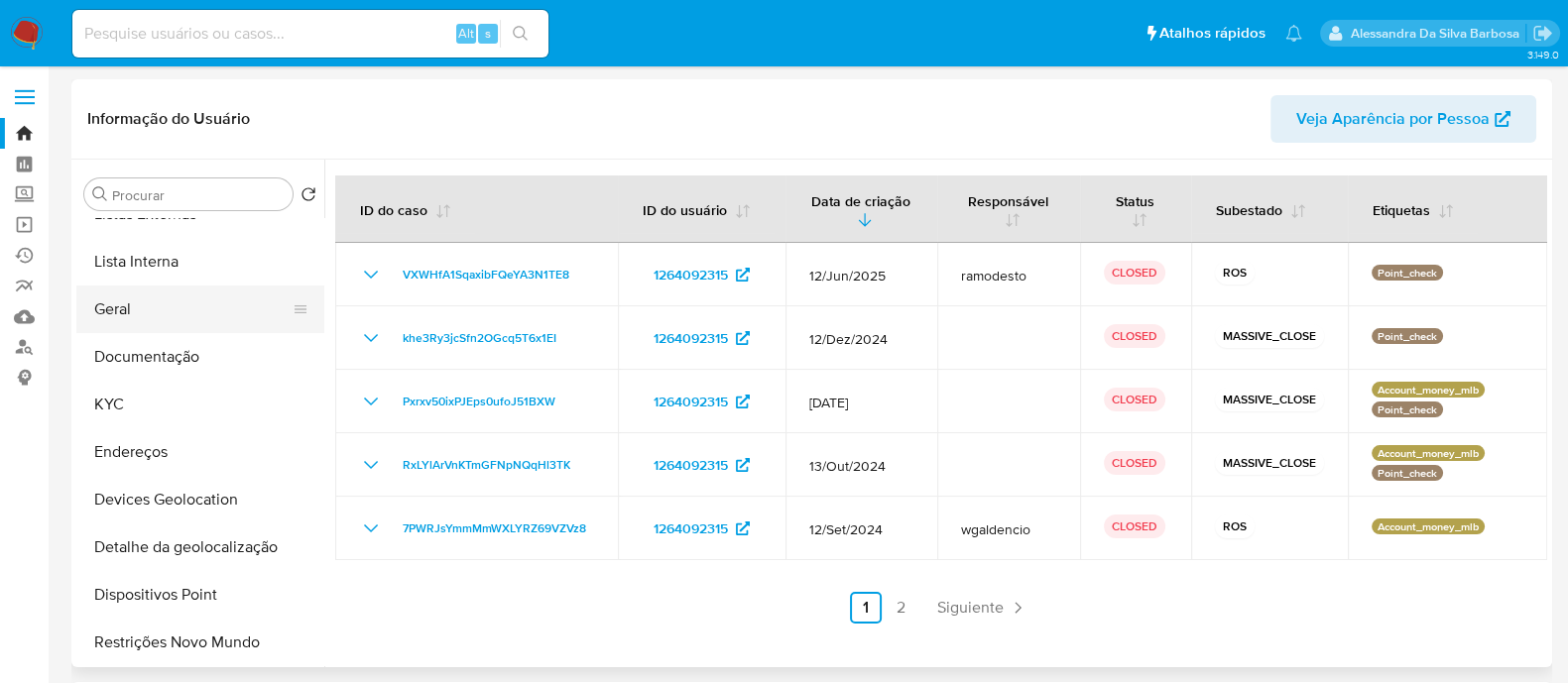 click on "Geral" at bounding box center [192, 309] 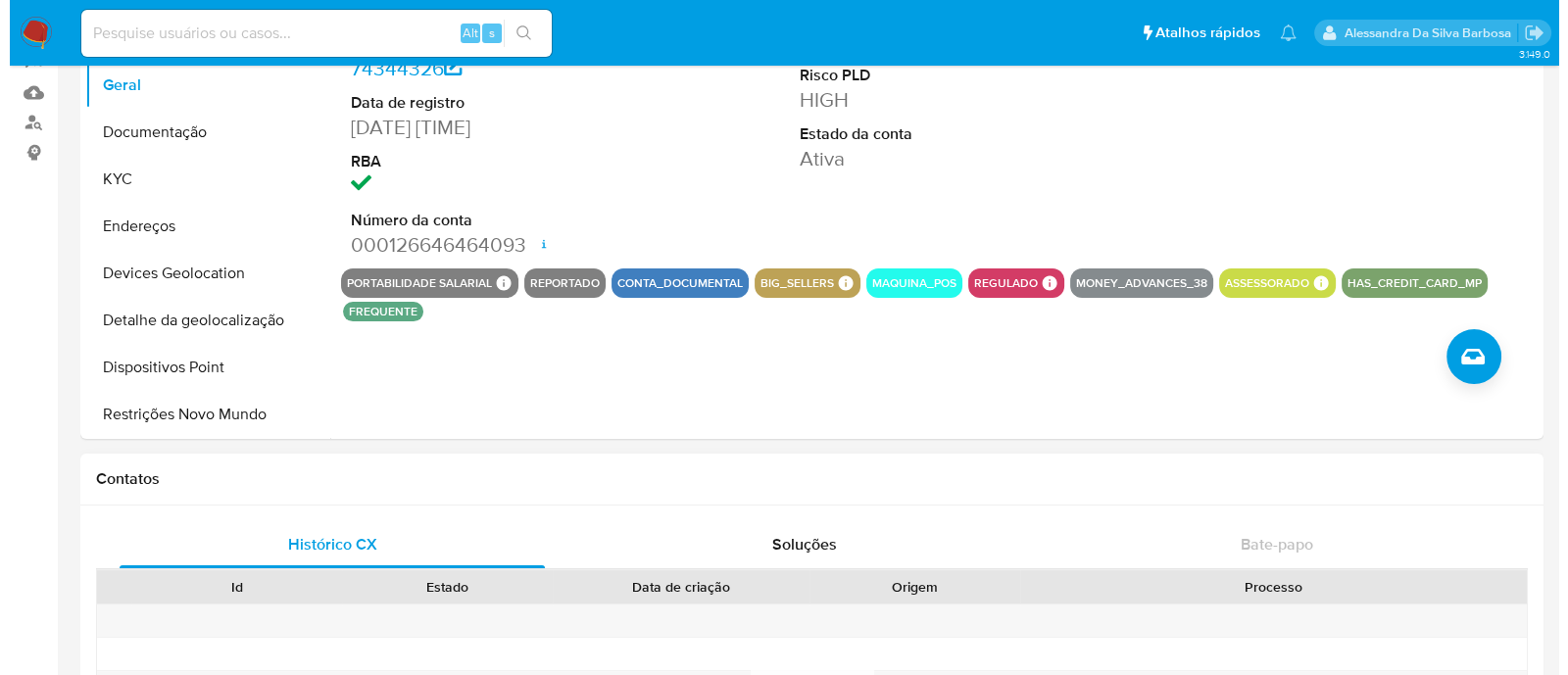 scroll, scrollTop: 244, scrollLeft: 0, axis: vertical 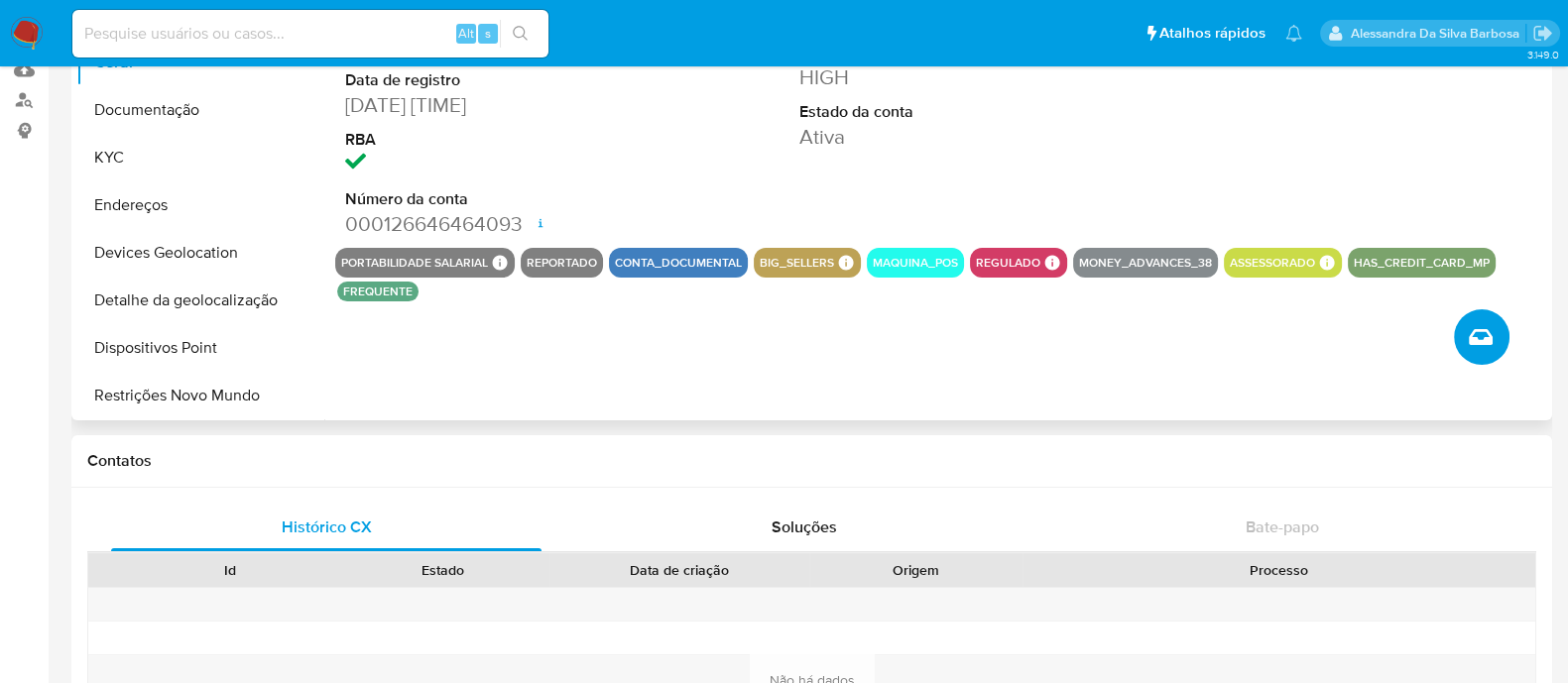 click at bounding box center [1481, 337] 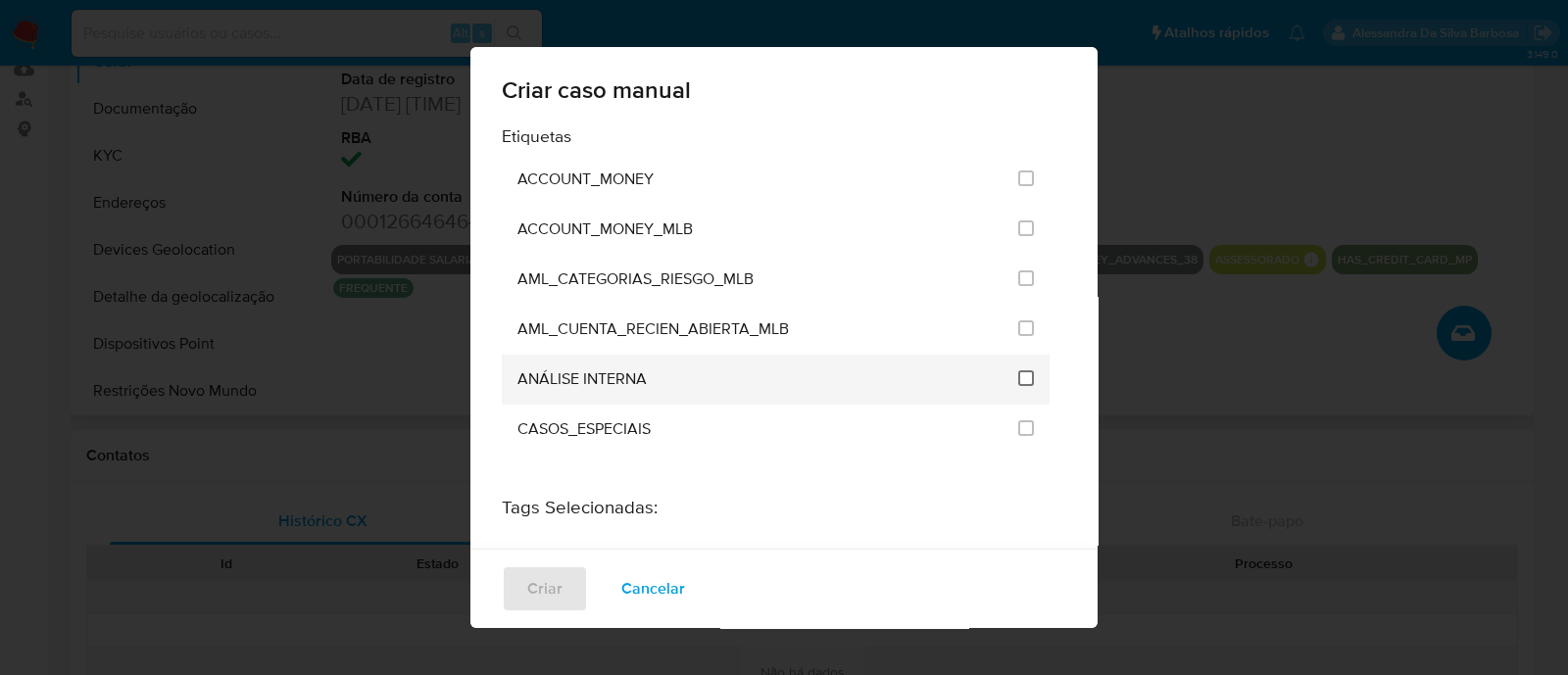 click at bounding box center [1026, 378] 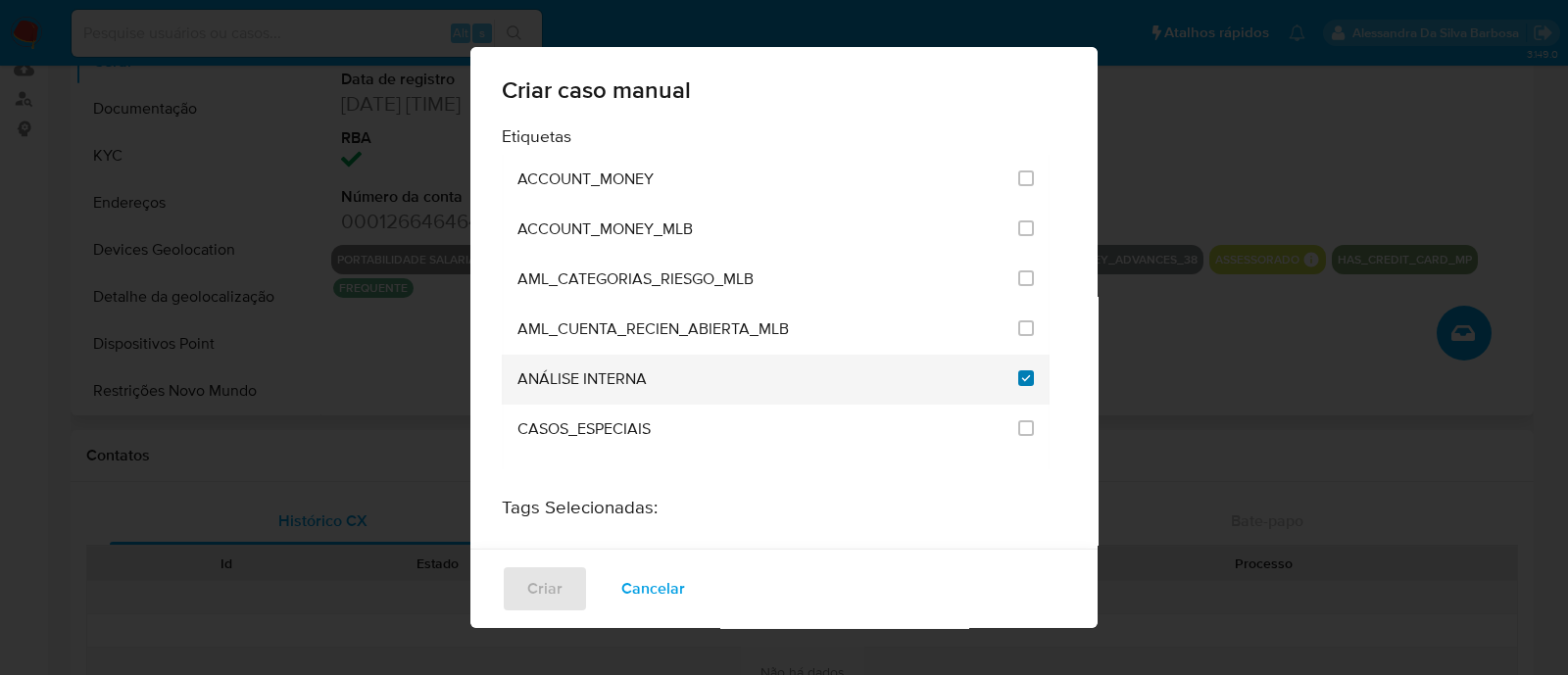 checkbox on "true" 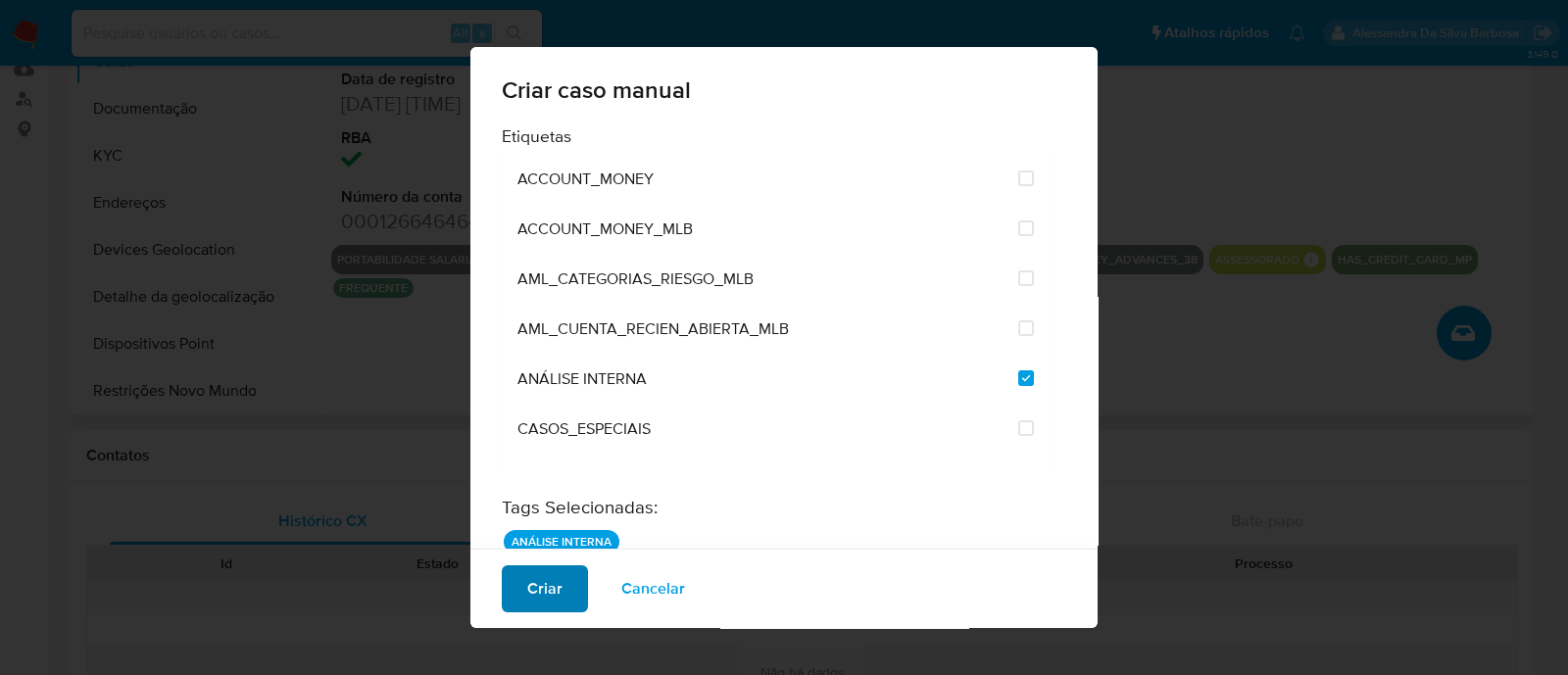 click on "Criar" at bounding box center (545, 589) 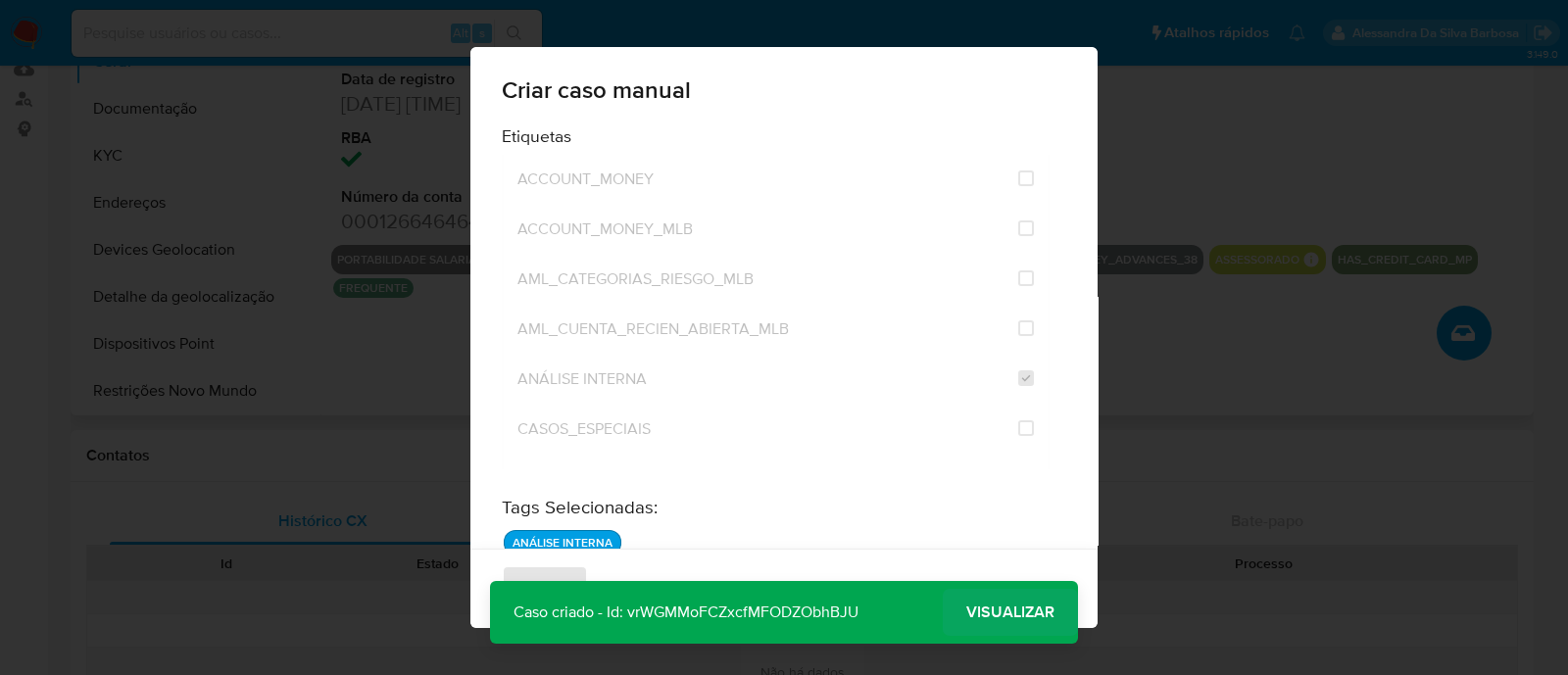 click on "Visualizar" at bounding box center (1010, 612) 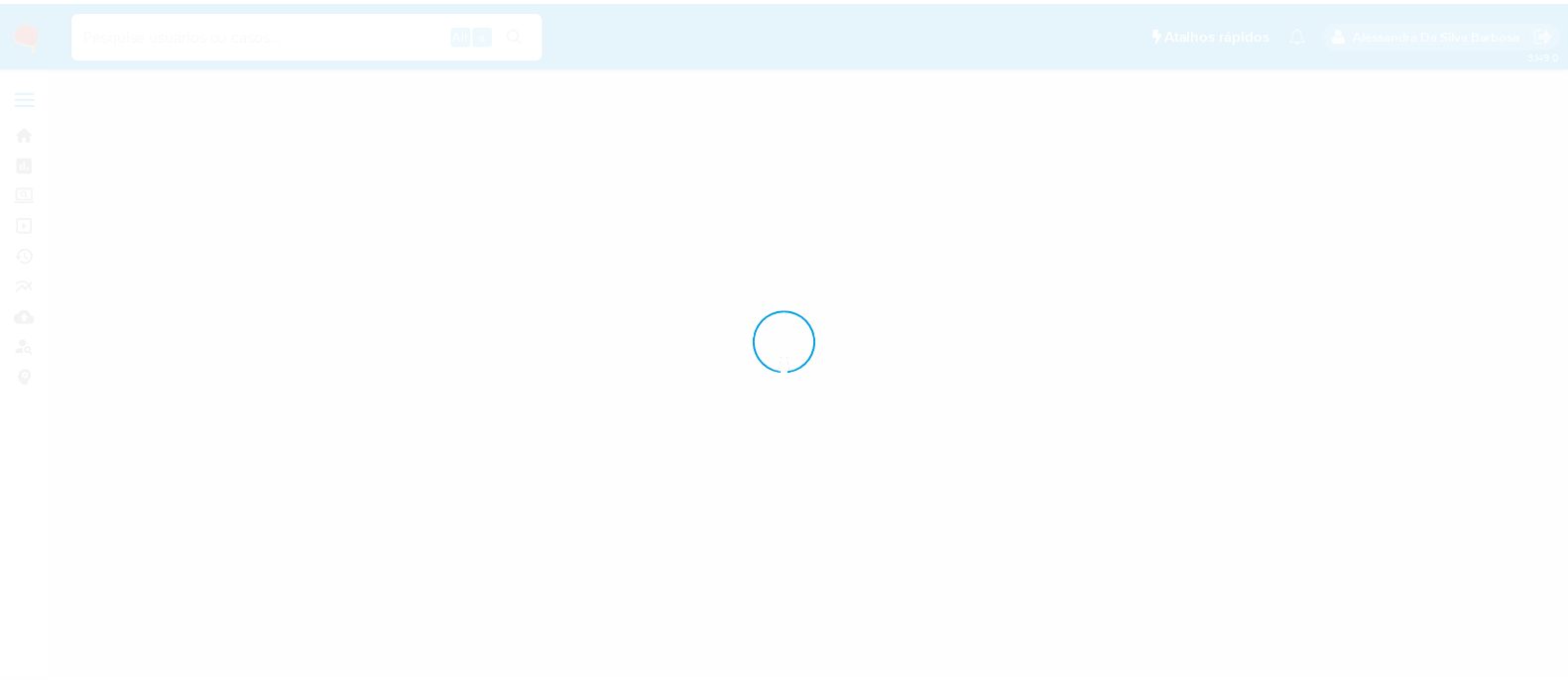 scroll, scrollTop: 0, scrollLeft: 0, axis: both 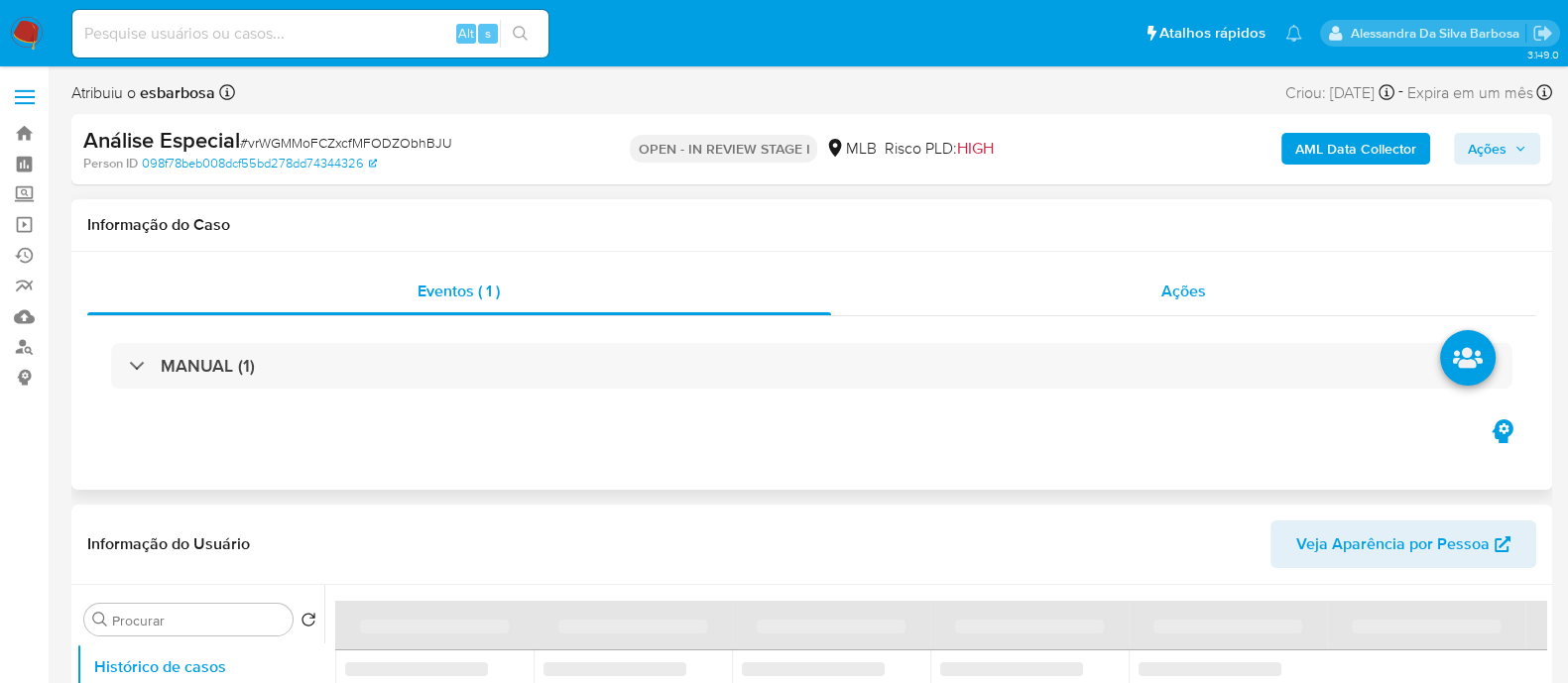 select on "10" 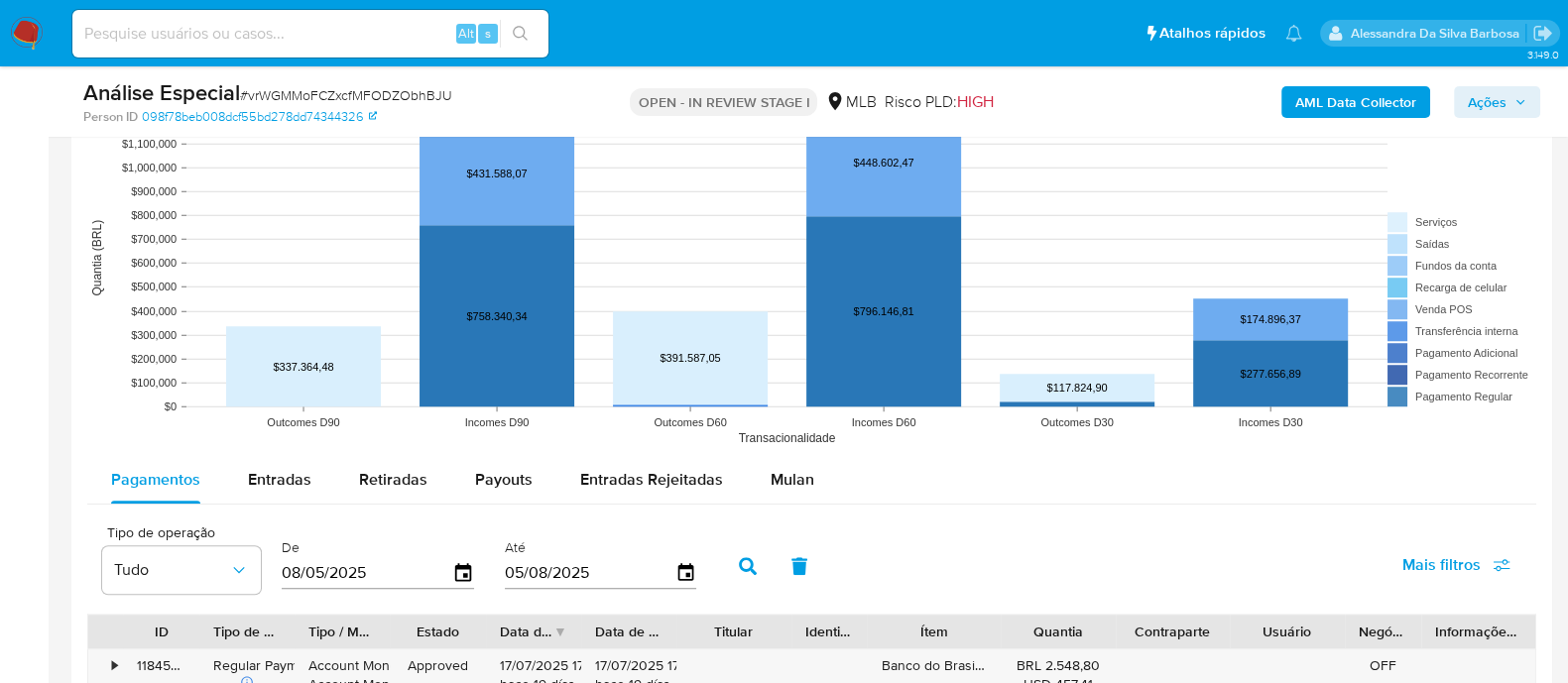 scroll, scrollTop: 1982, scrollLeft: 0, axis: vertical 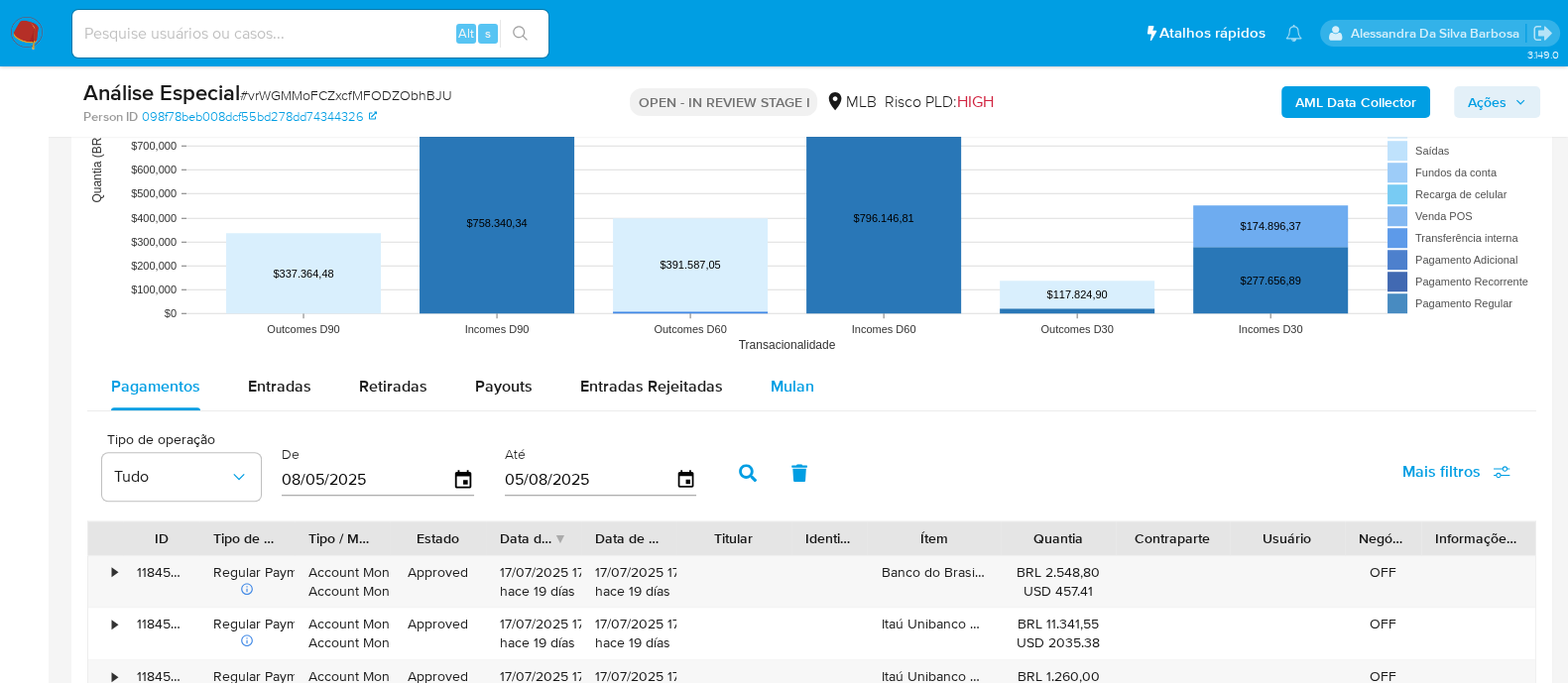 click on "Mulan" at bounding box center (792, 386) 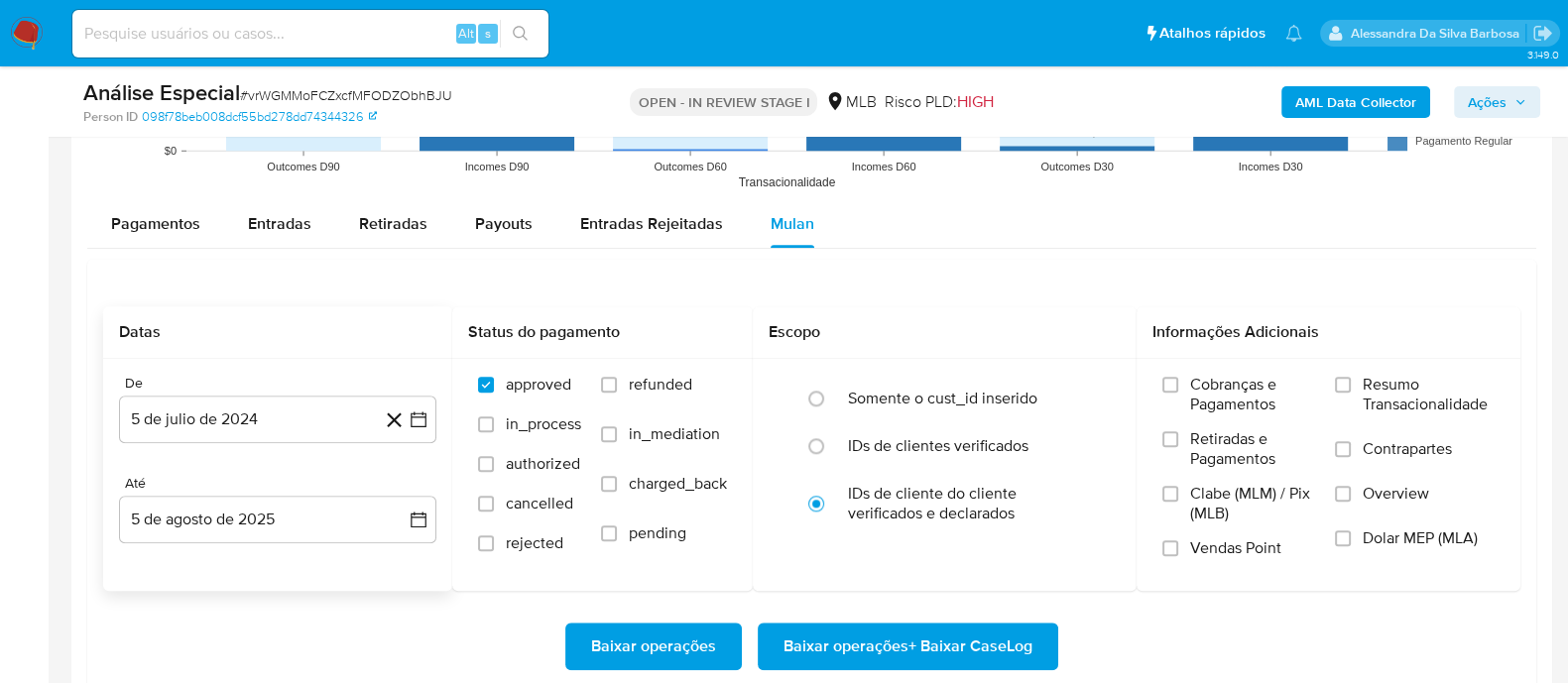 scroll, scrollTop: 2230, scrollLeft: 0, axis: vertical 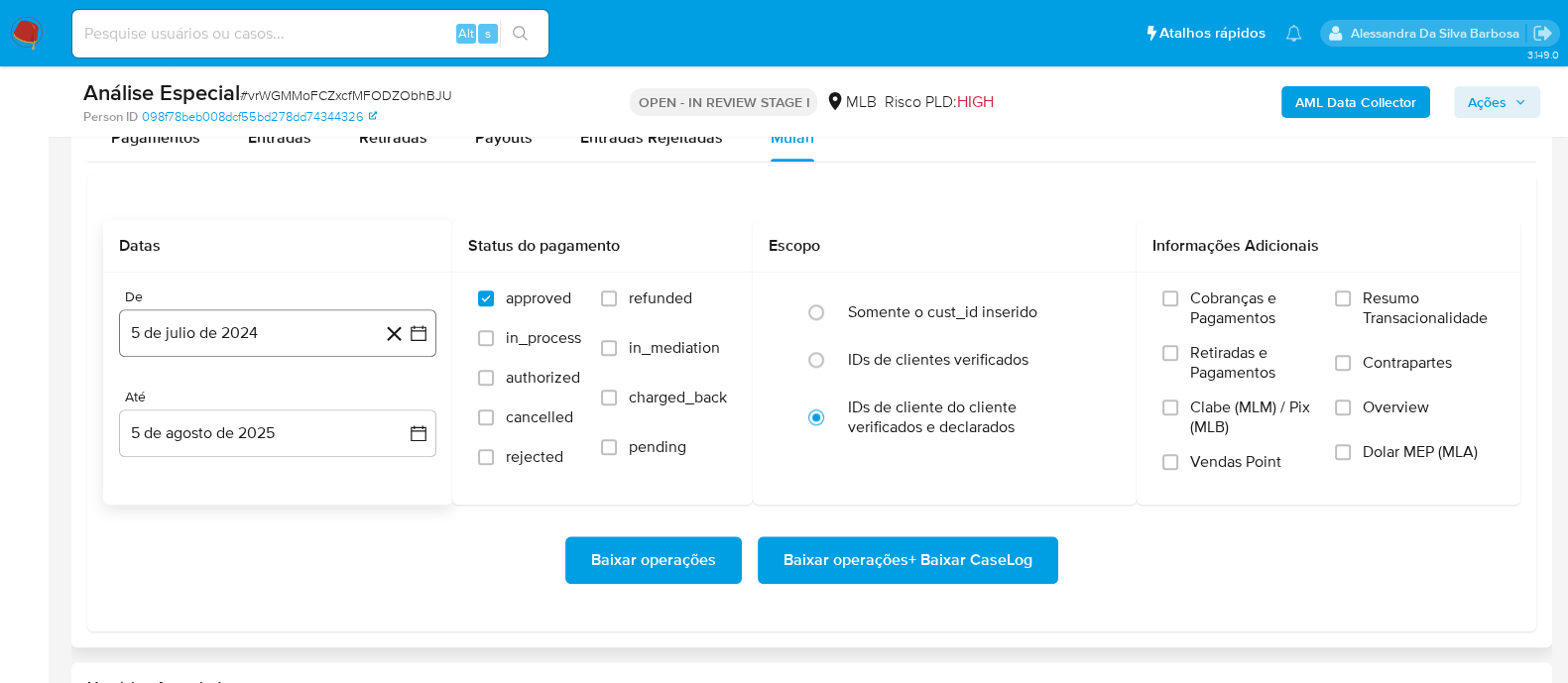 click on "5 de julio de 2024" at bounding box center (278, 333) 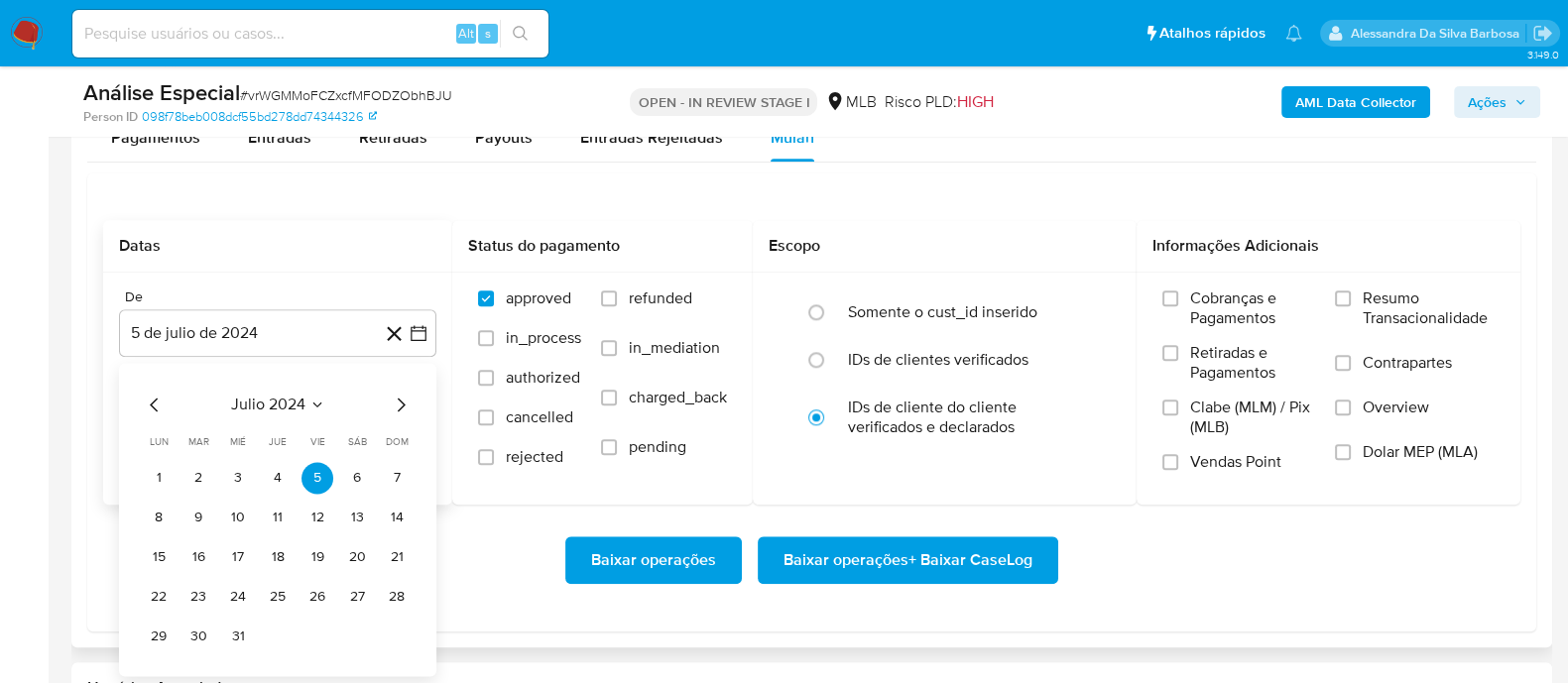click 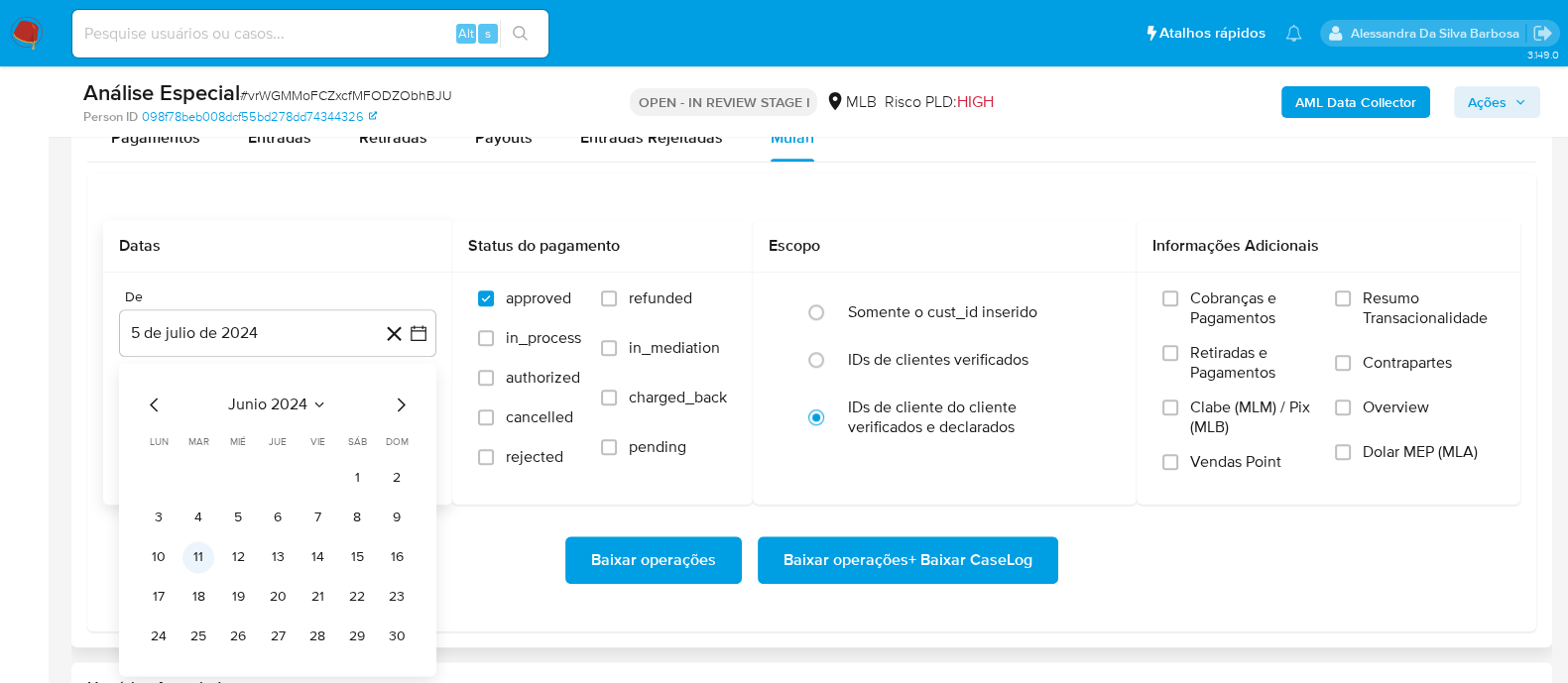 click on "11" at bounding box center (198, 557) 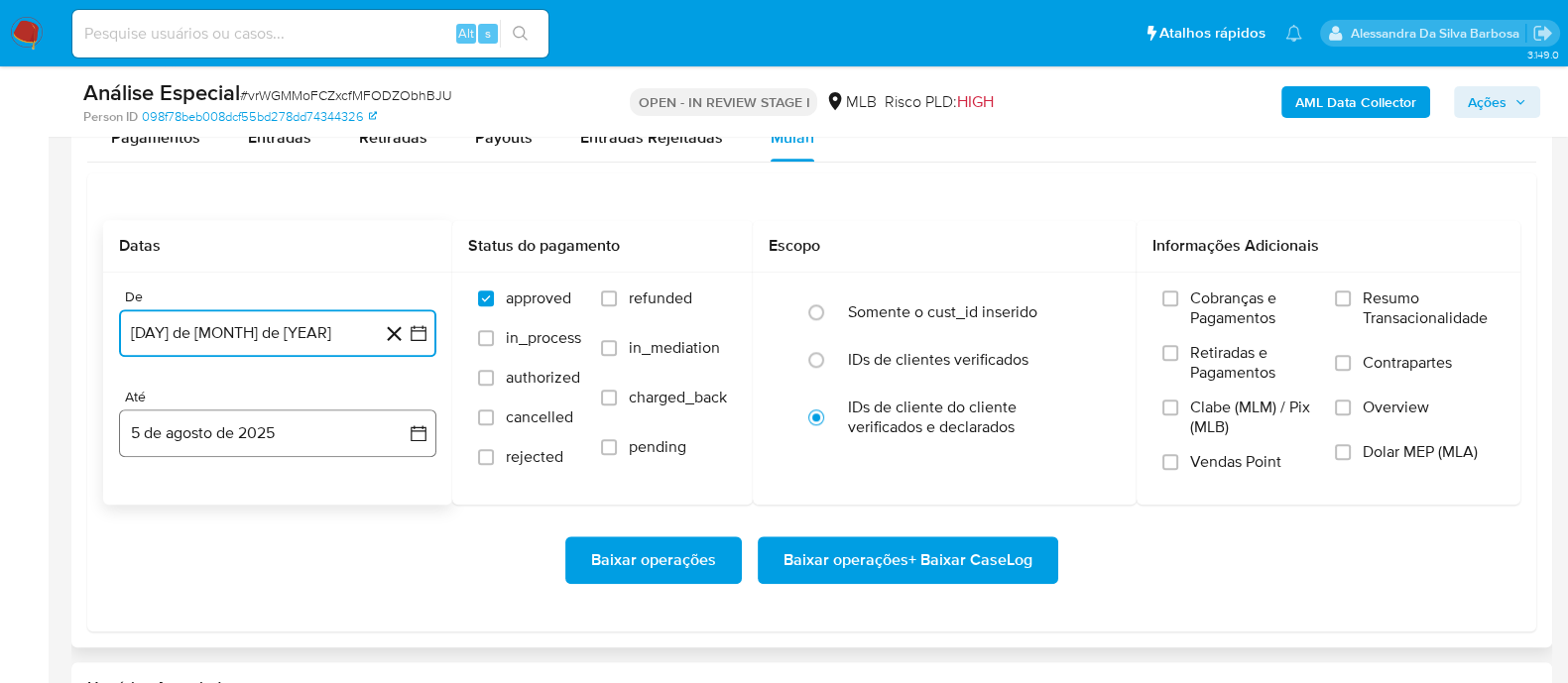 click 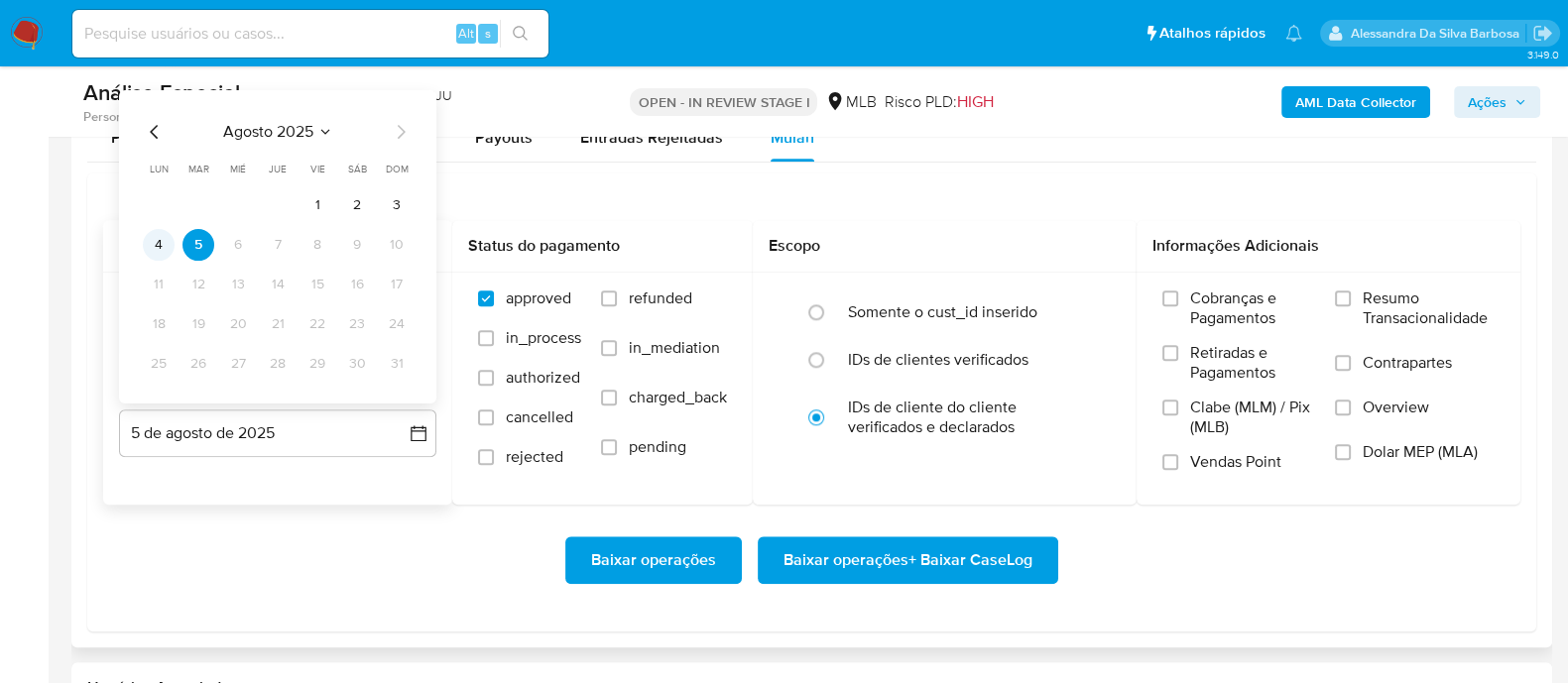 click on "4" at bounding box center [159, 244] 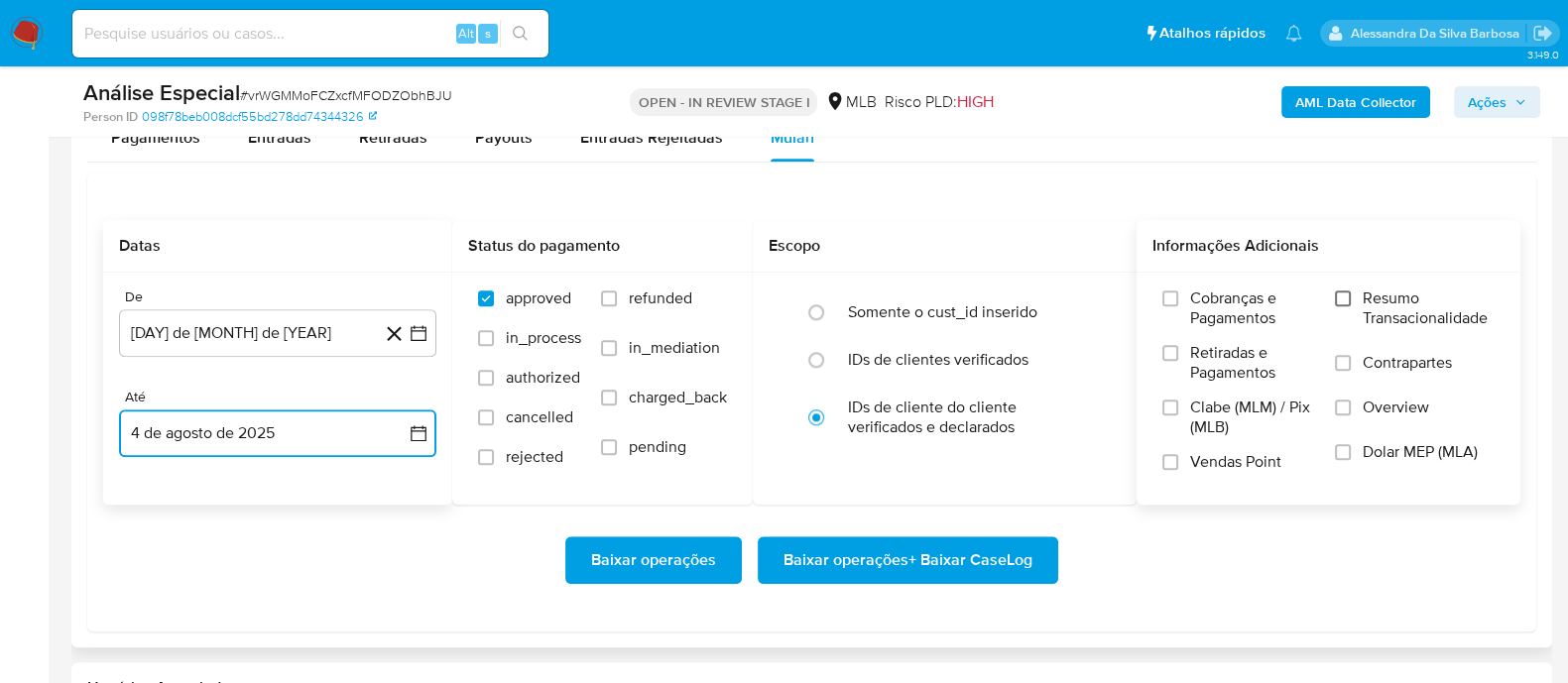 click on "Resumo Transacionalidade" at bounding box center [1343, 298] 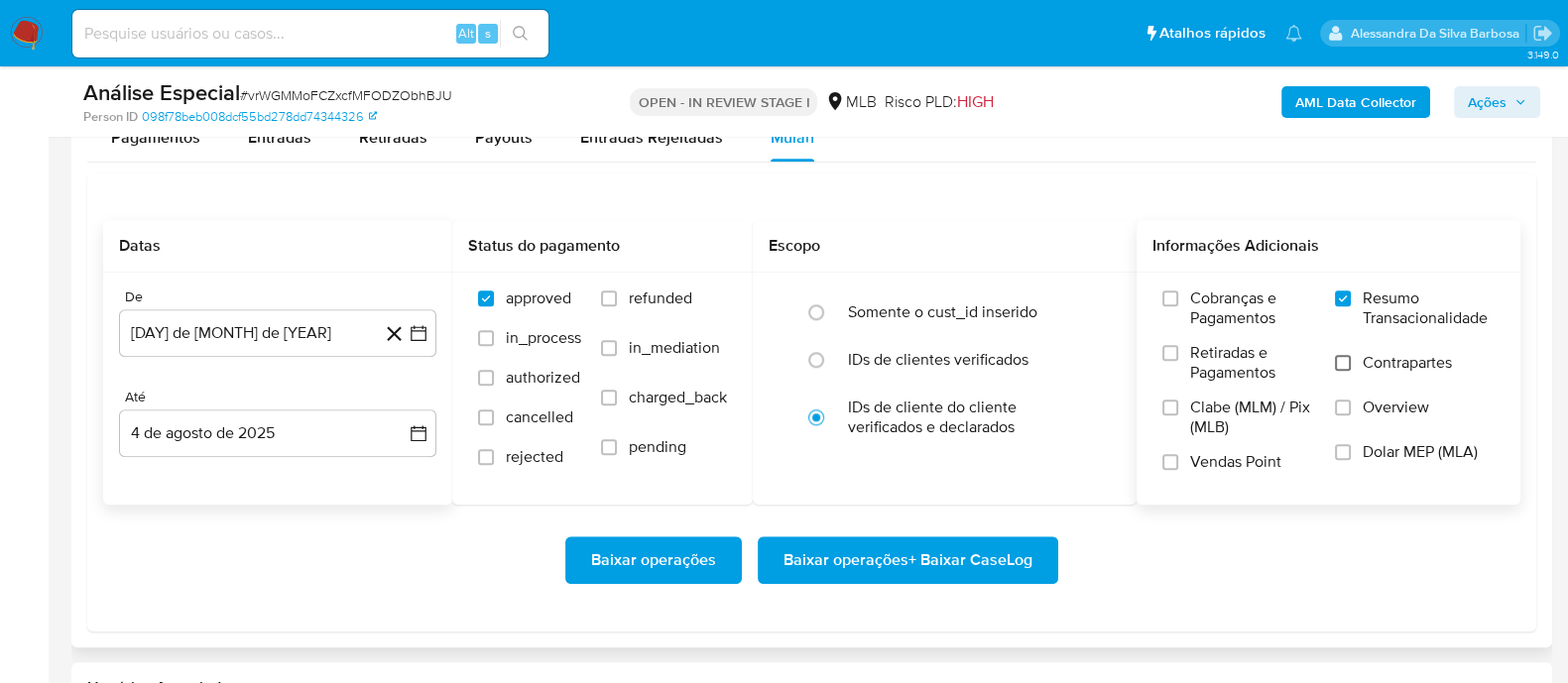 click on "Contrapartes" at bounding box center [1343, 363] 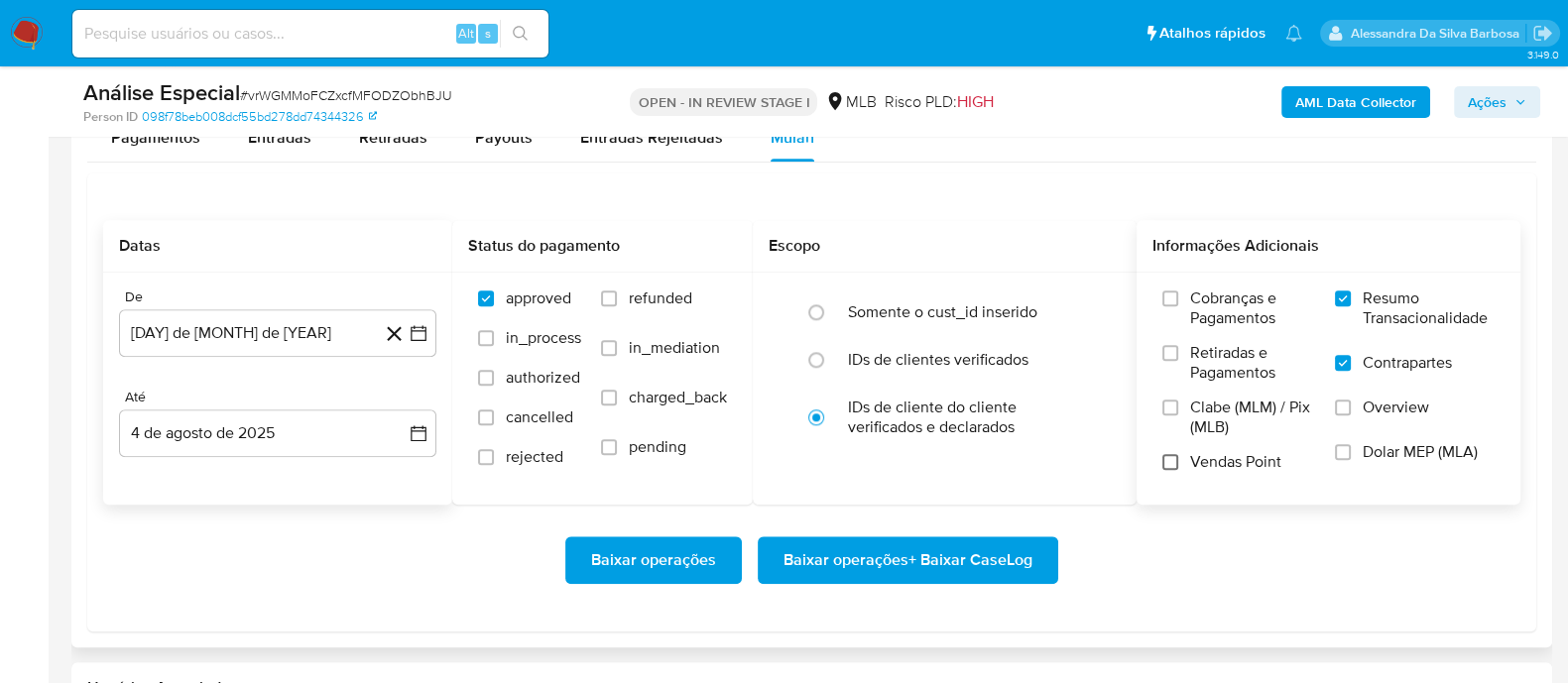 click on "Vendas Point" at bounding box center (1170, 462) 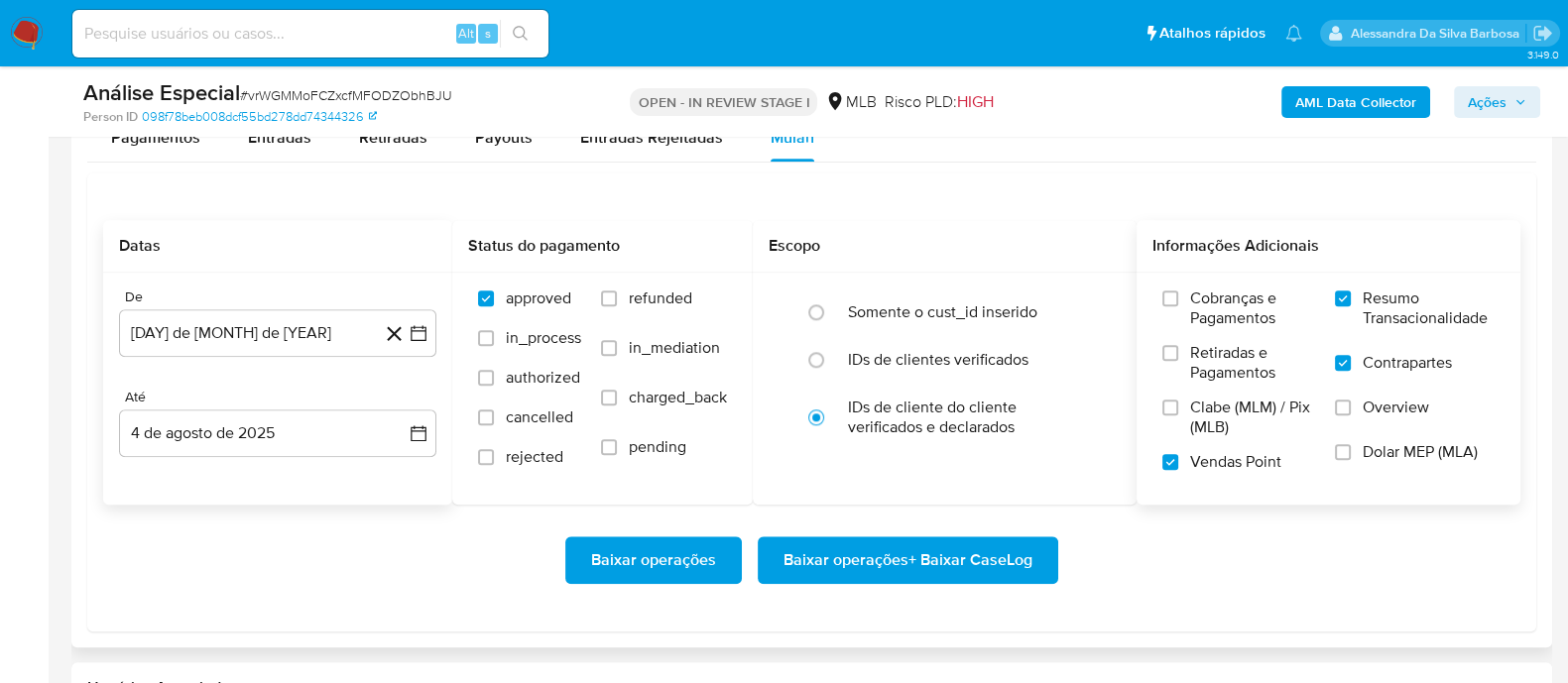 click on "Baixar operações  +   Baixar CaseLog" at bounding box center [907, 560] 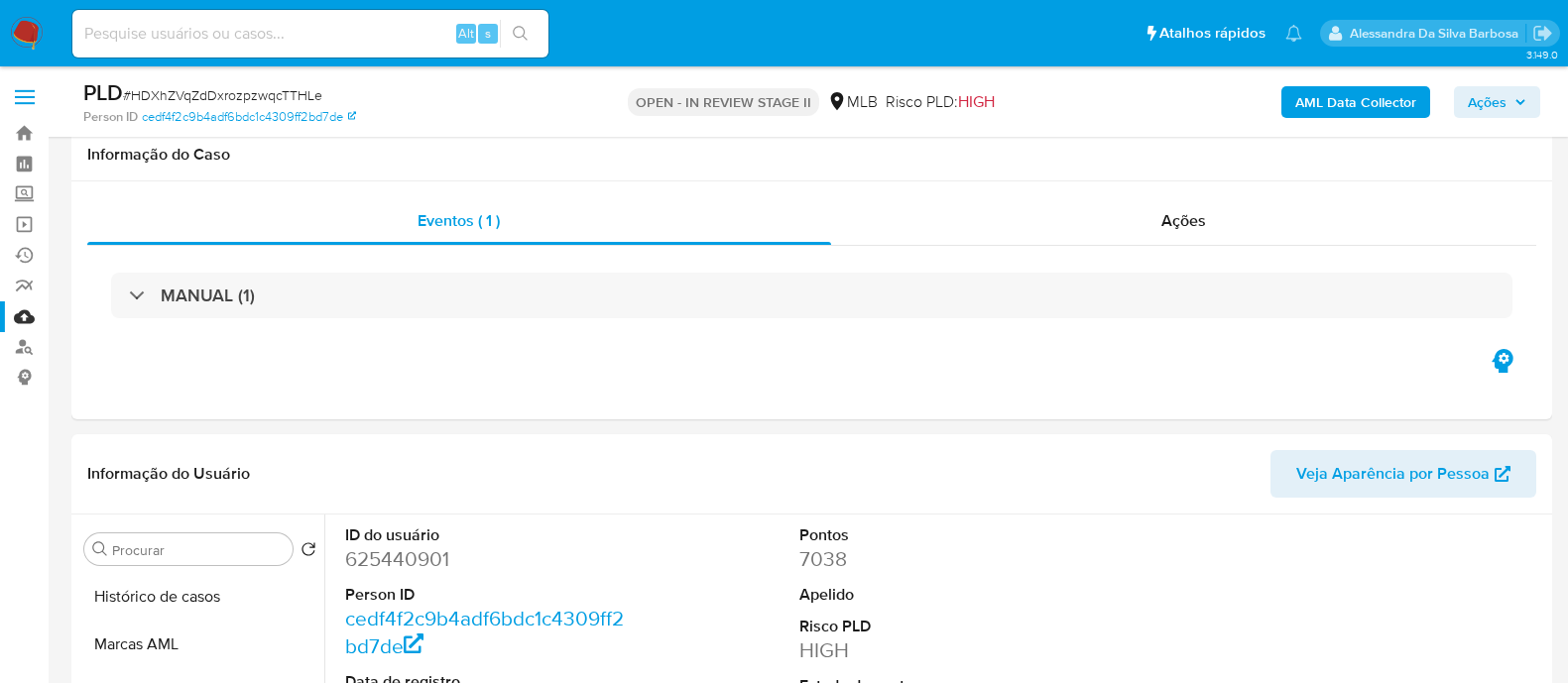 select on "10" 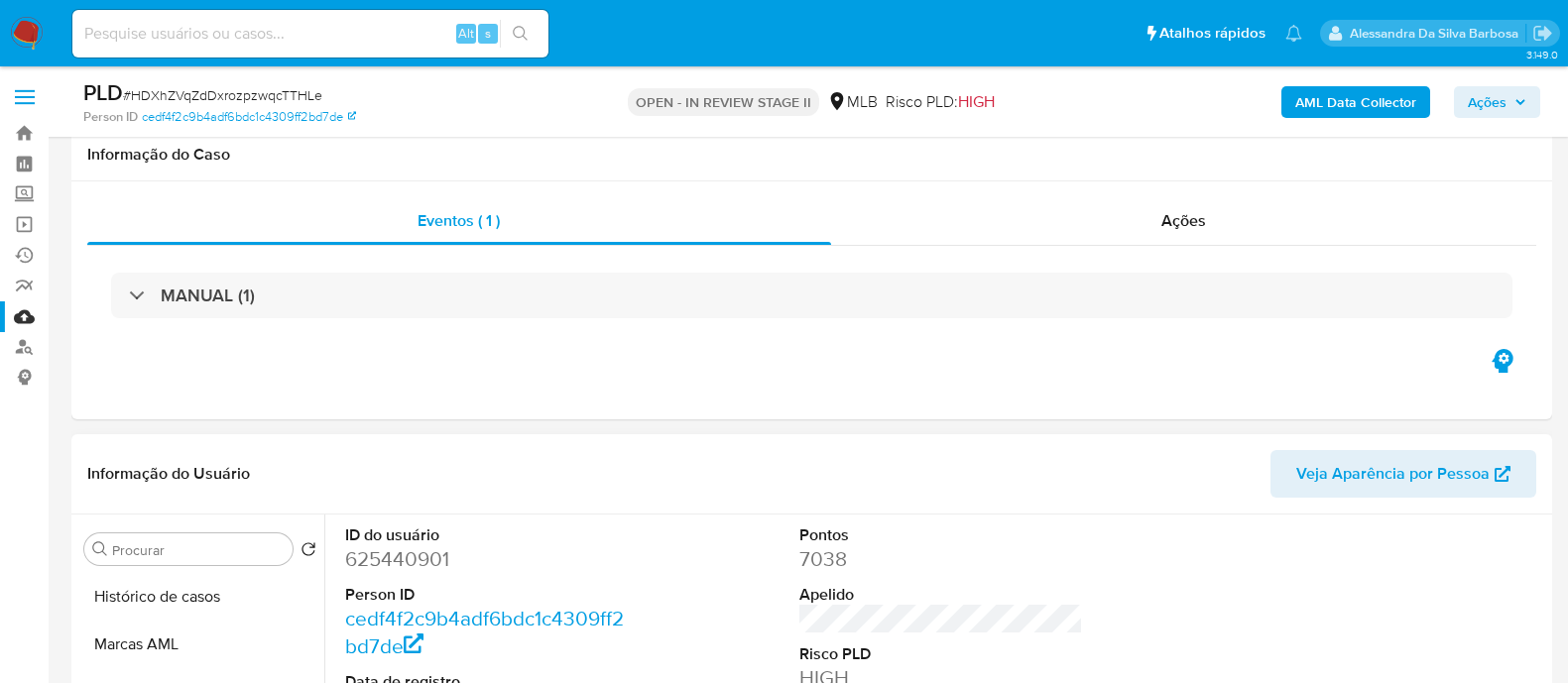 scroll, scrollTop: 247, scrollLeft: 0, axis: vertical 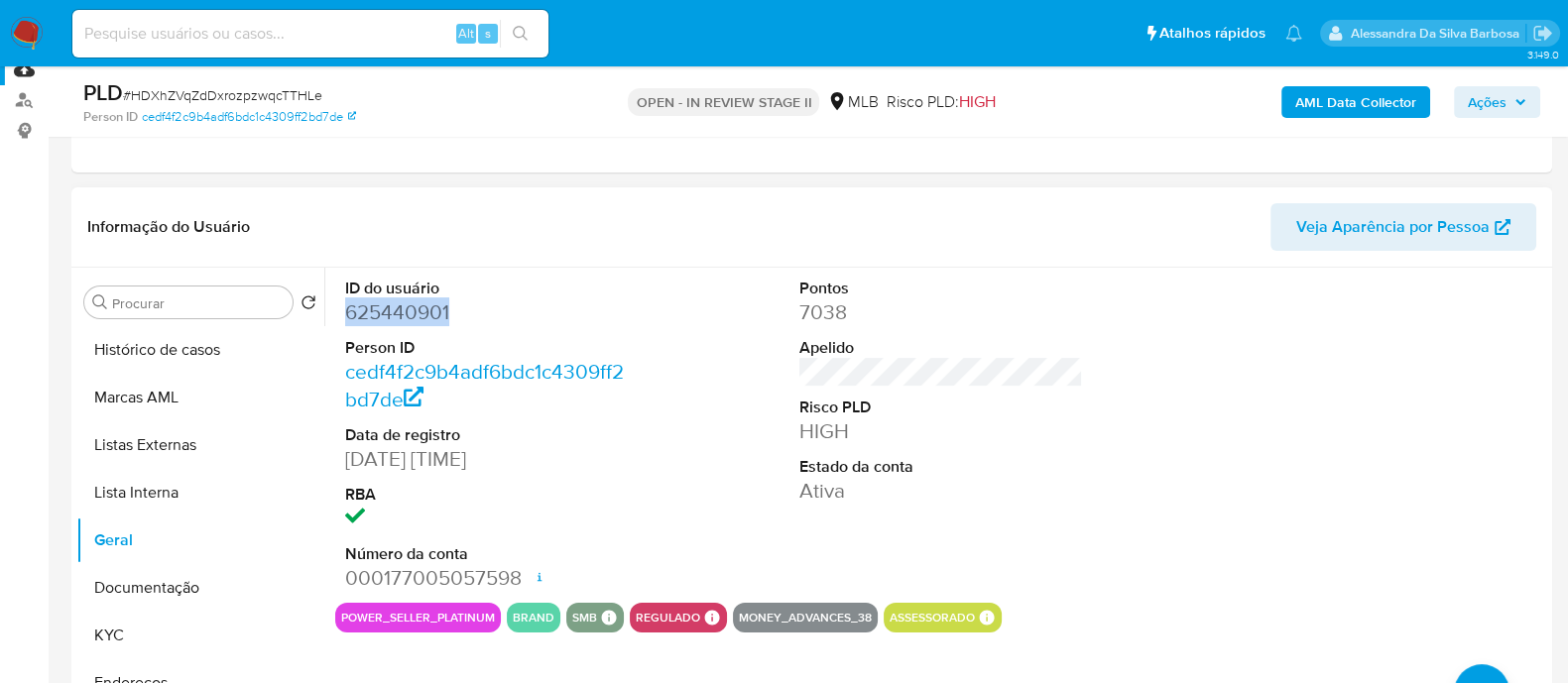 click on "625440901" at bounding box center (487, 312) 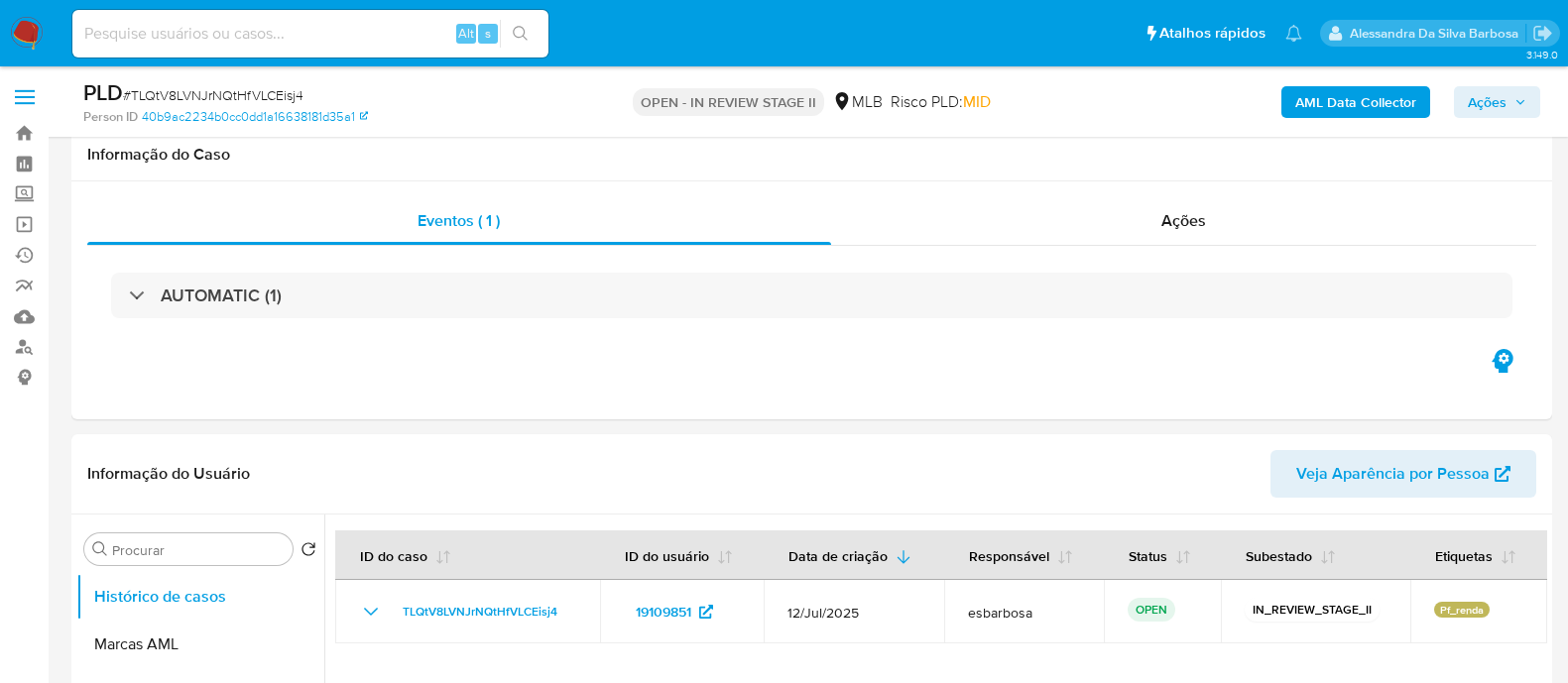 scroll, scrollTop: 2602, scrollLeft: 0, axis: vertical 